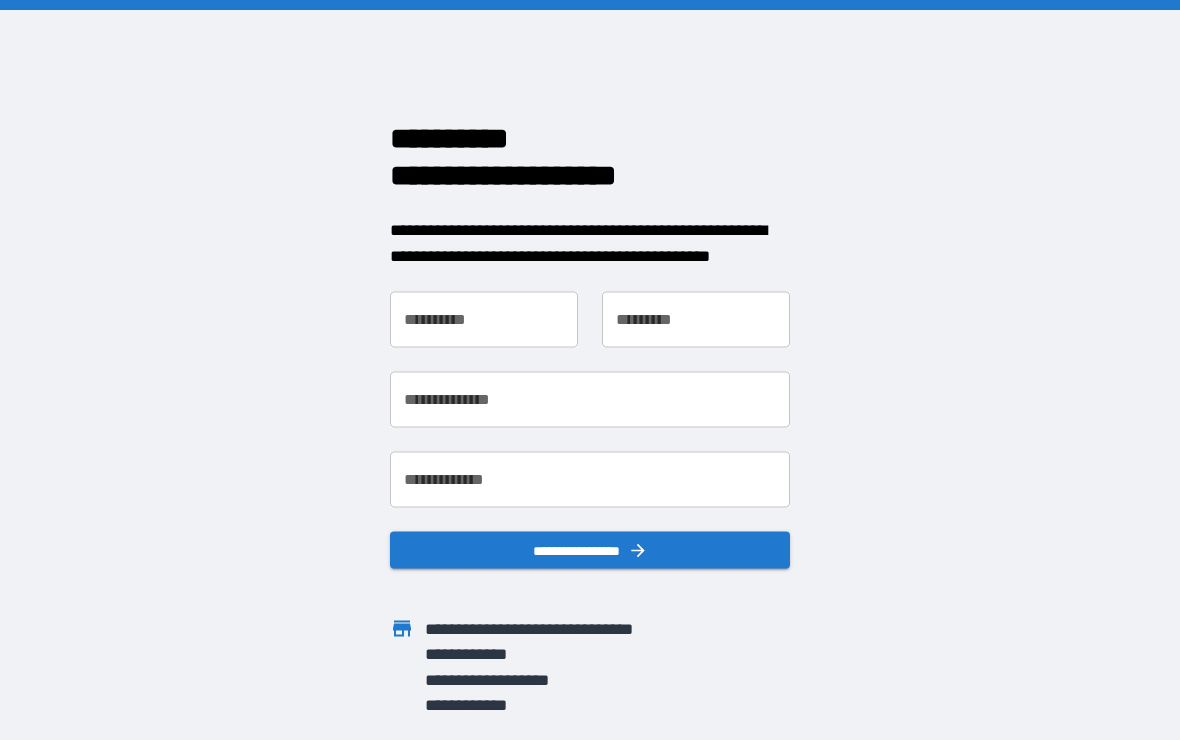 scroll, scrollTop: 0, scrollLeft: 0, axis: both 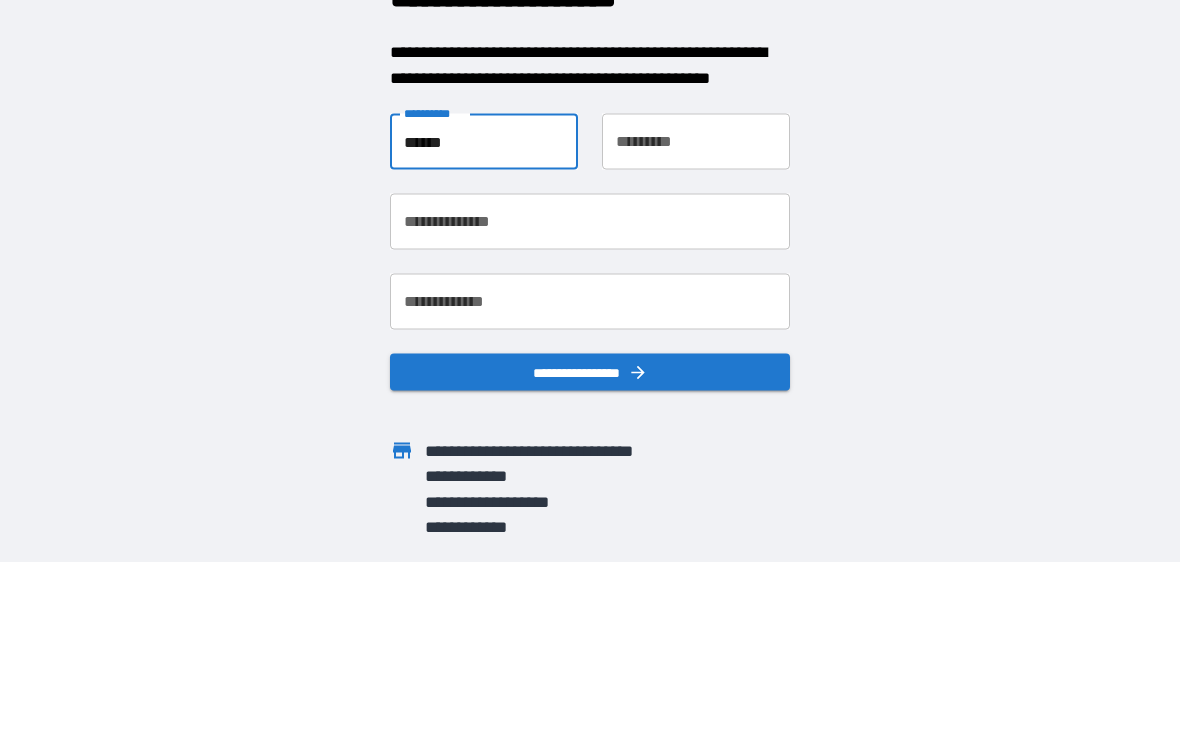 type on "******" 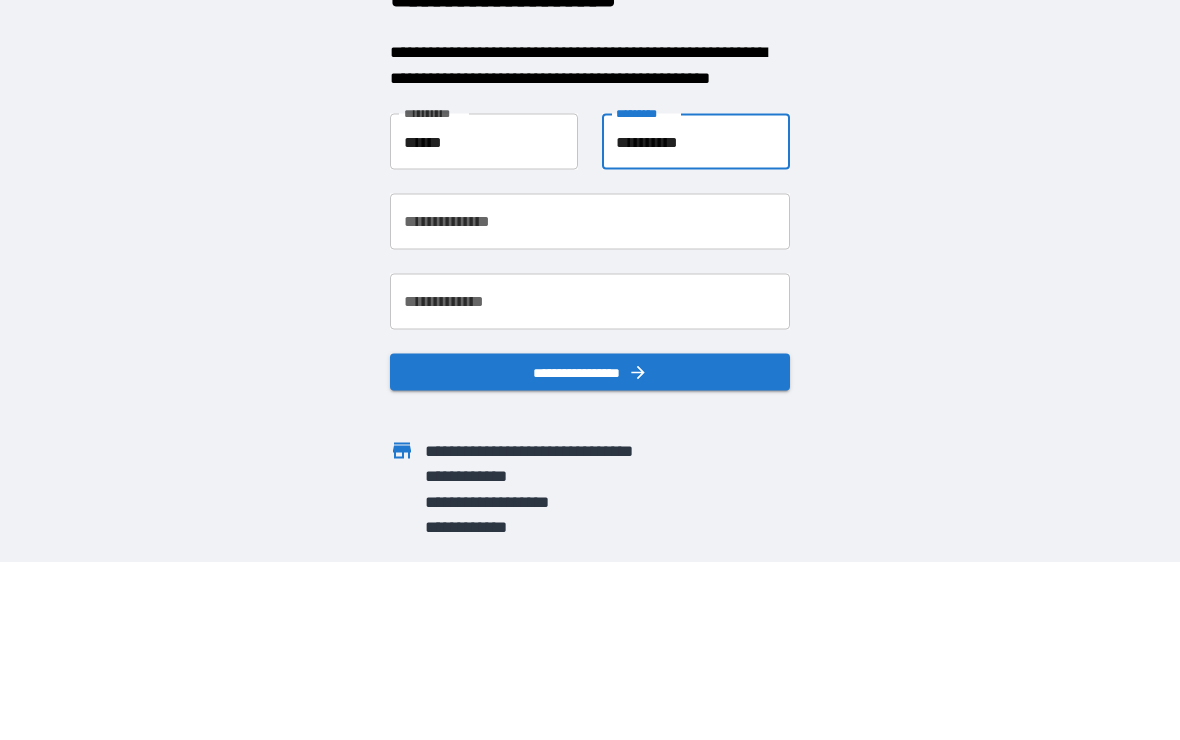 type on "**********" 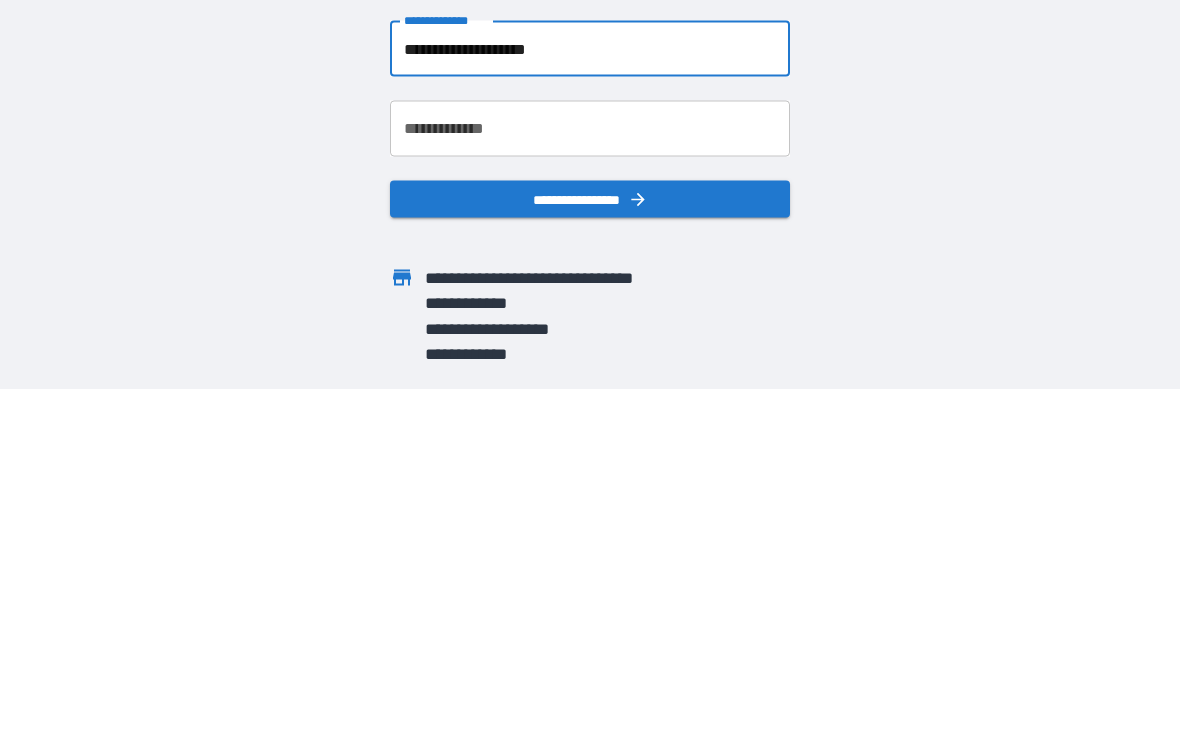 type on "**********" 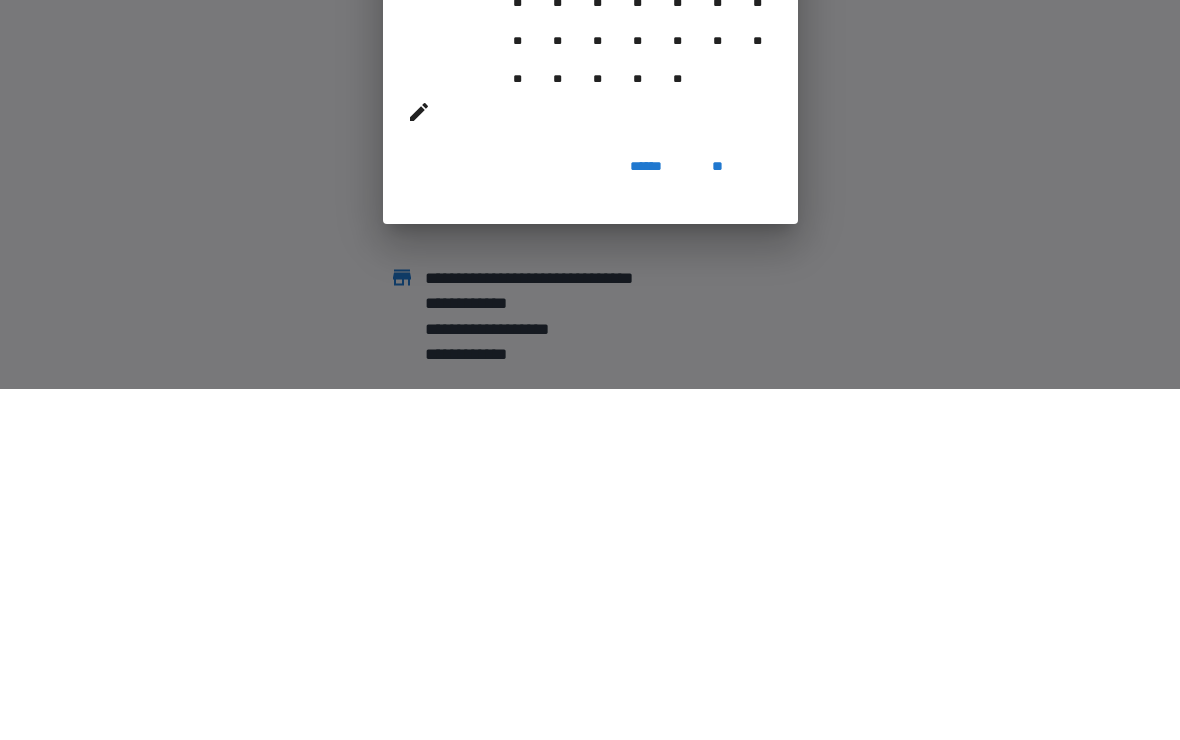 scroll, scrollTop: 34, scrollLeft: 0, axis: vertical 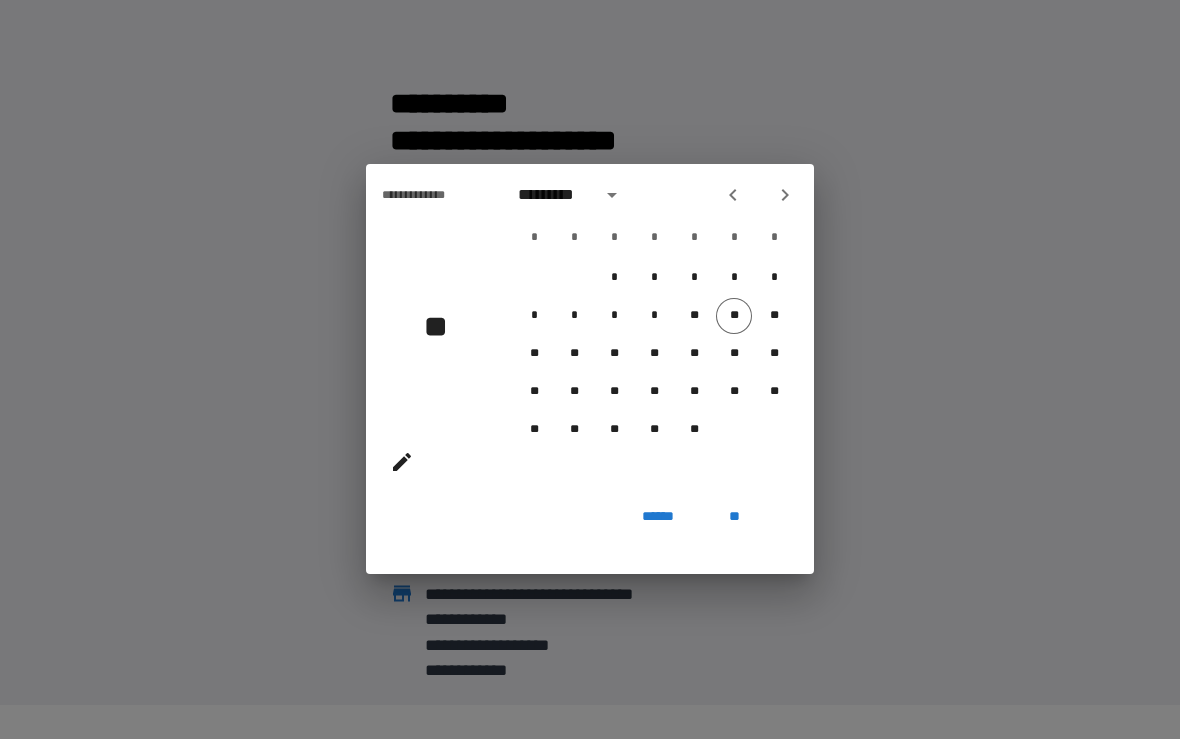 click 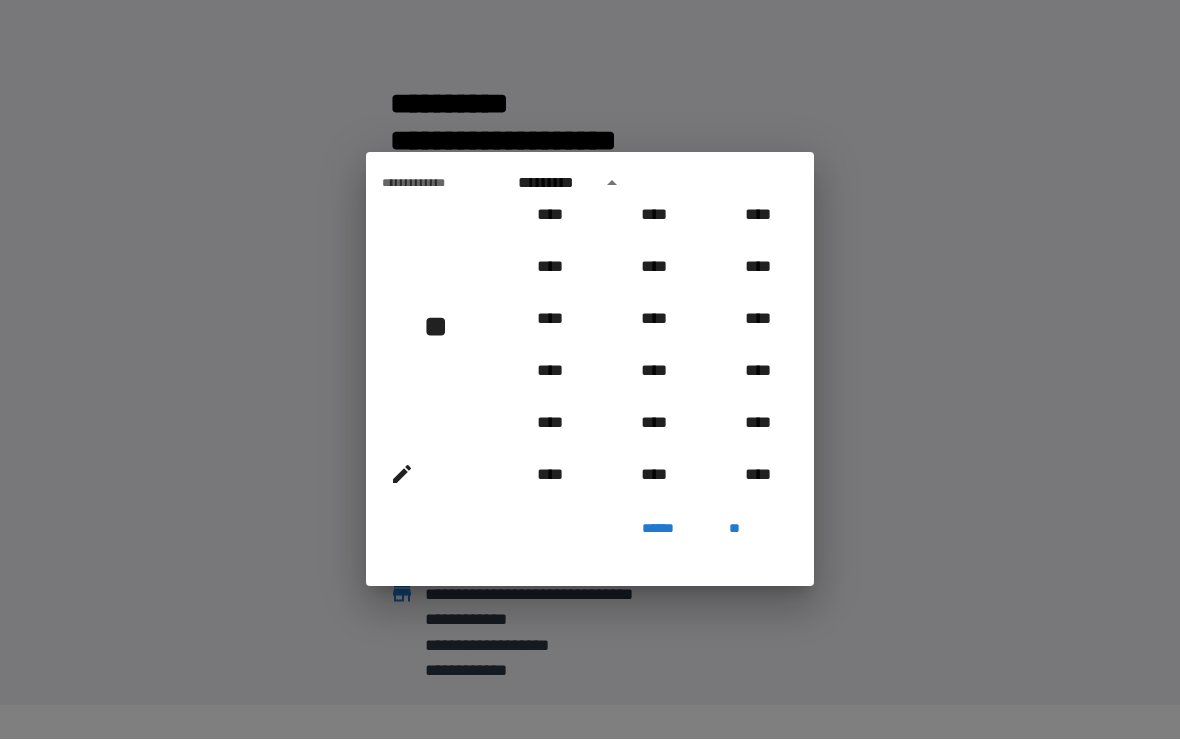 scroll, scrollTop: 796, scrollLeft: 0, axis: vertical 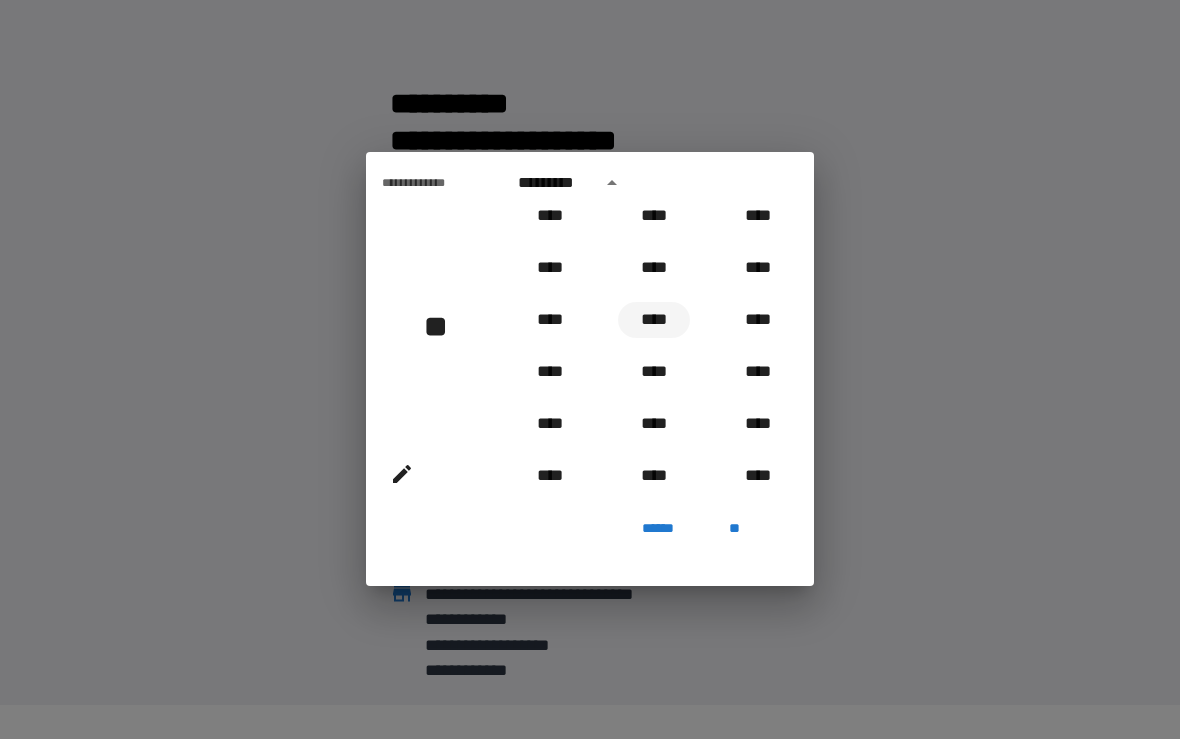 click on "****" at bounding box center (654, 321) 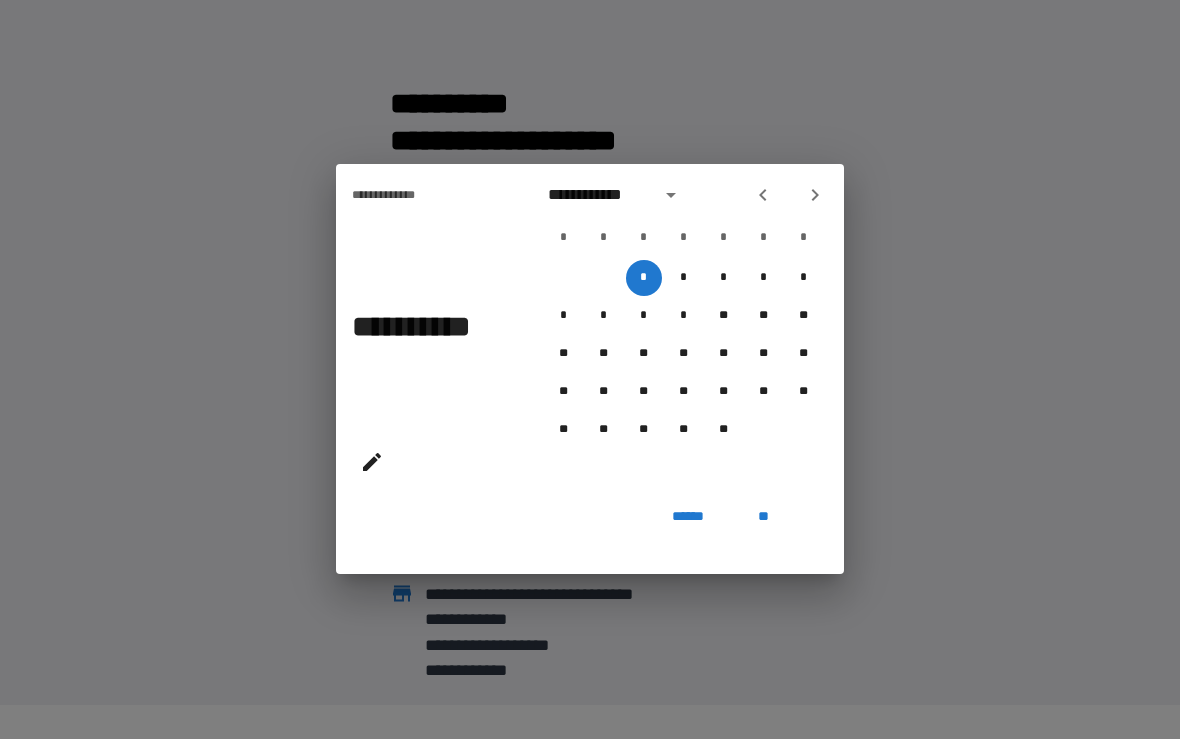 click 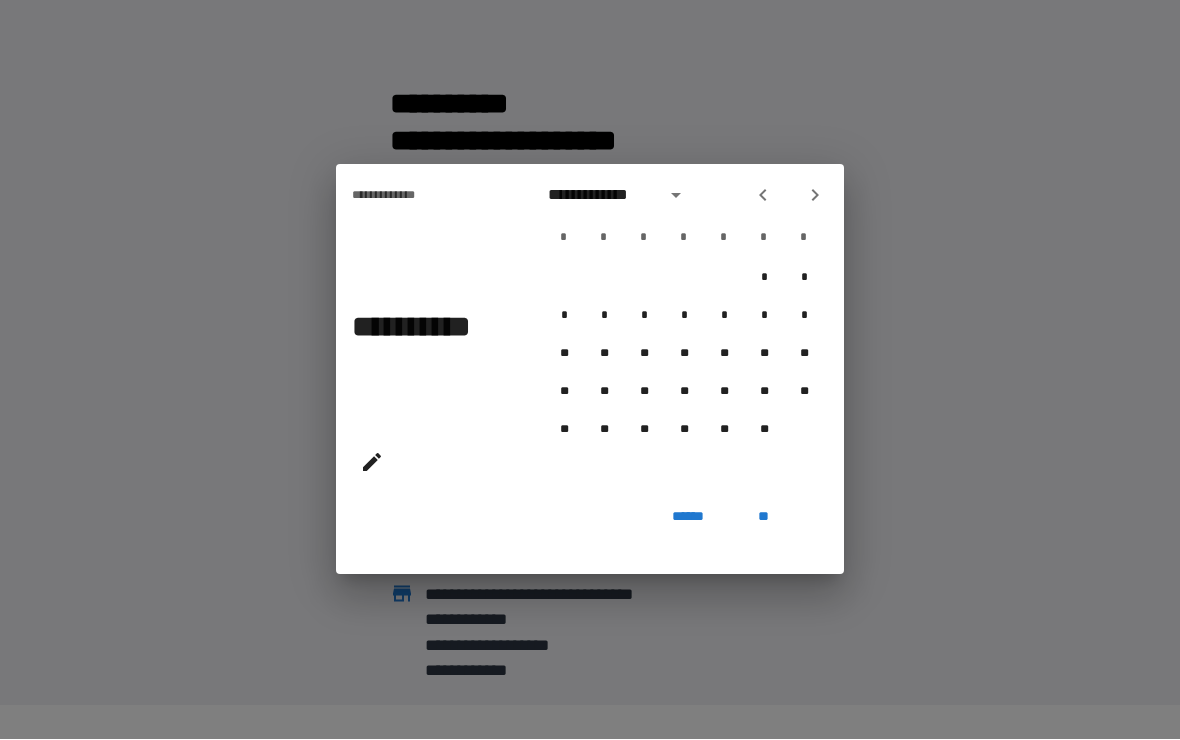 click 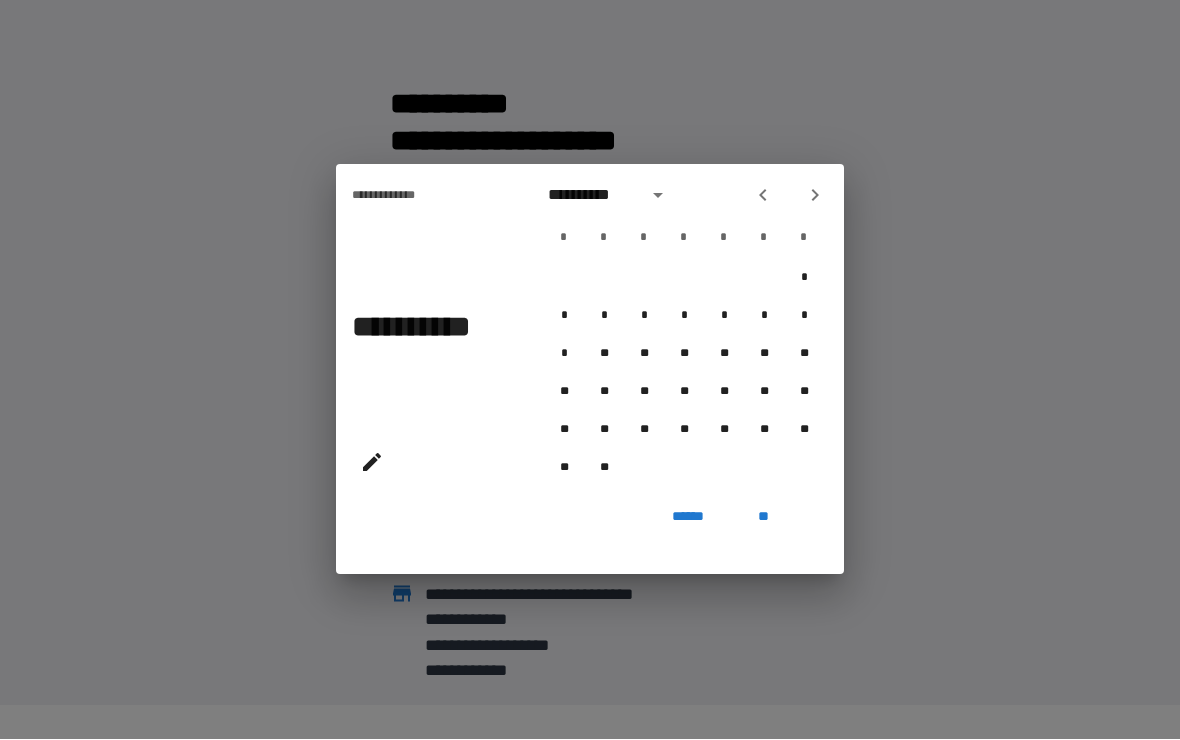 click at bounding box center (815, 196) 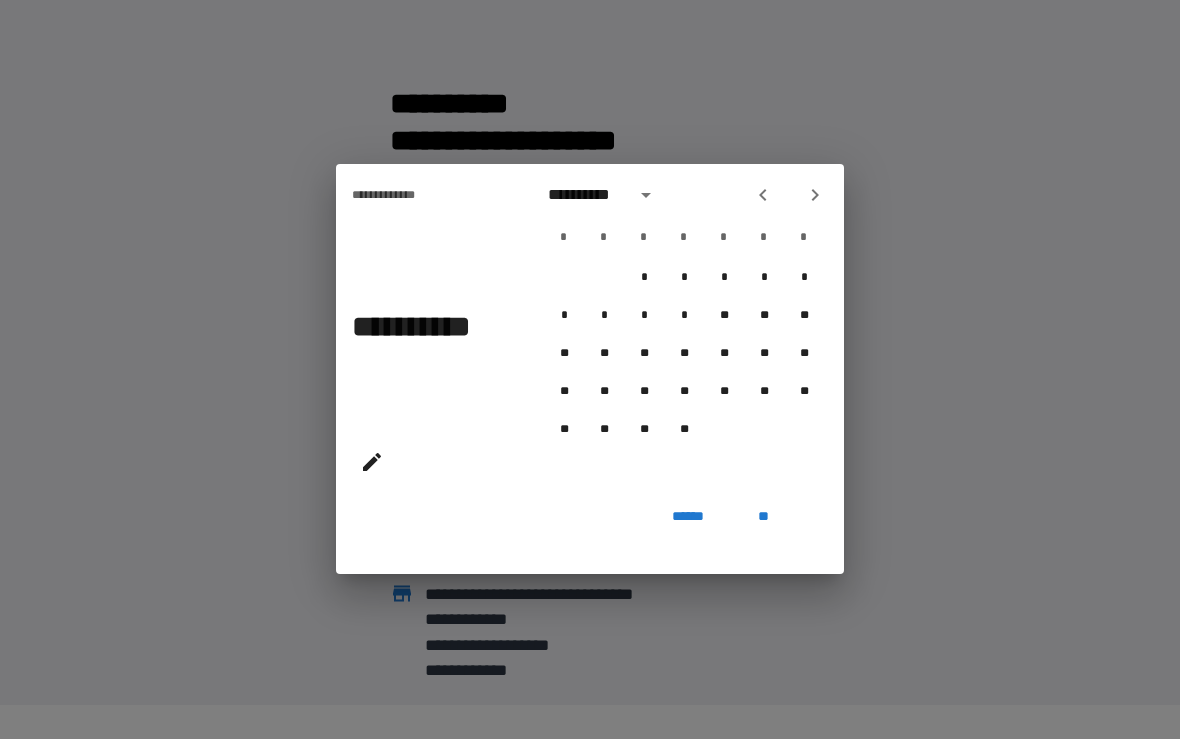 click 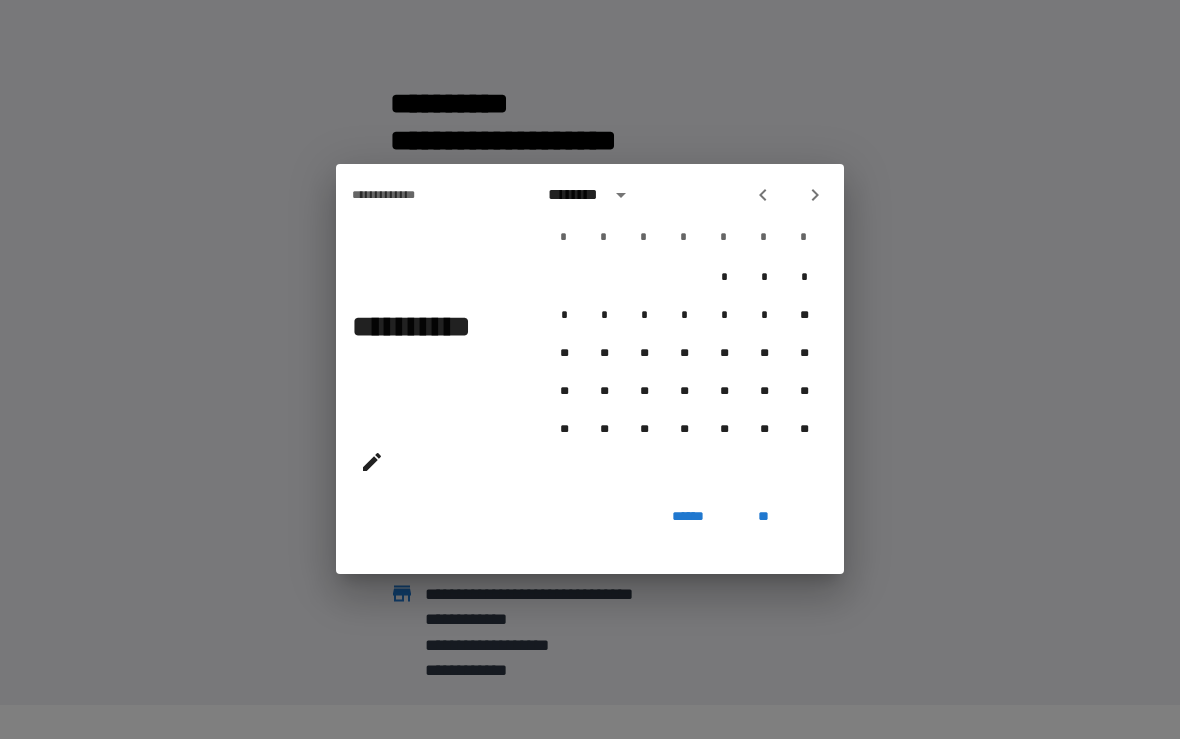 click at bounding box center (815, 196) 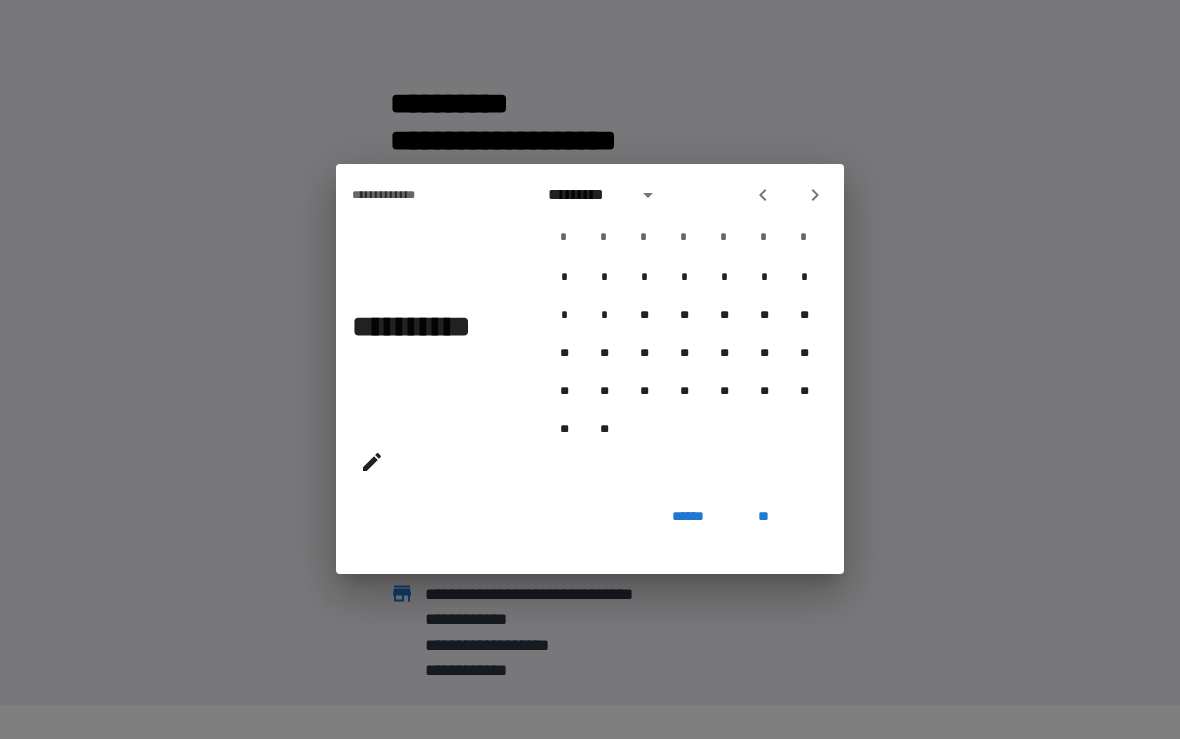 click at bounding box center [815, 196] 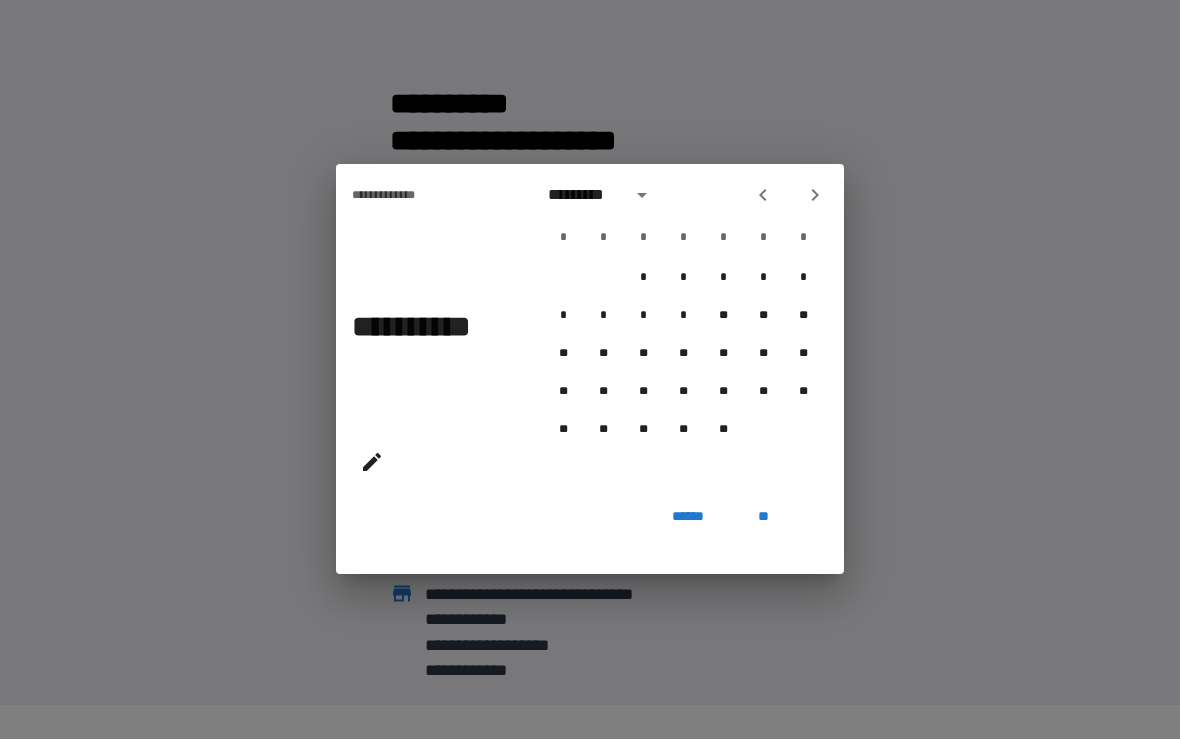 click 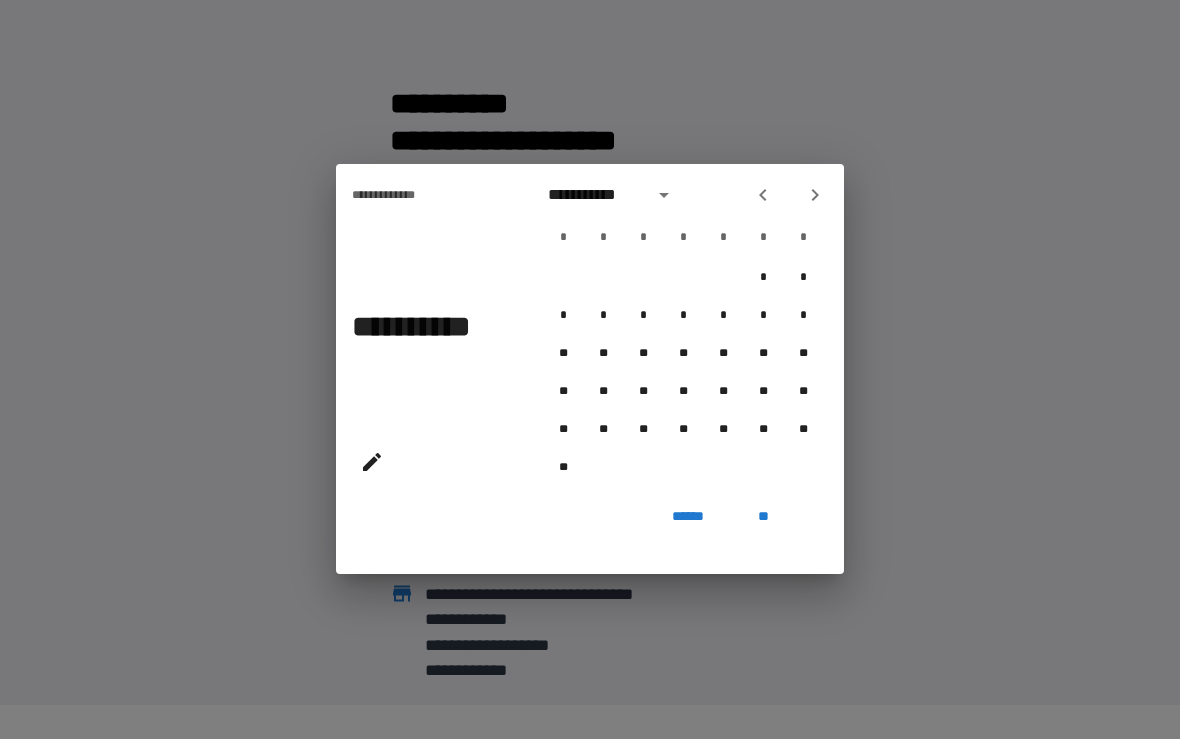 click 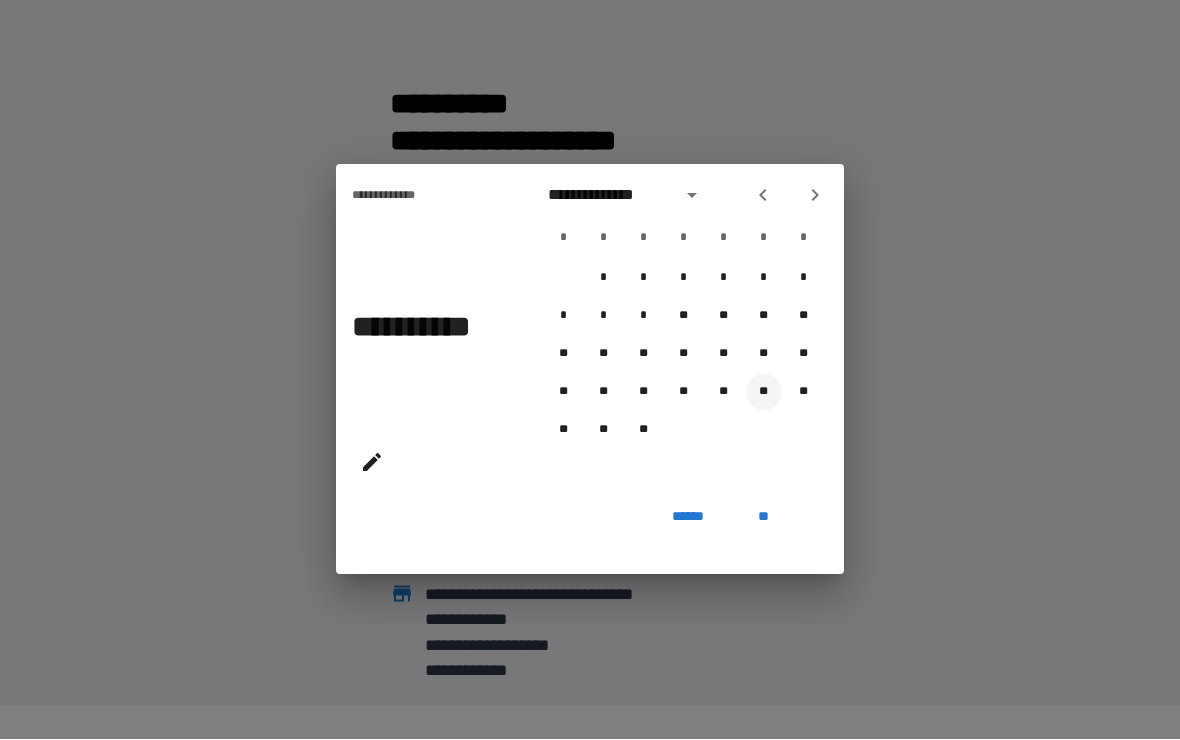 click on "**" at bounding box center [764, 393] 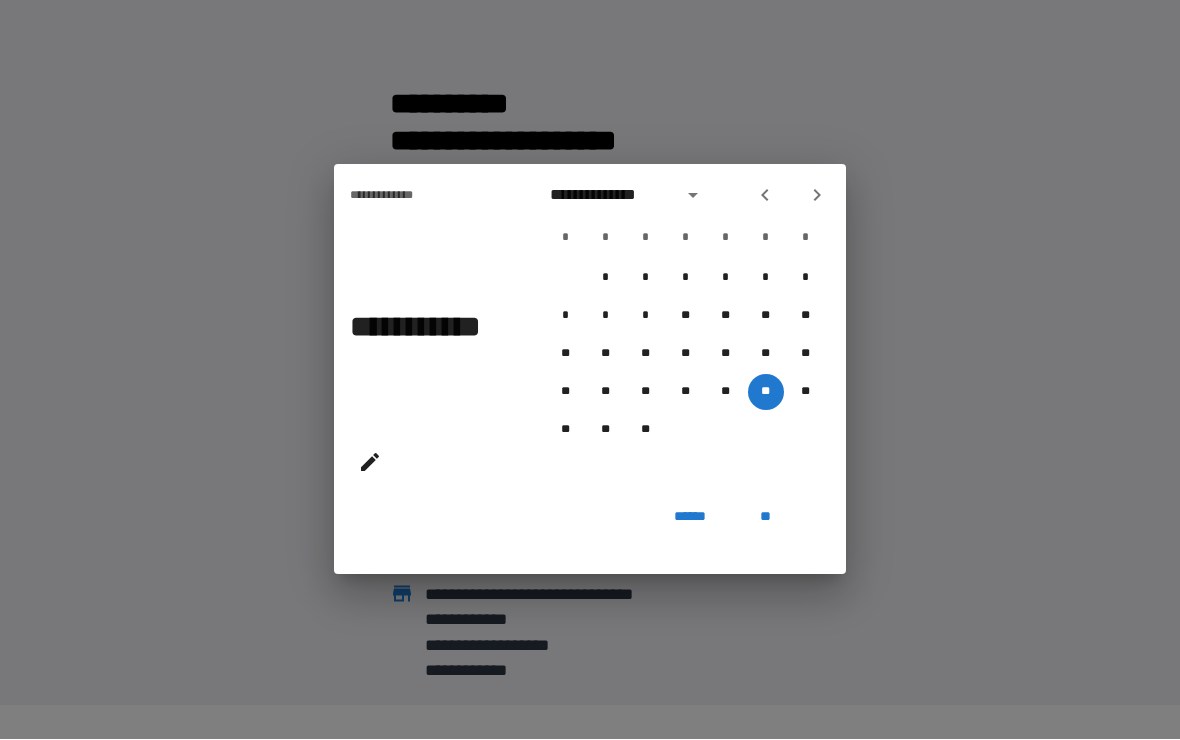 click on "**" at bounding box center (766, 517) 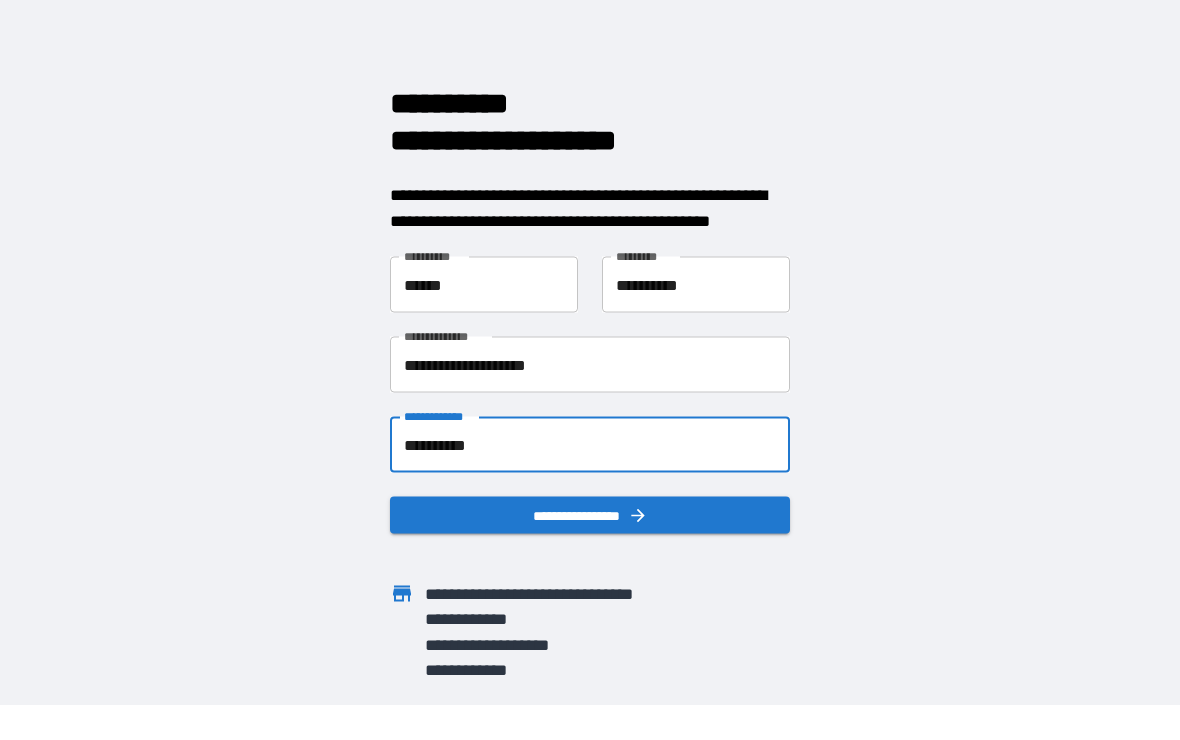 click on "**********" at bounding box center (590, 516) 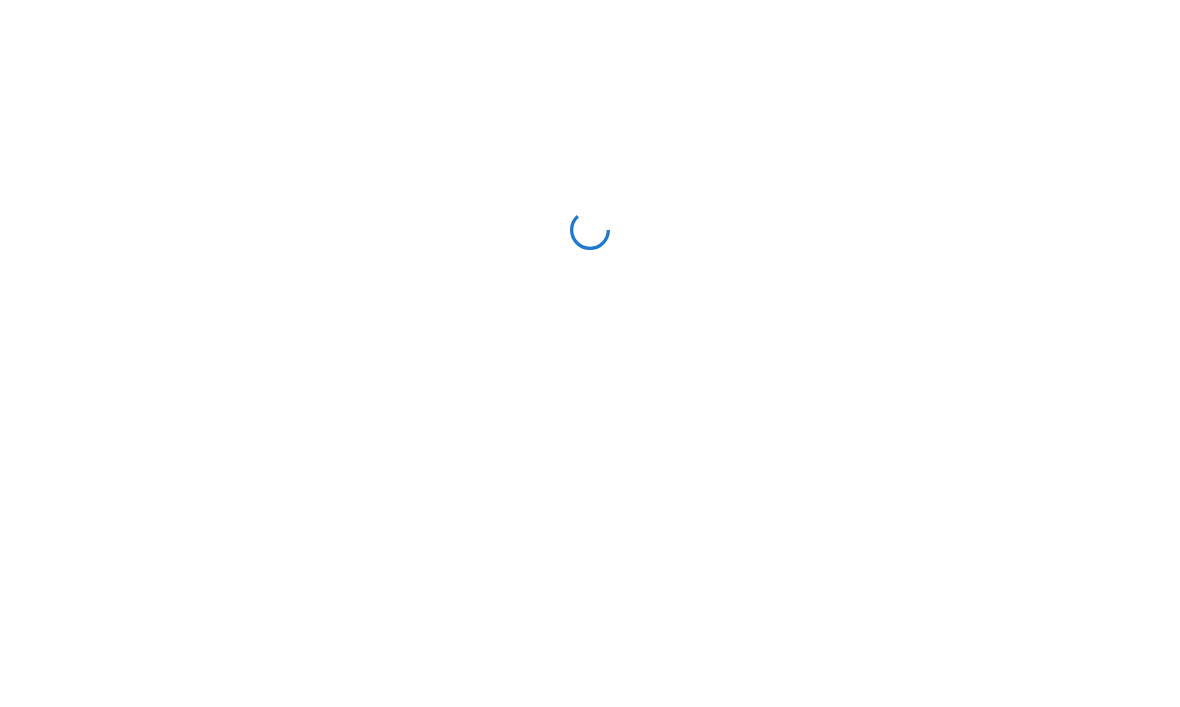 scroll, scrollTop: 0, scrollLeft: 0, axis: both 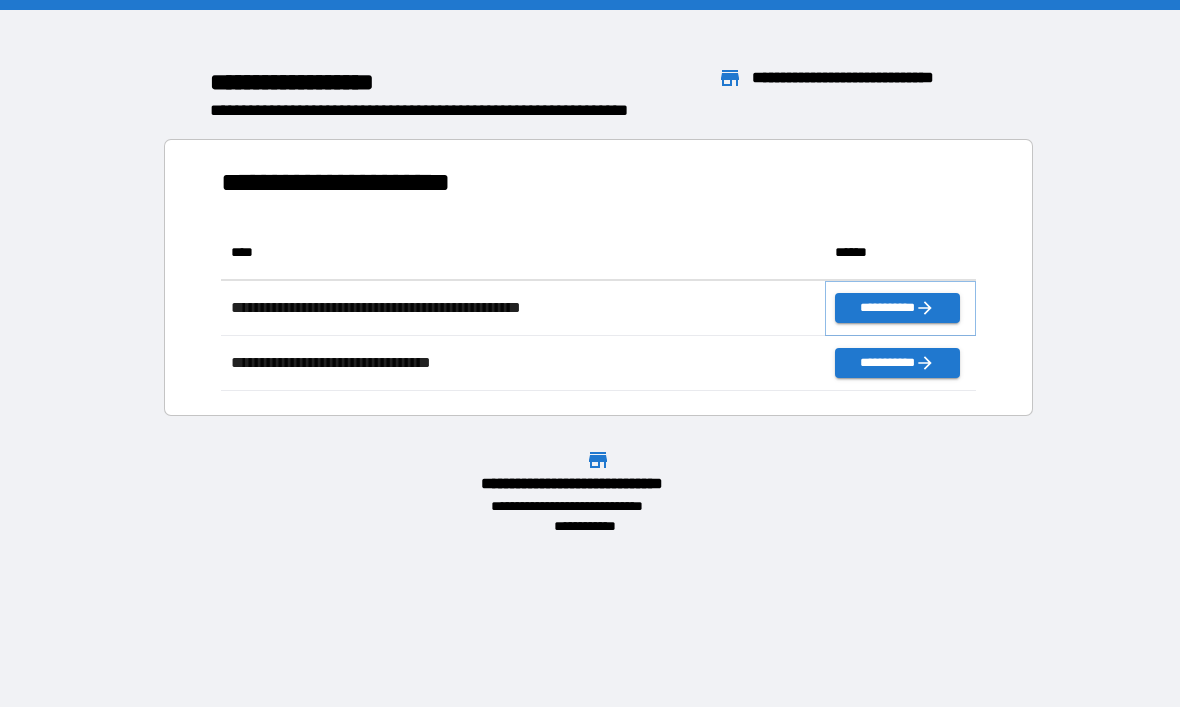 click on "**********" at bounding box center (897, 308) 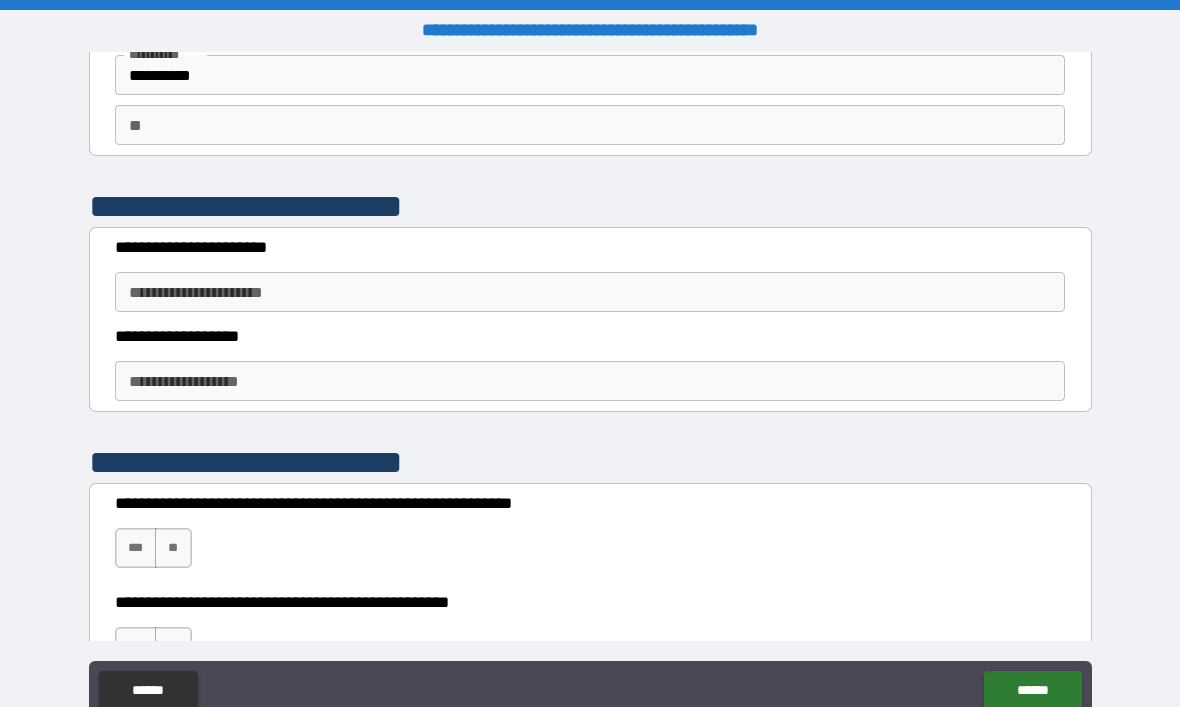 scroll, scrollTop: 141, scrollLeft: 0, axis: vertical 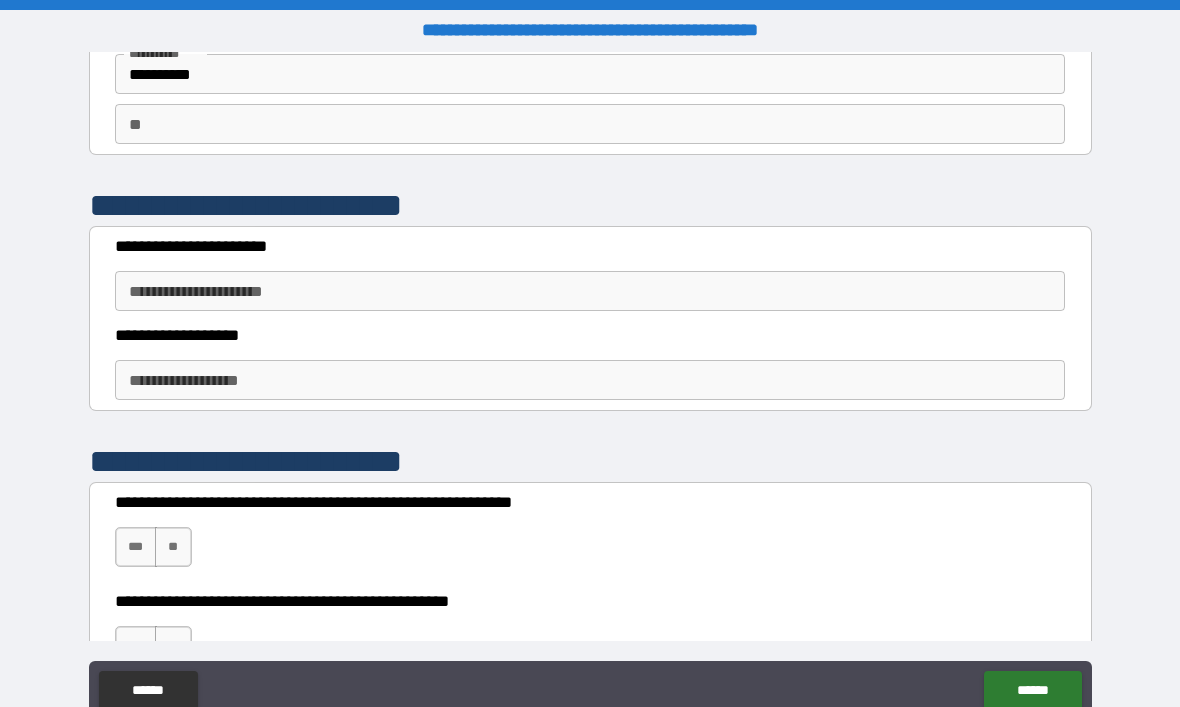click on "**********" at bounding box center [590, 291] 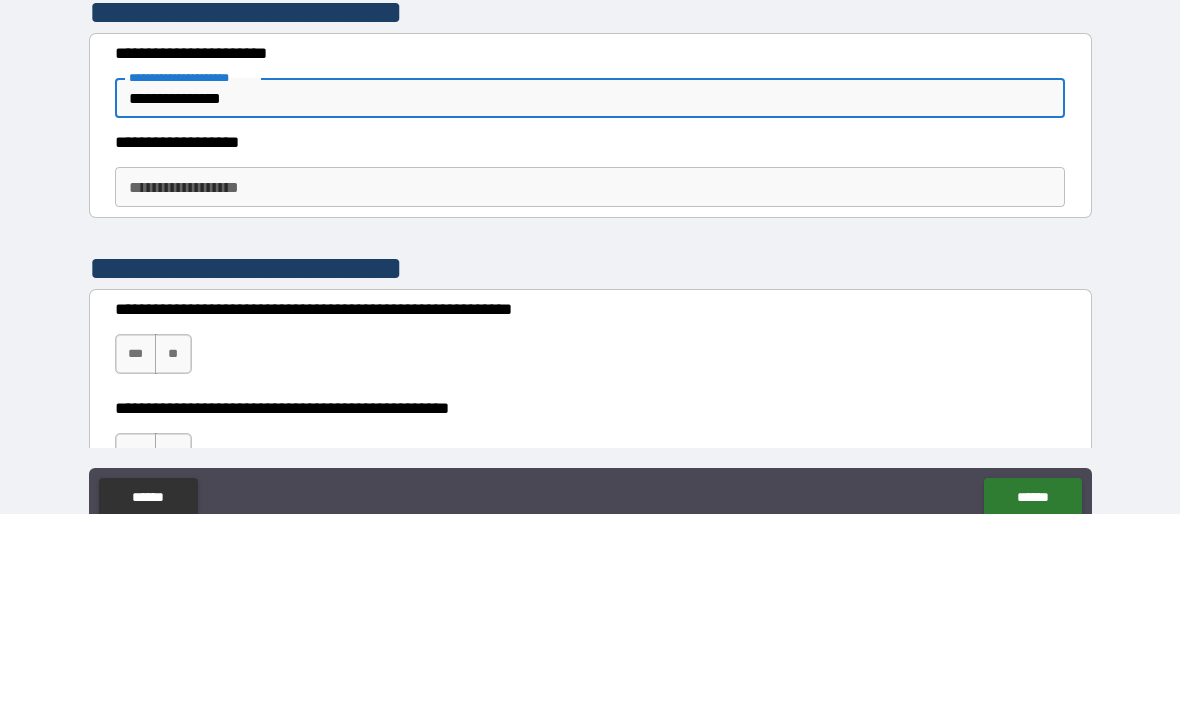 type on "**********" 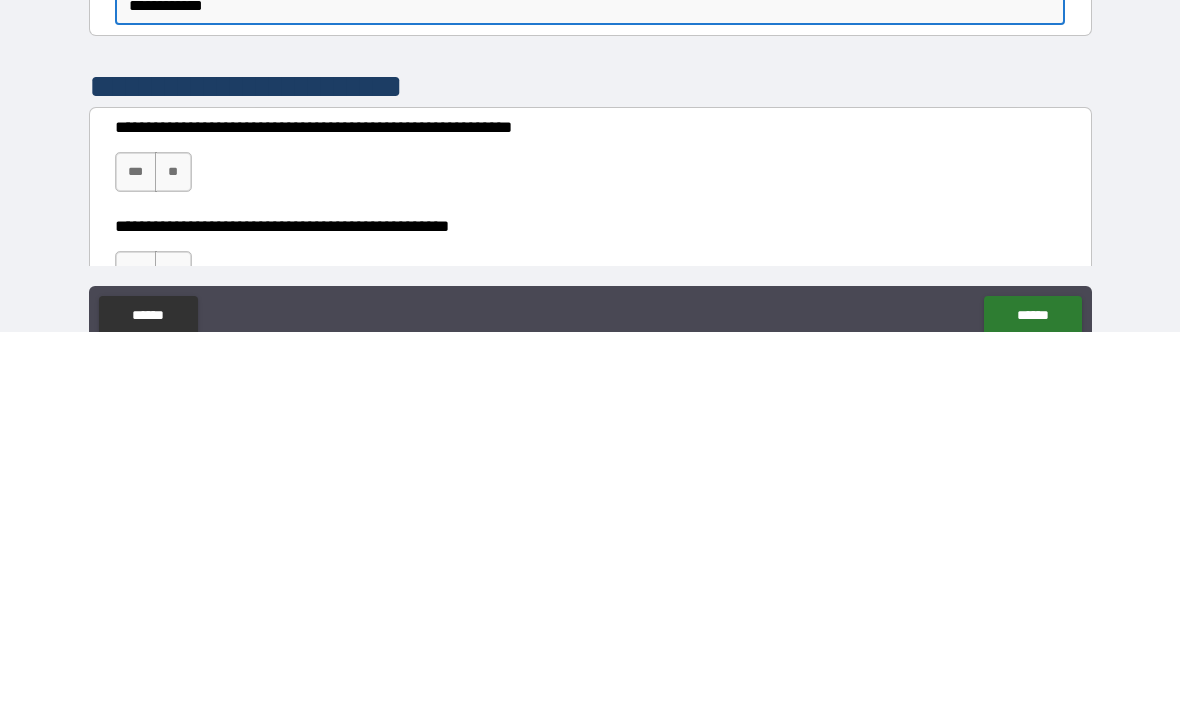 type on "**********" 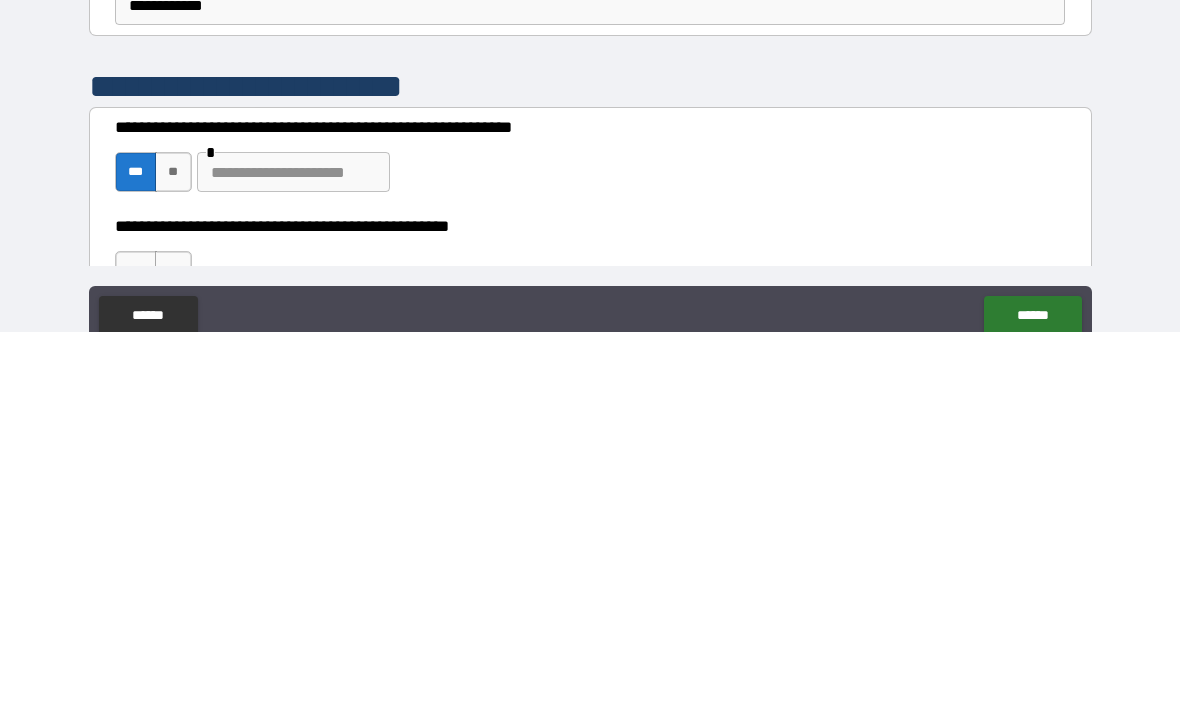 scroll, scrollTop: 67, scrollLeft: 0, axis: vertical 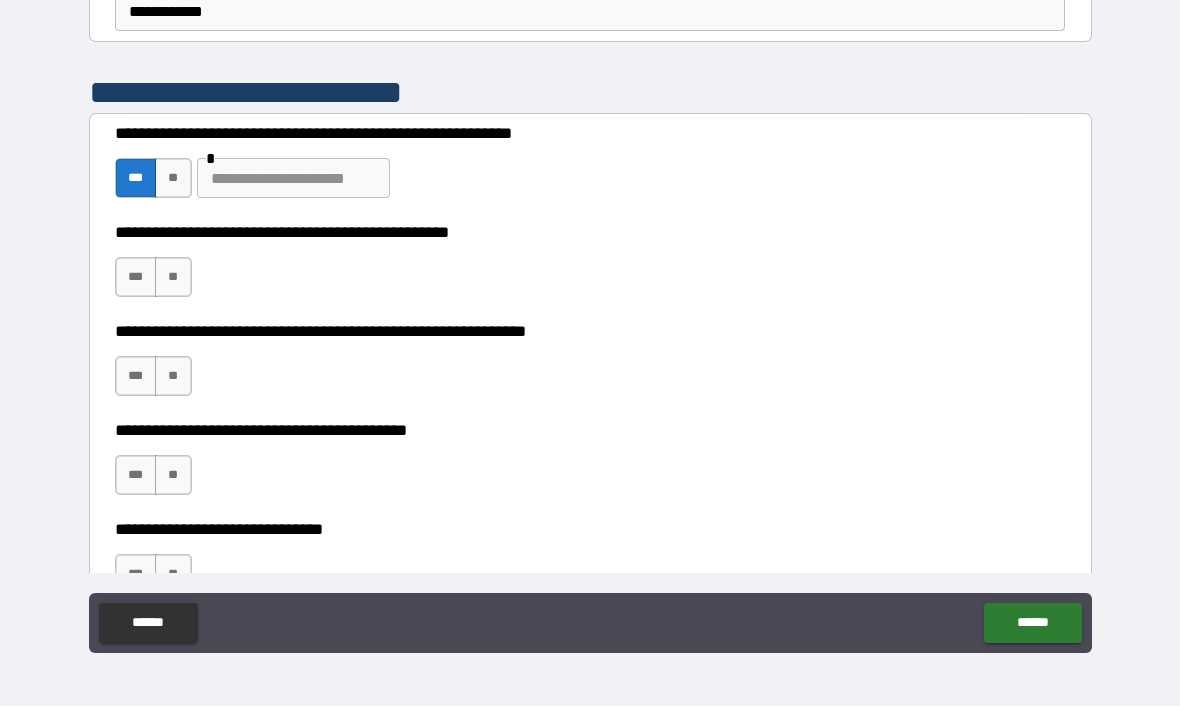 click at bounding box center (293, 179) 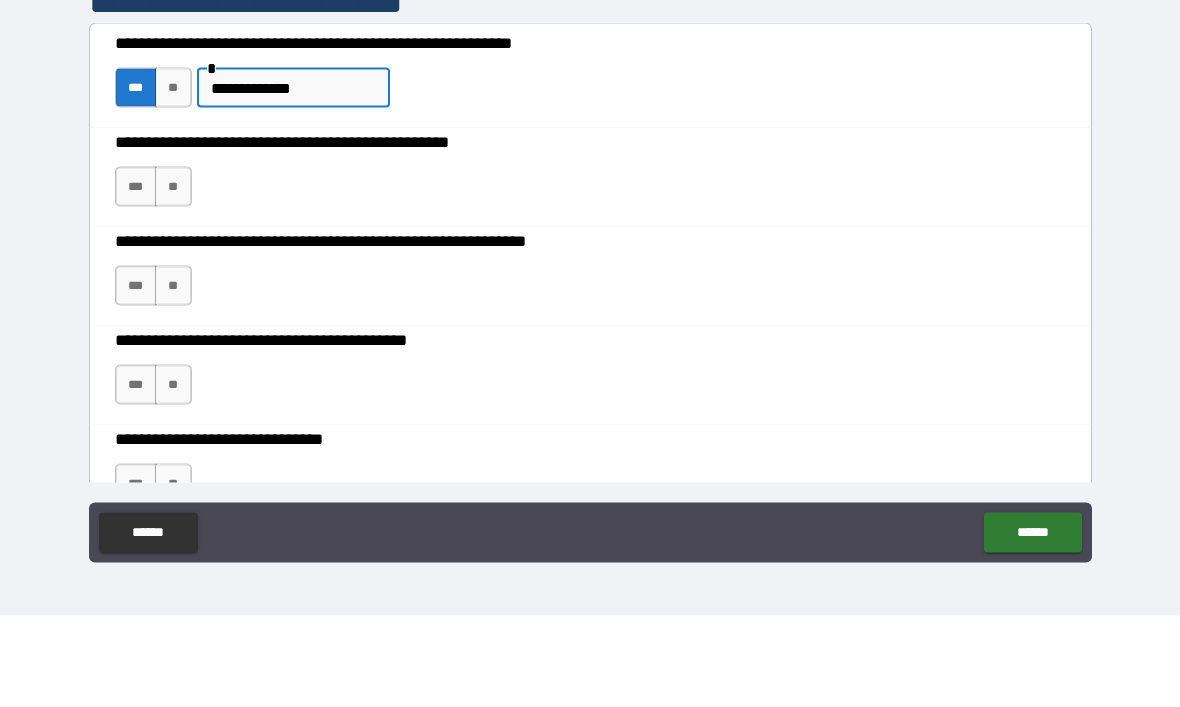 type on "**********" 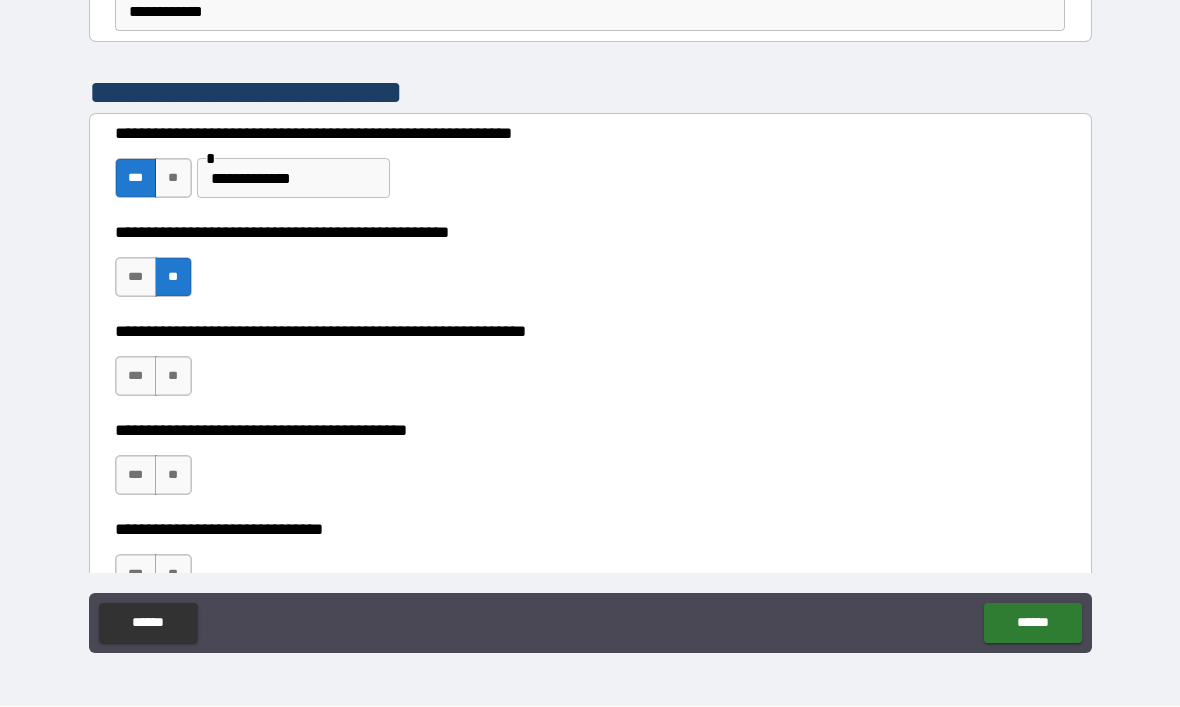 click on "***" at bounding box center [136, 377] 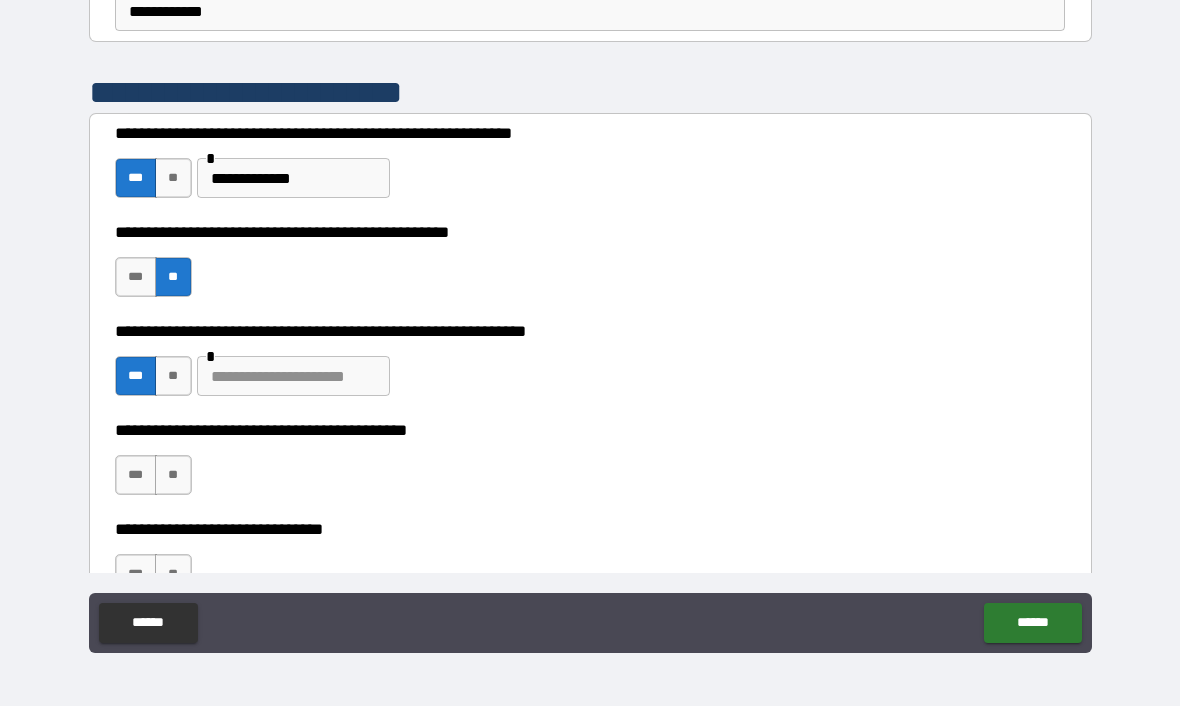 click at bounding box center (293, 377) 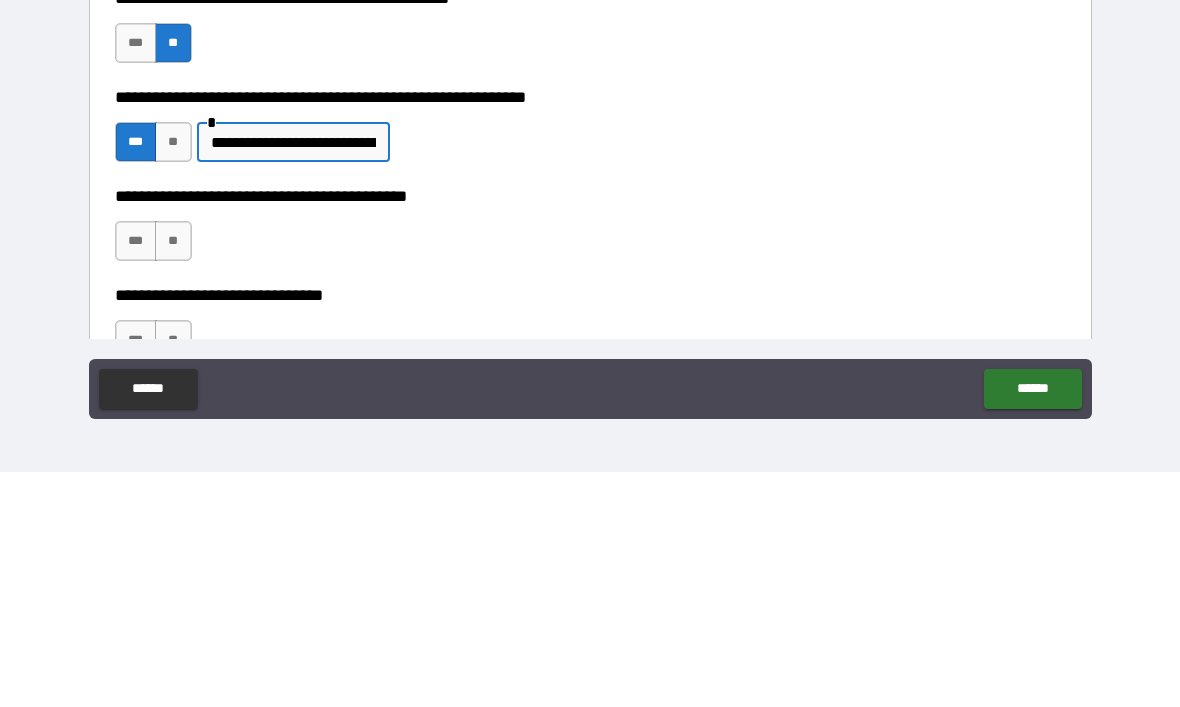 type on "**********" 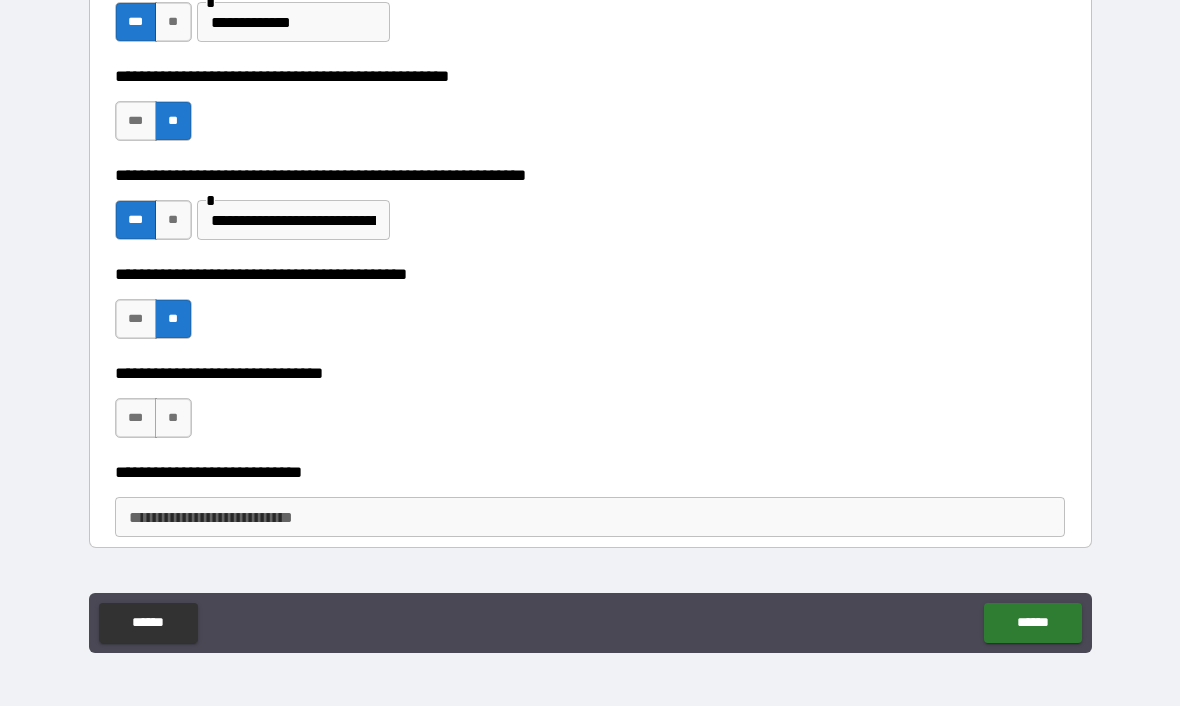 scroll, scrollTop: 641, scrollLeft: 0, axis: vertical 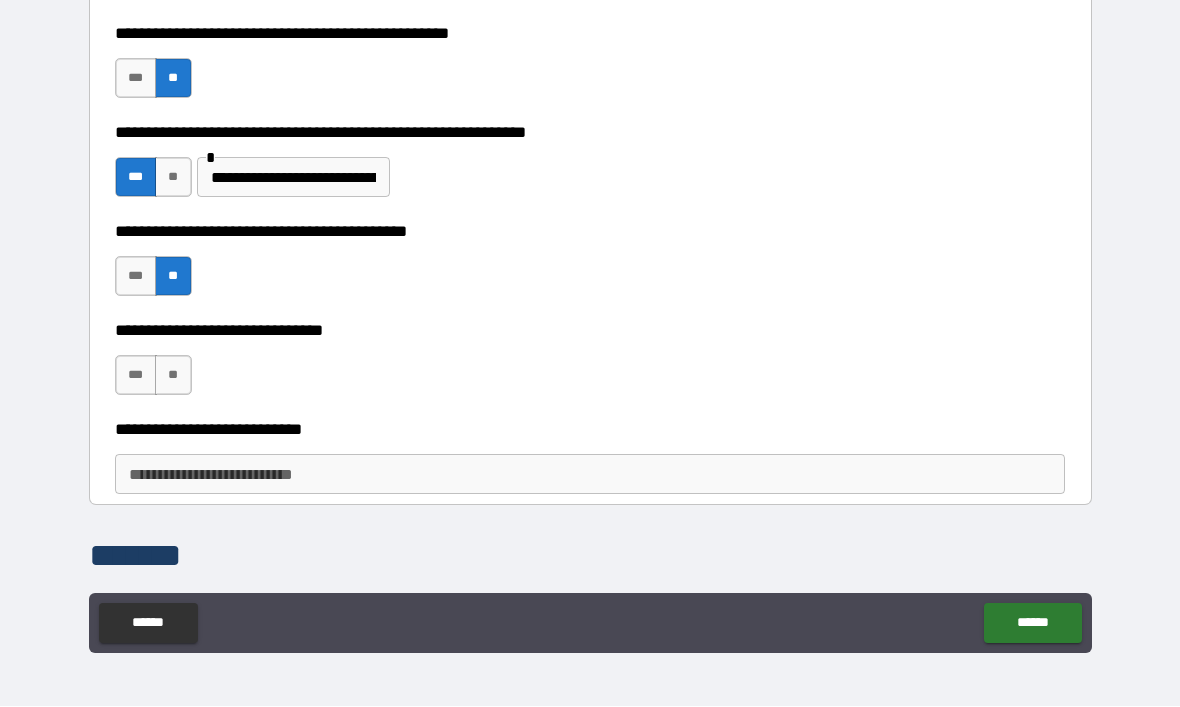 click on "**" at bounding box center (173, 376) 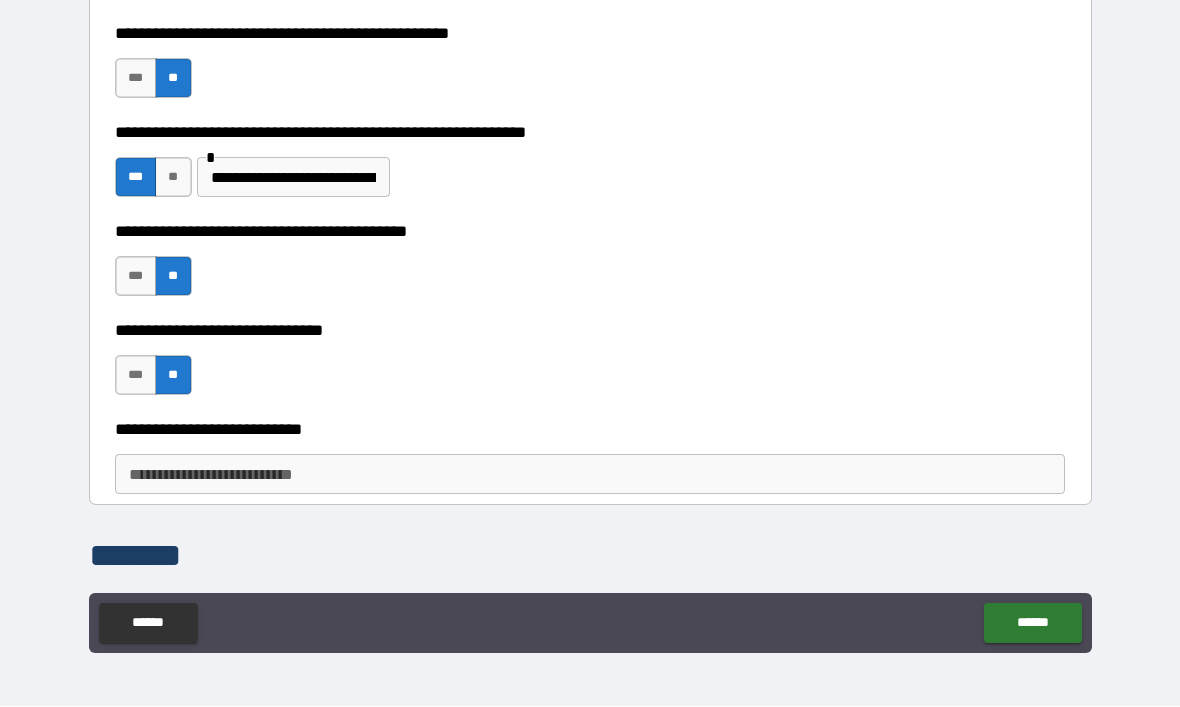 click on "**********" at bounding box center (590, 475) 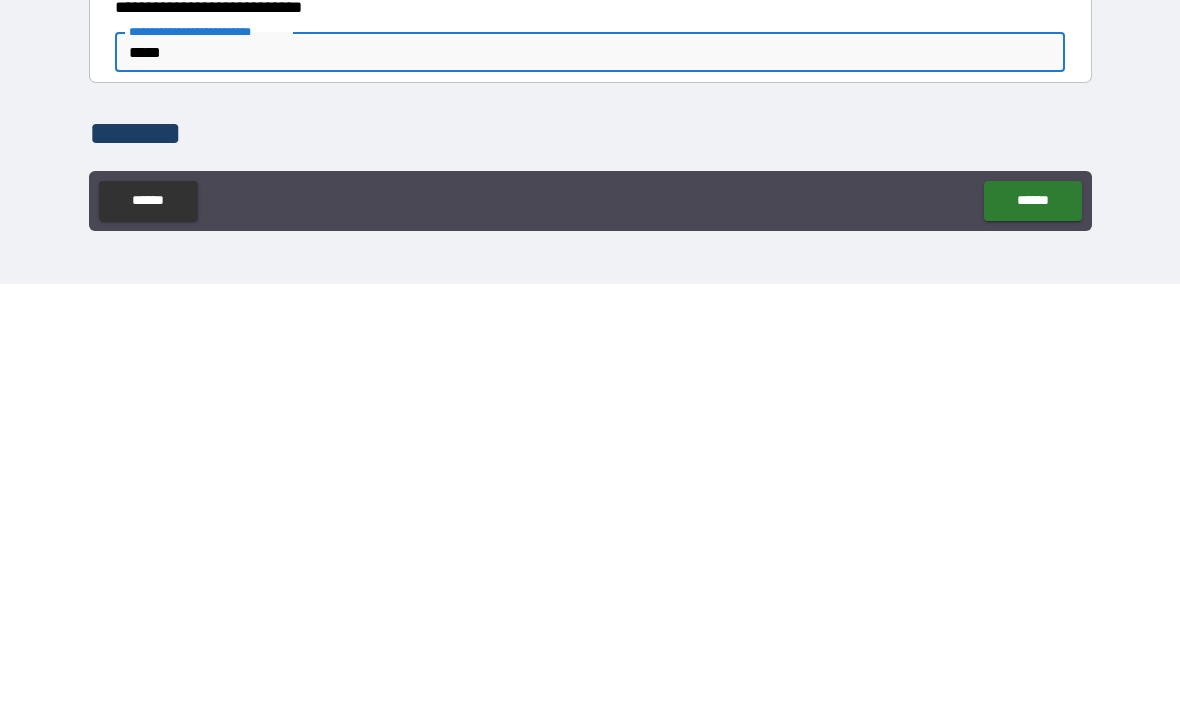 type on "*****" 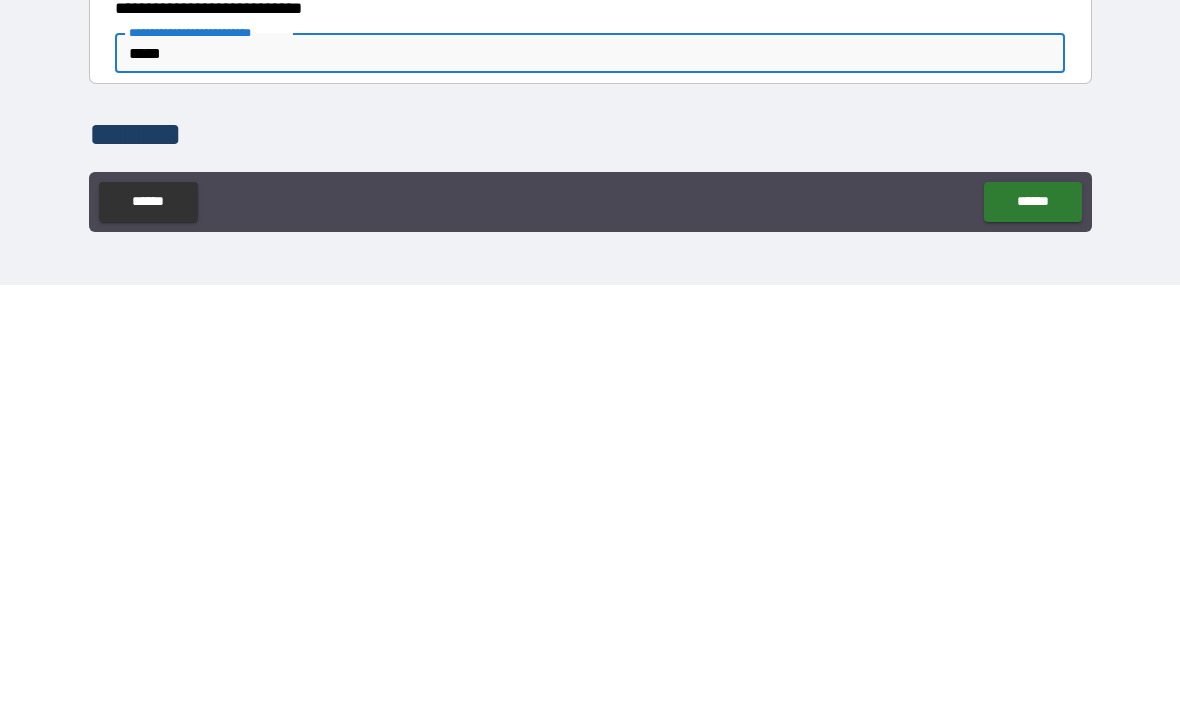 scroll, scrollTop: 67, scrollLeft: 0, axis: vertical 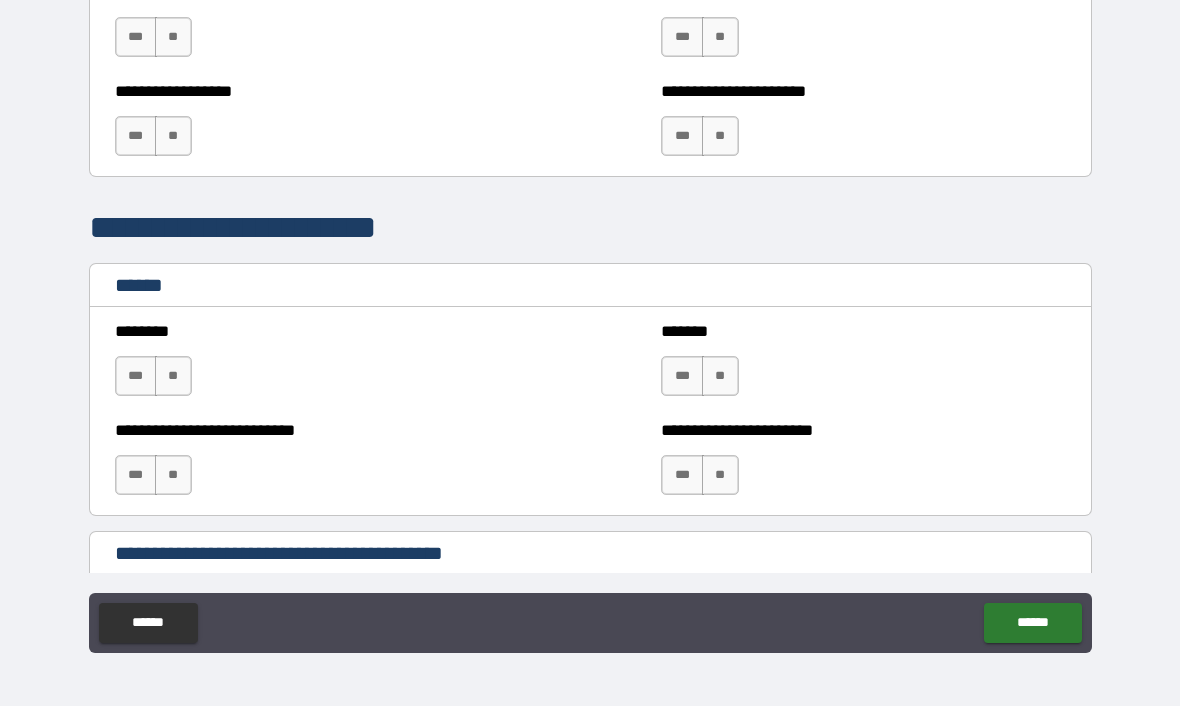 click on "**********" at bounding box center [590, 322] 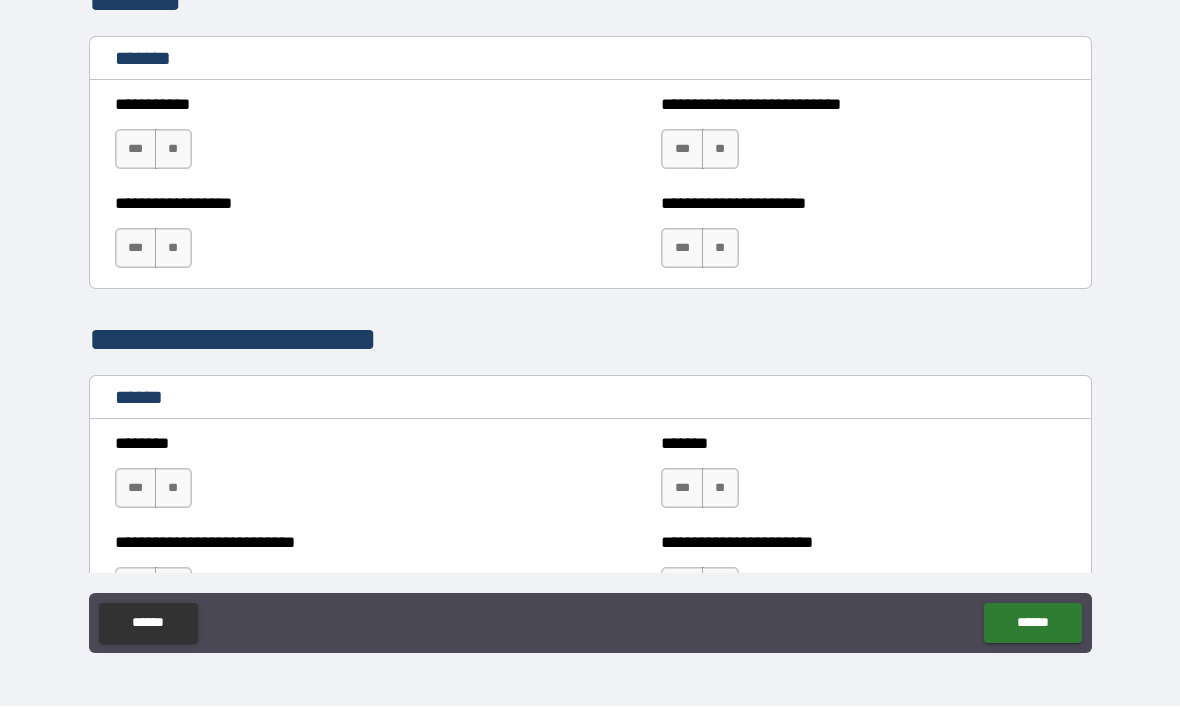 scroll, scrollTop: 1190, scrollLeft: 0, axis: vertical 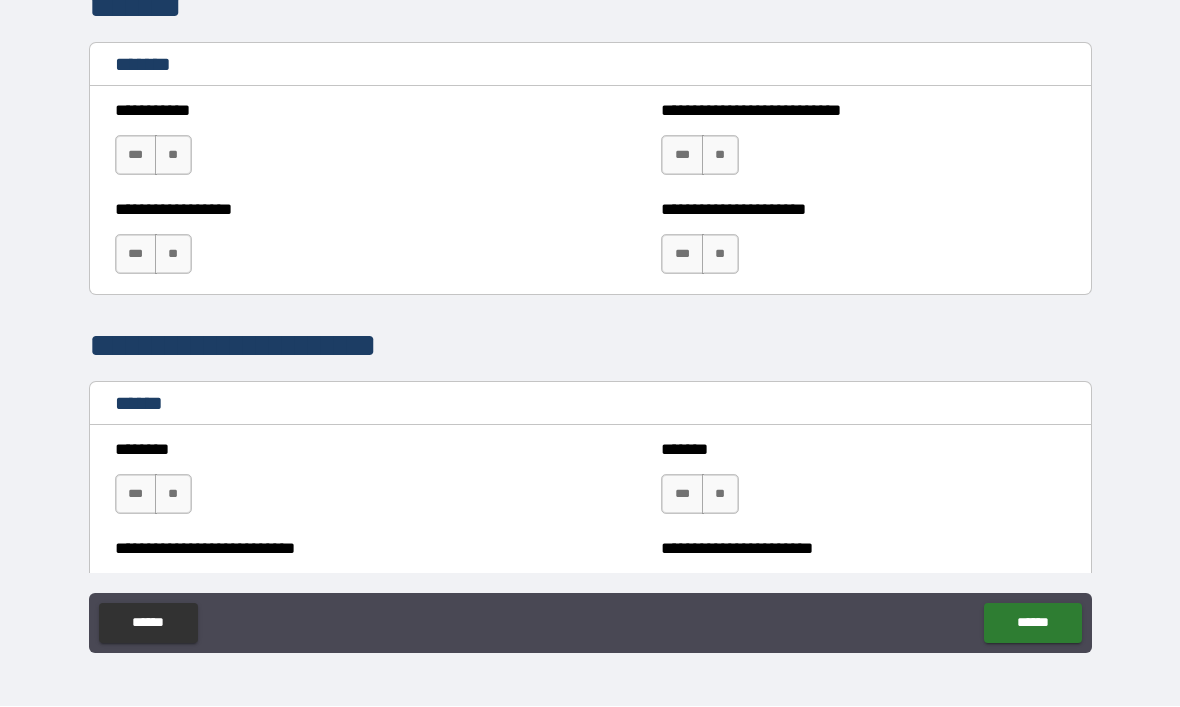 click on "**" at bounding box center [173, 156] 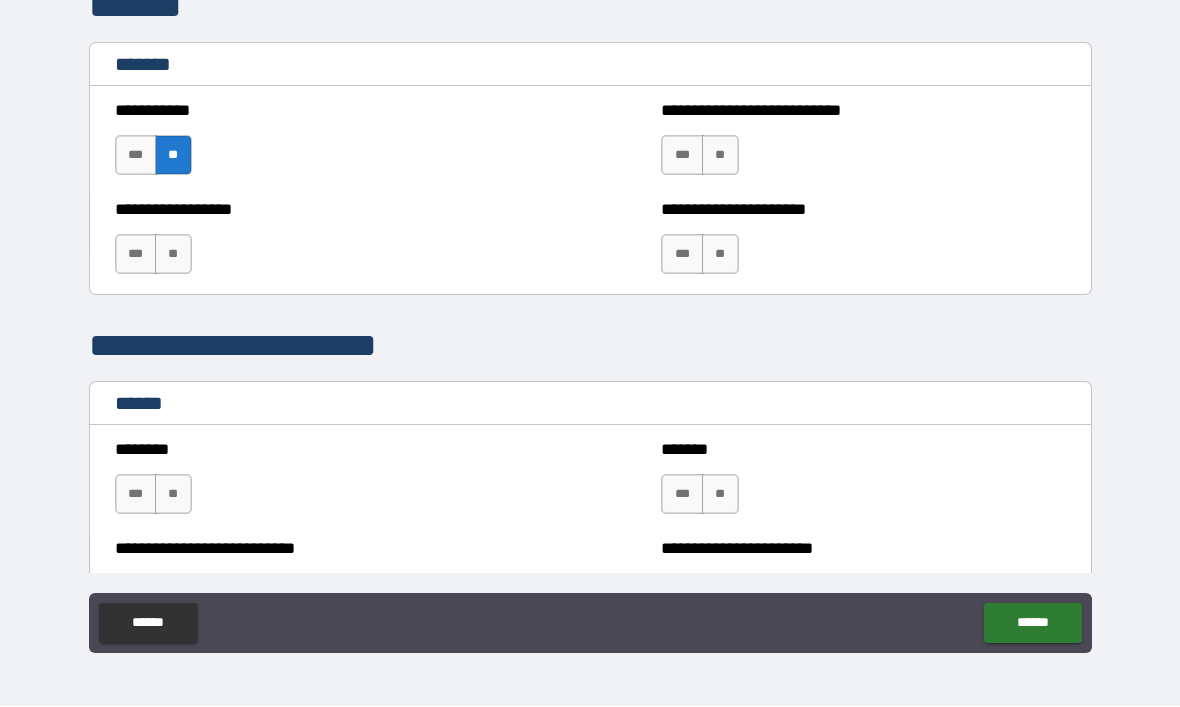 click on "**" at bounding box center [173, 255] 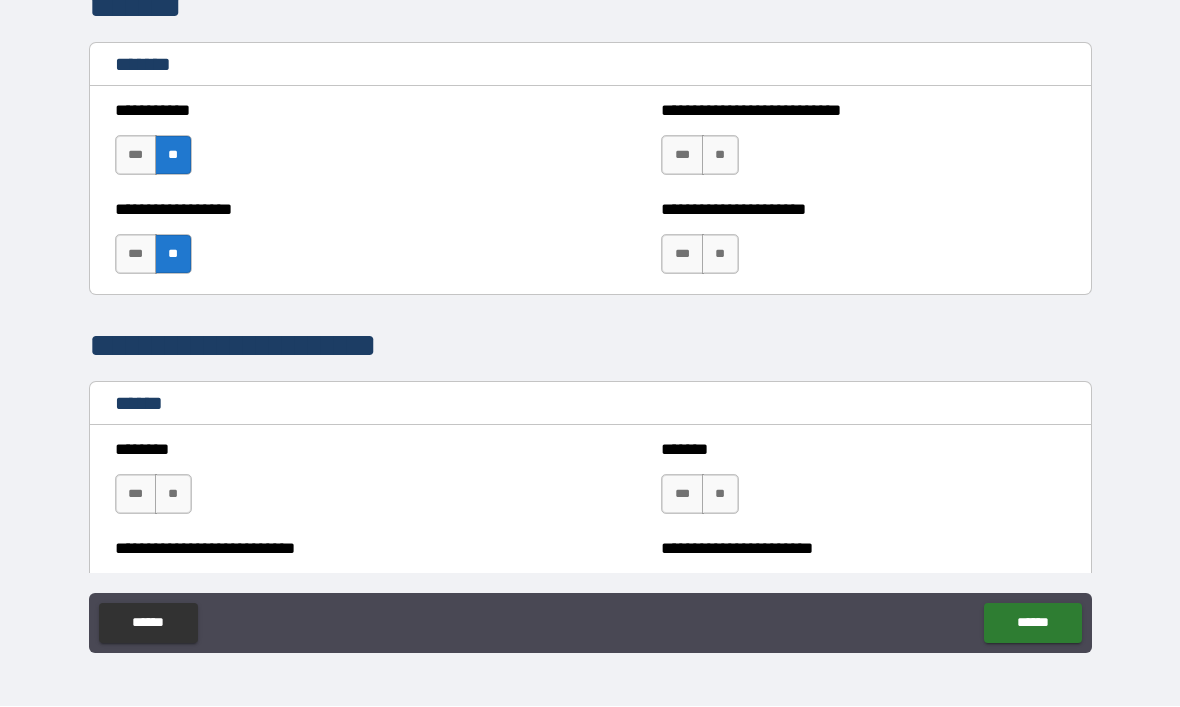 click on "**" at bounding box center [720, 156] 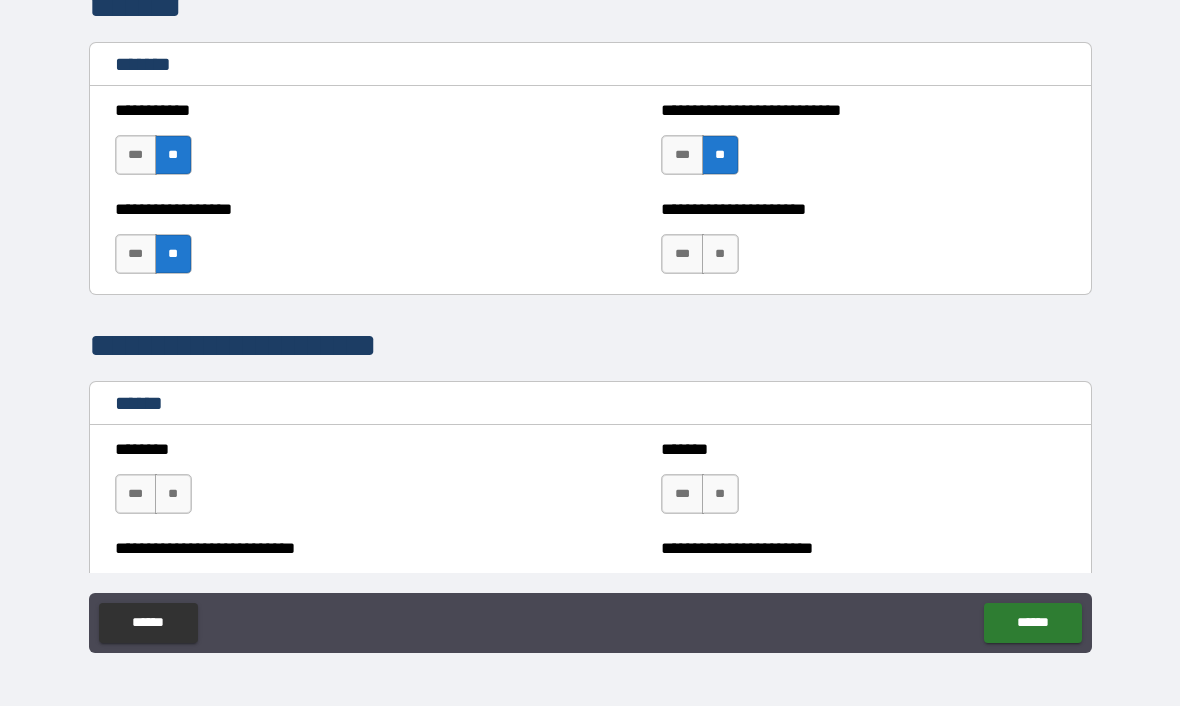 click on "***" at bounding box center (682, 255) 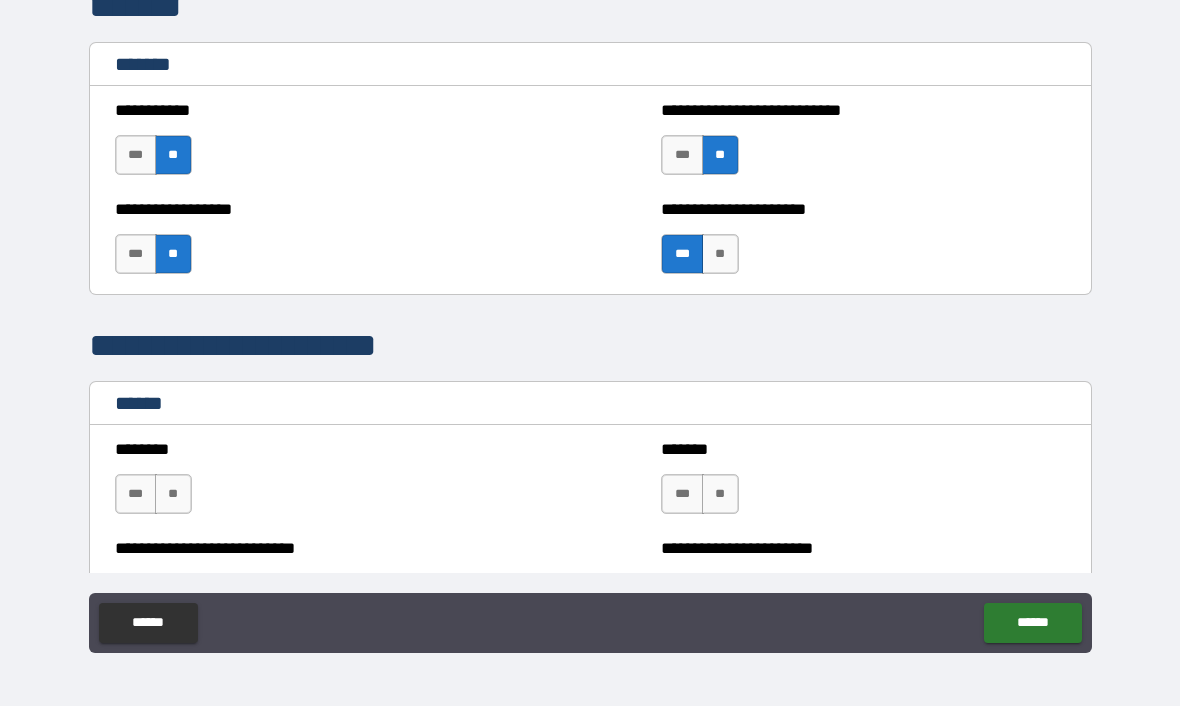 click on "**" at bounding box center [173, 495] 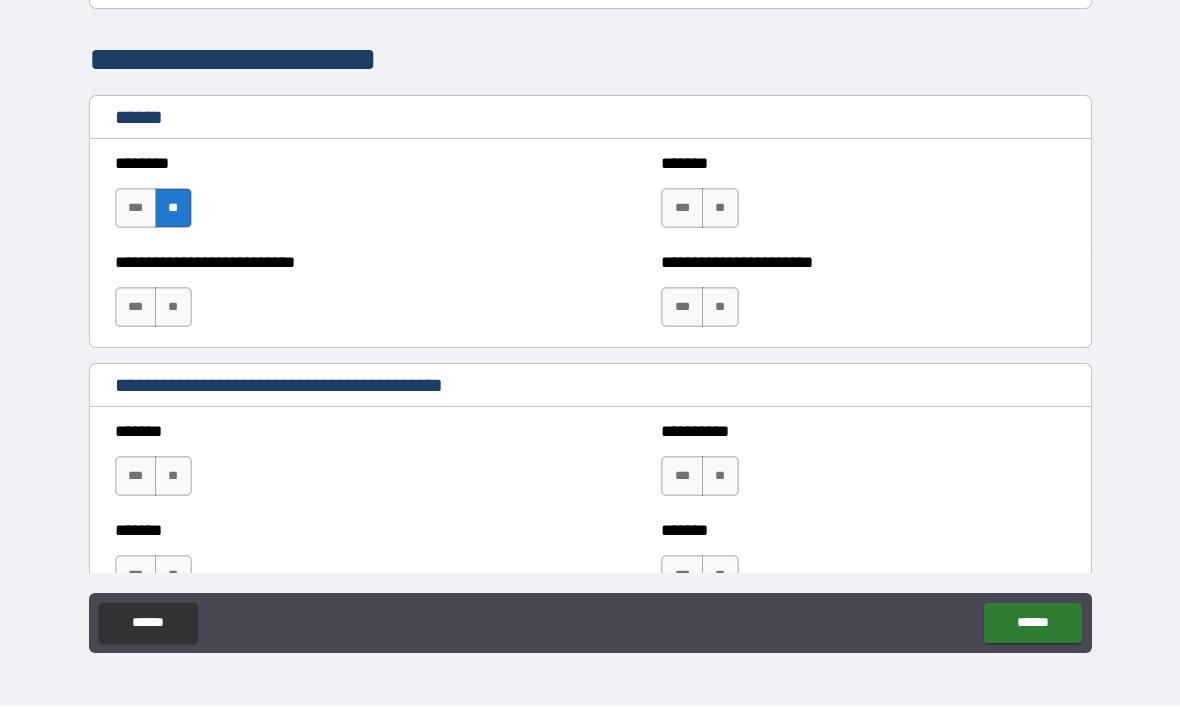 scroll, scrollTop: 1482, scrollLeft: 0, axis: vertical 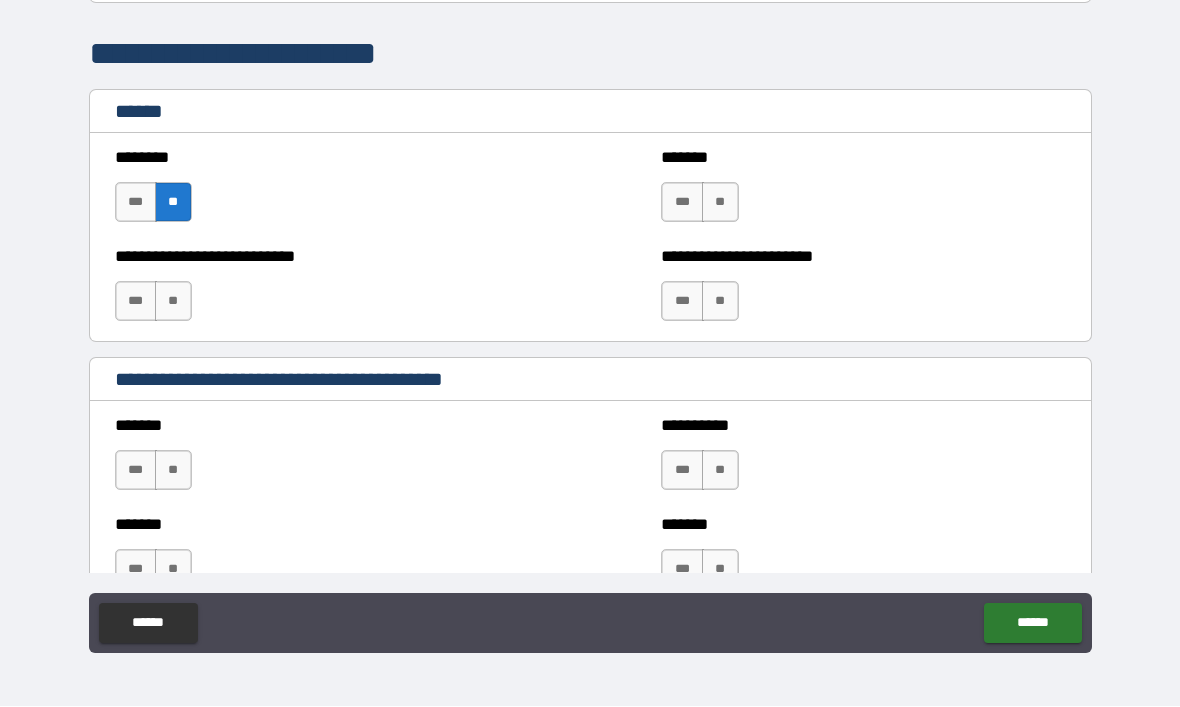 click on "**" at bounding box center [720, 203] 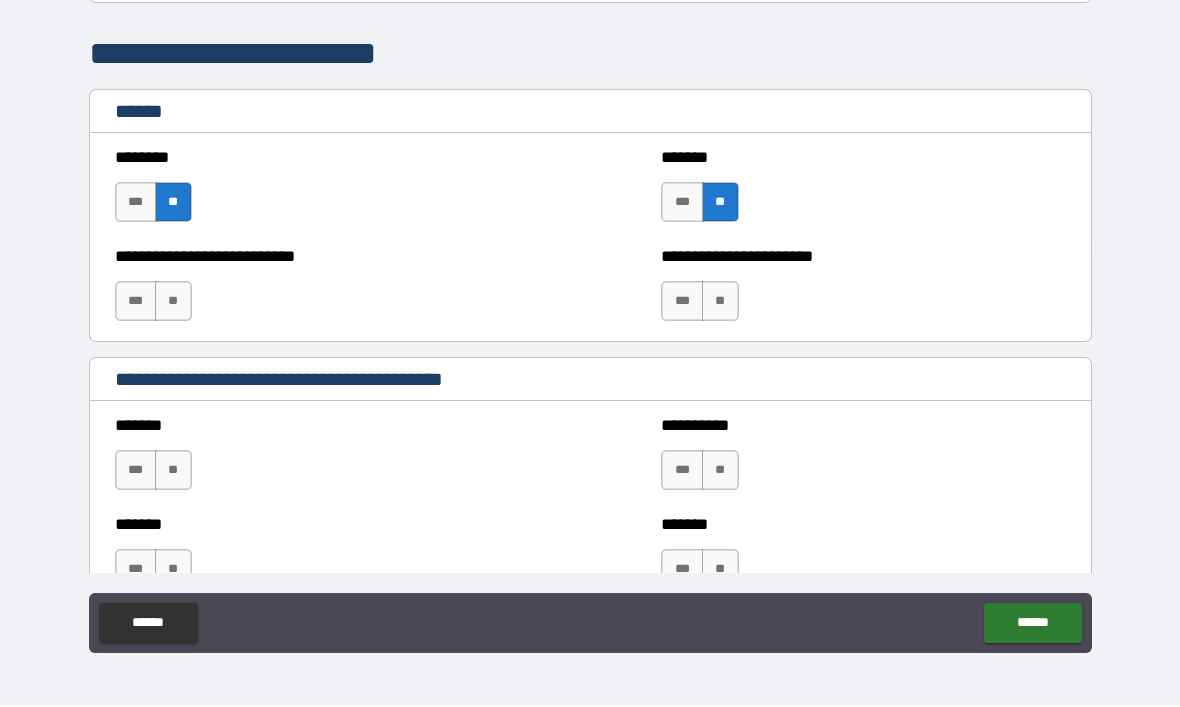 click on "**" at bounding box center (720, 302) 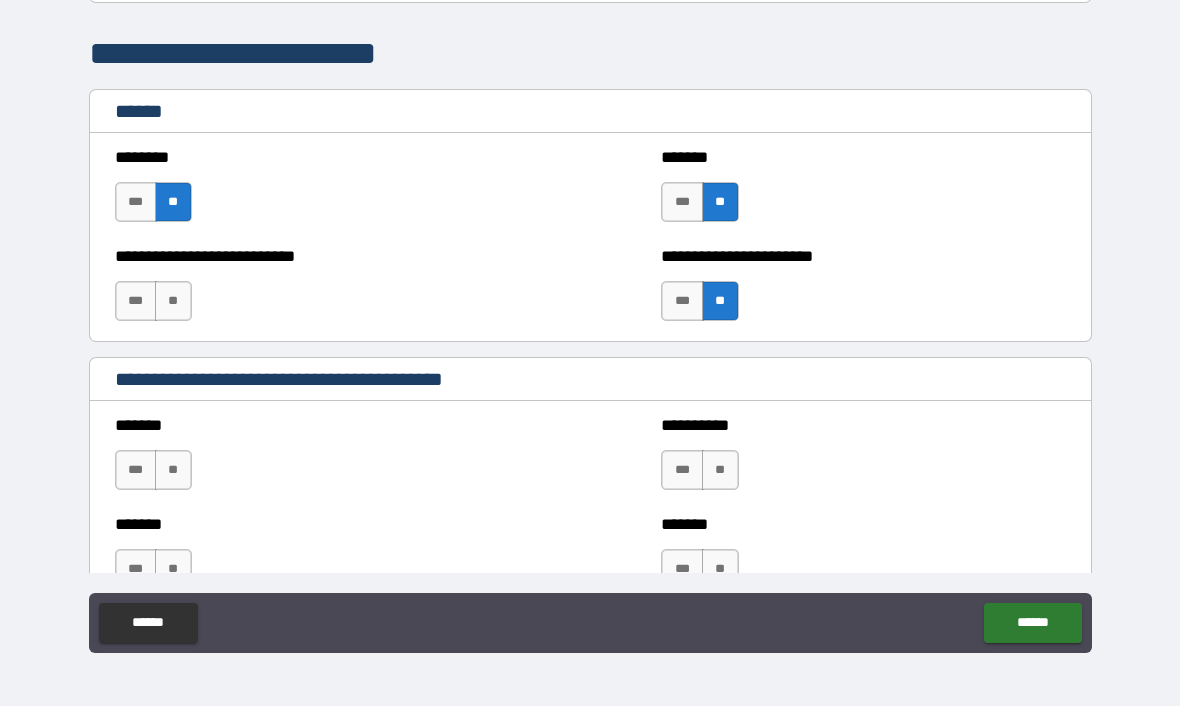 click on "**" at bounding box center [173, 302] 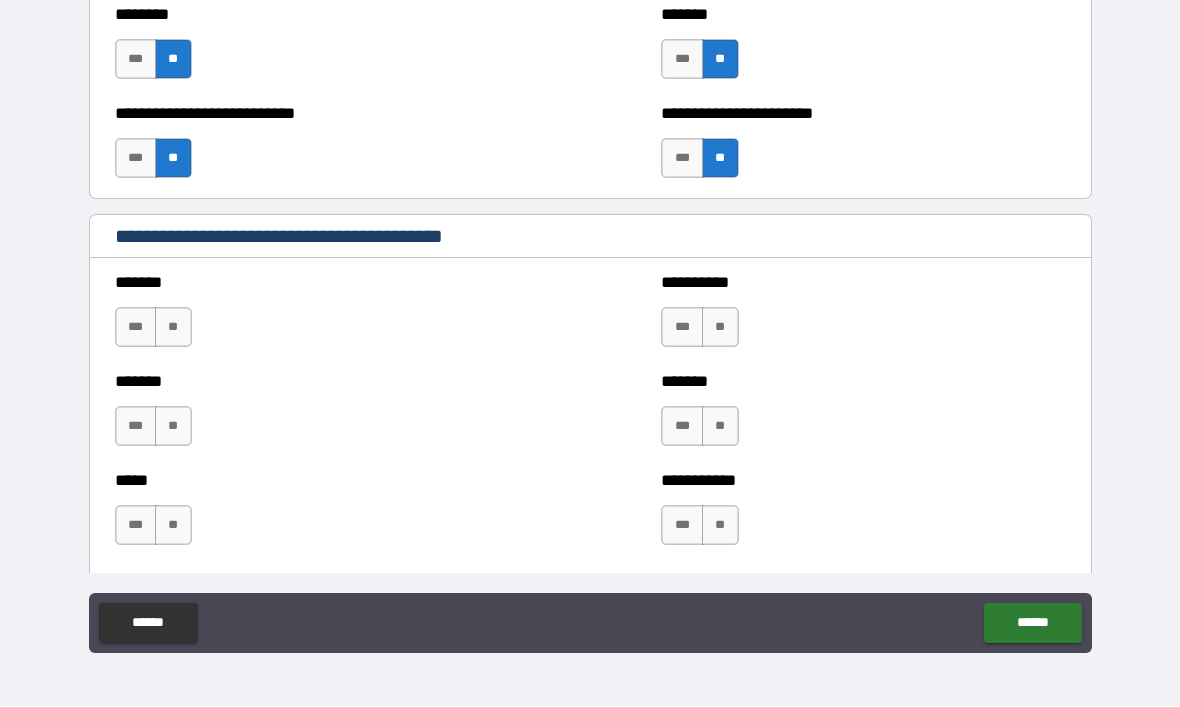 scroll, scrollTop: 1643, scrollLeft: 0, axis: vertical 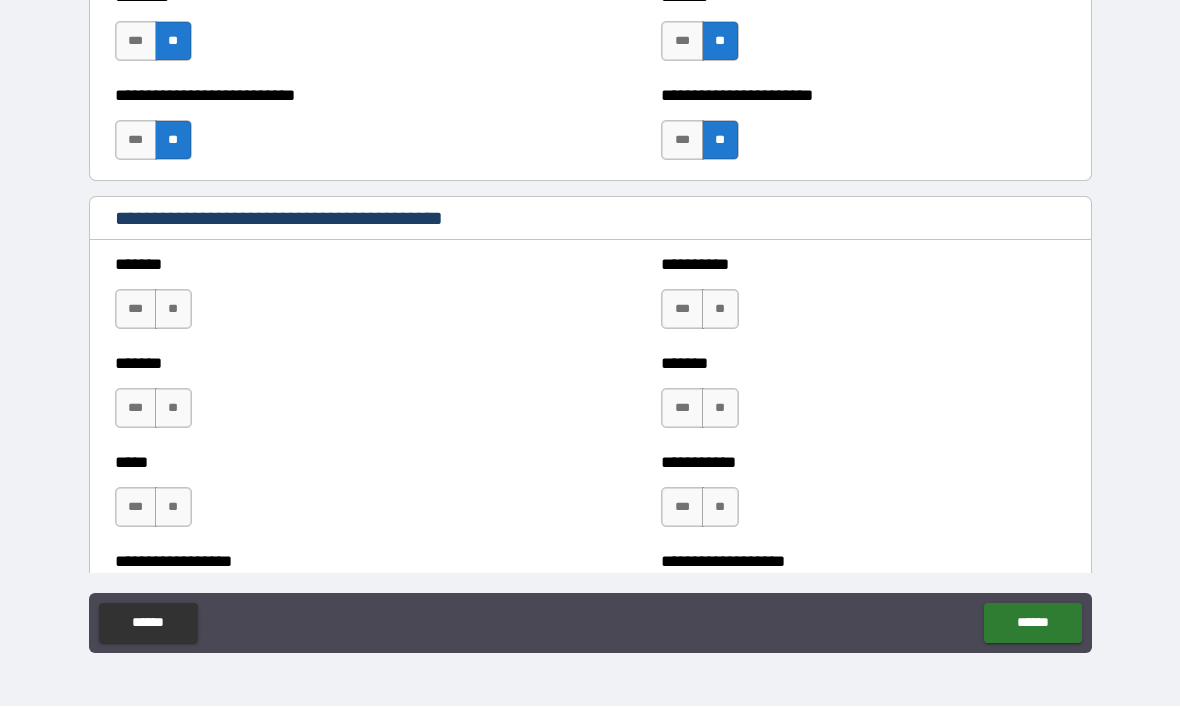 click on "**" at bounding box center [173, 310] 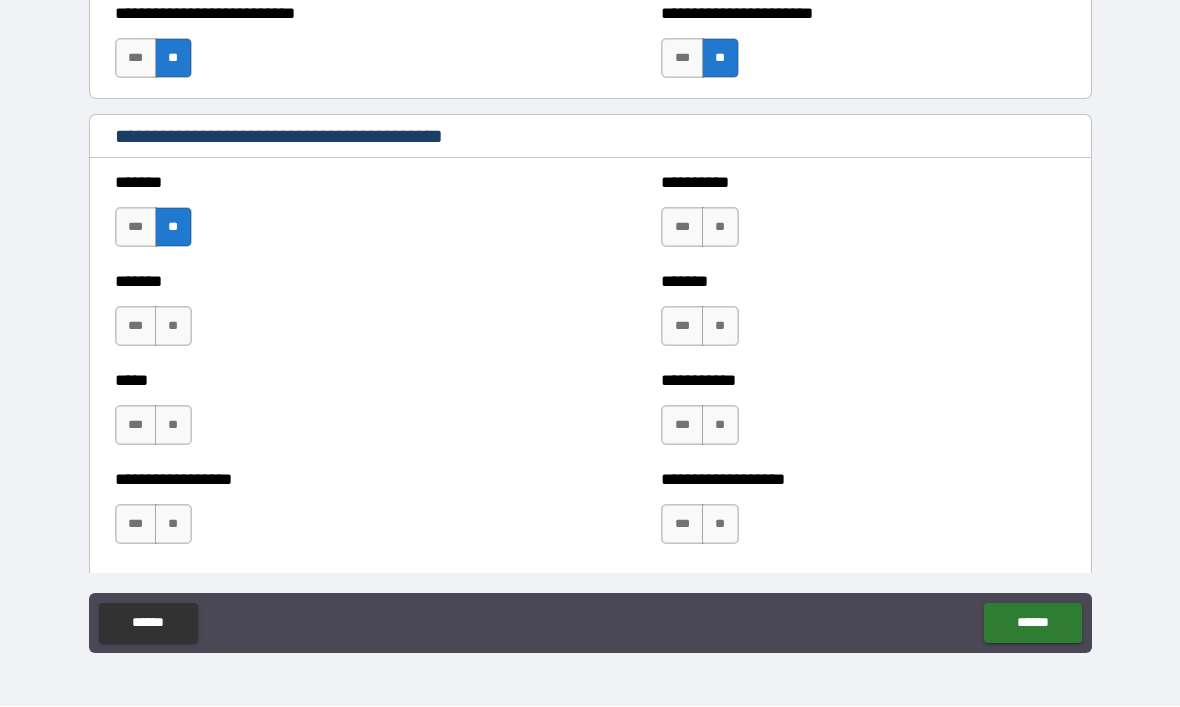scroll, scrollTop: 1726, scrollLeft: 0, axis: vertical 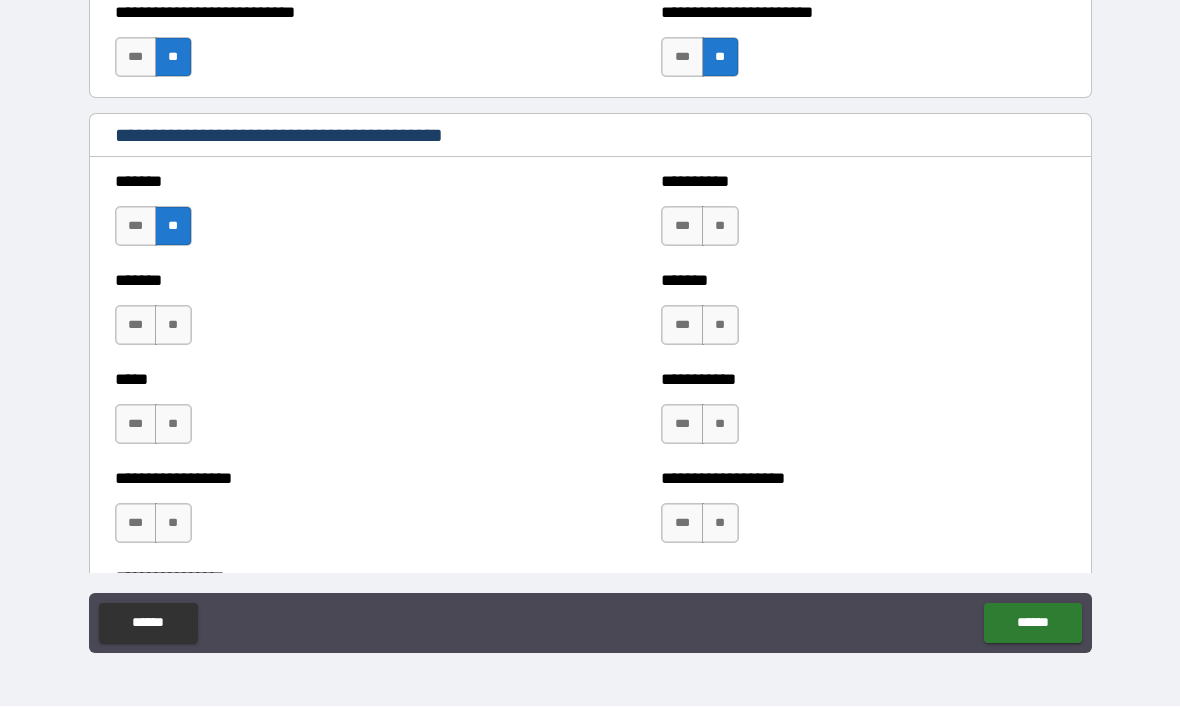 click on "**" at bounding box center (173, 326) 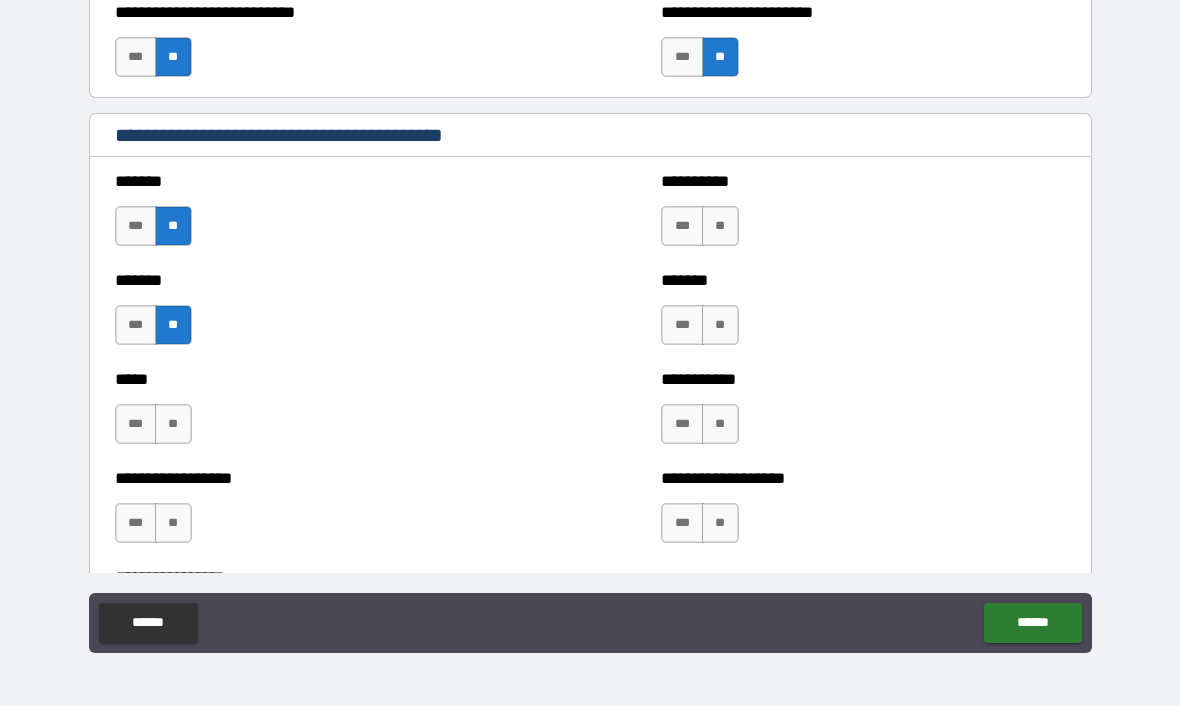 click on "***" at bounding box center (136, 425) 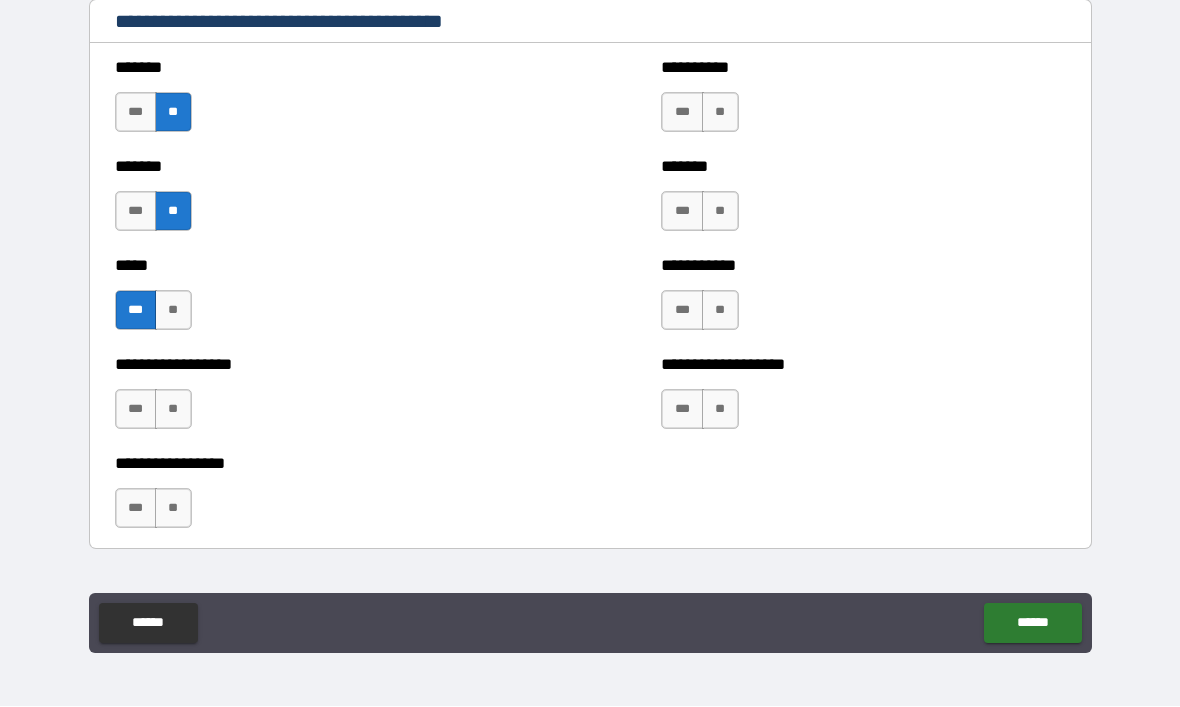 scroll, scrollTop: 1858, scrollLeft: 0, axis: vertical 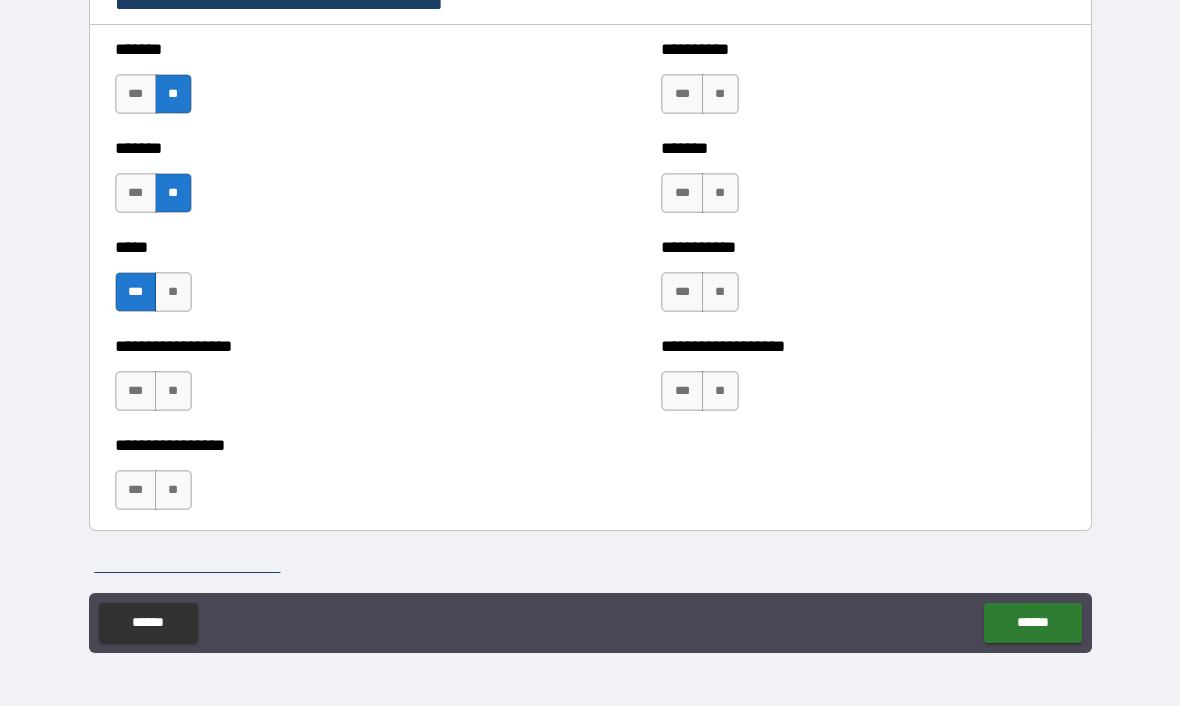 click on "**" at bounding box center (173, 392) 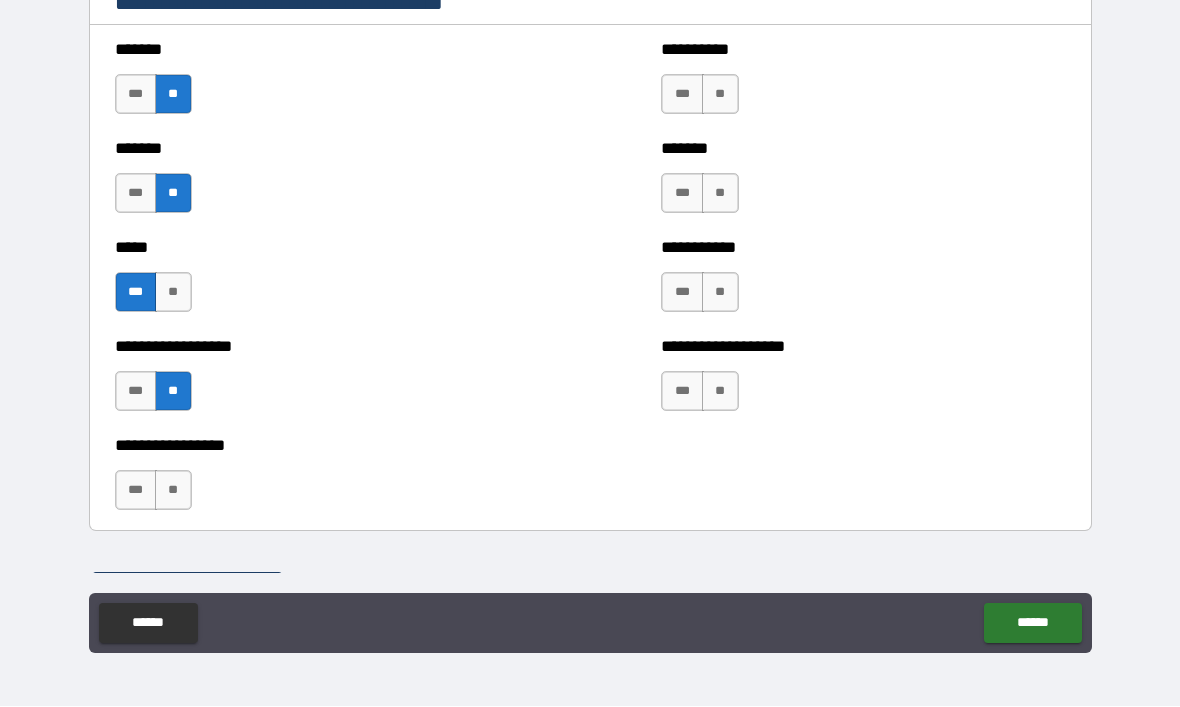 click on "**" at bounding box center [720, 95] 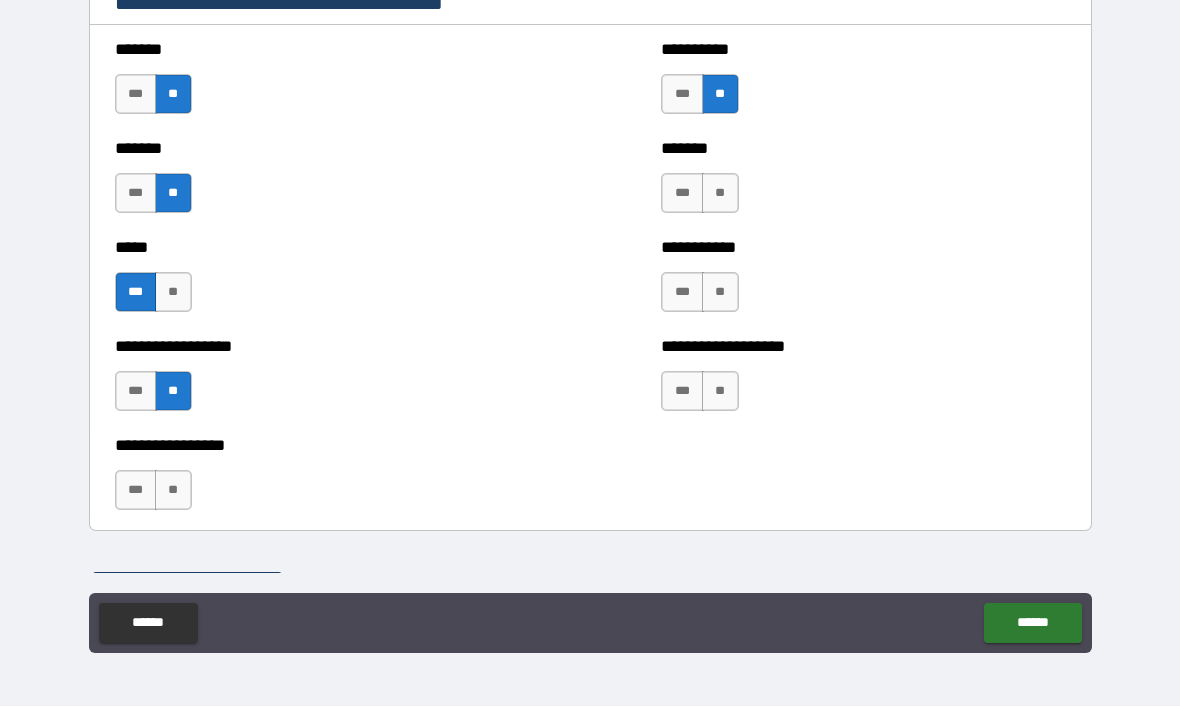 click on "**" at bounding box center [720, 194] 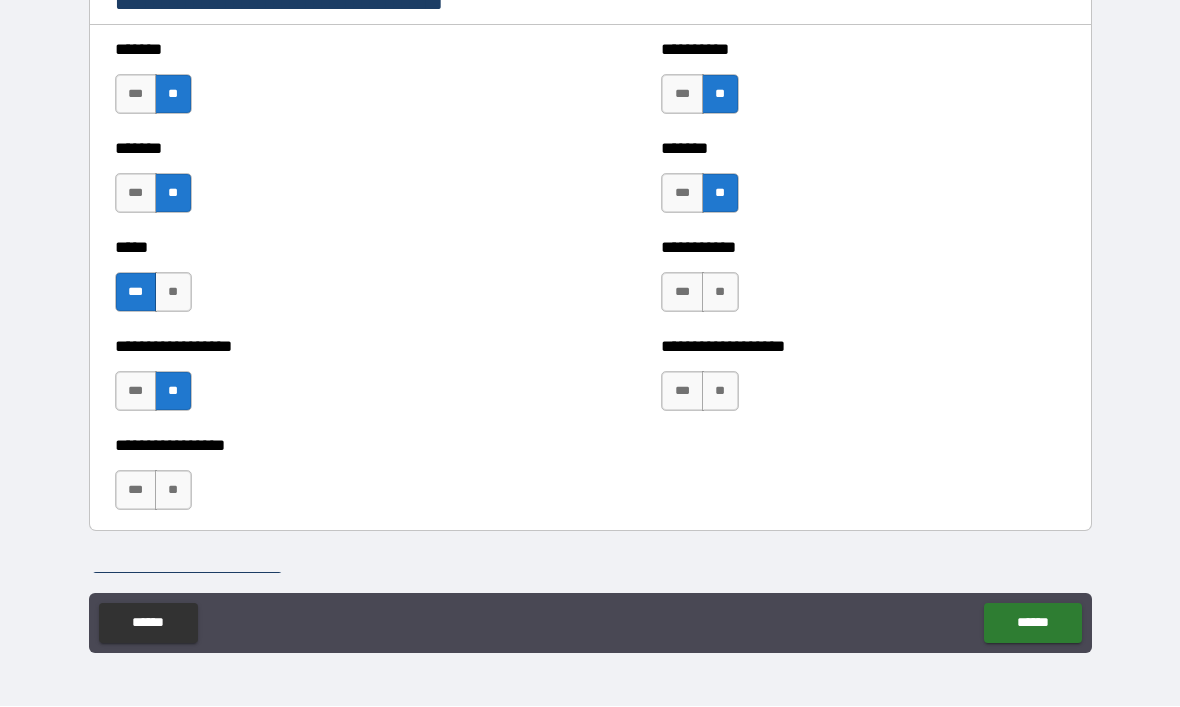 click on "***" at bounding box center (682, 293) 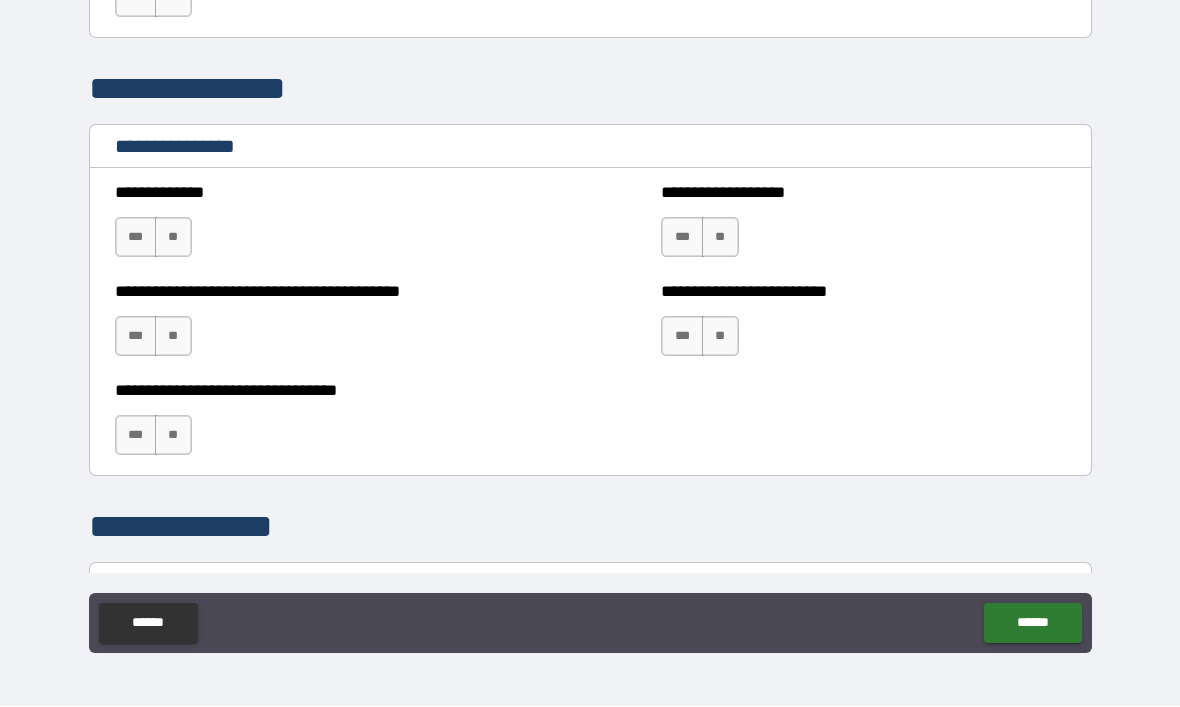 scroll, scrollTop: 2353, scrollLeft: 0, axis: vertical 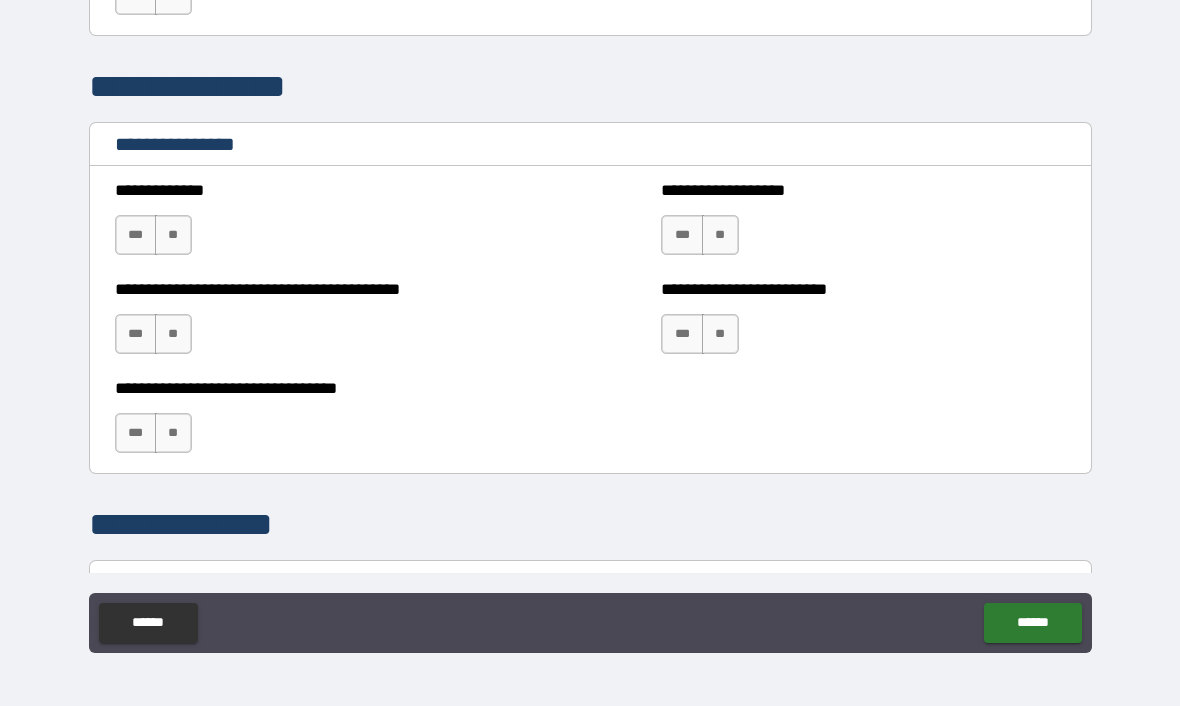 click on "***" at bounding box center [136, 236] 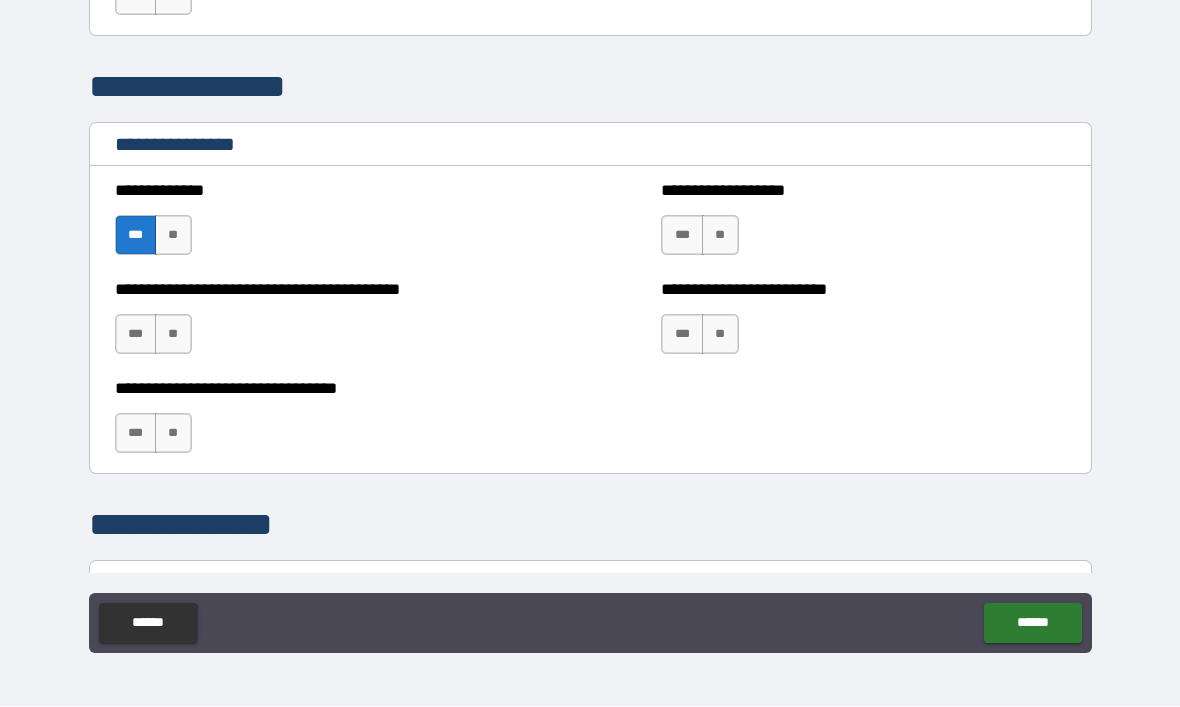 click on "**" at bounding box center [173, 335] 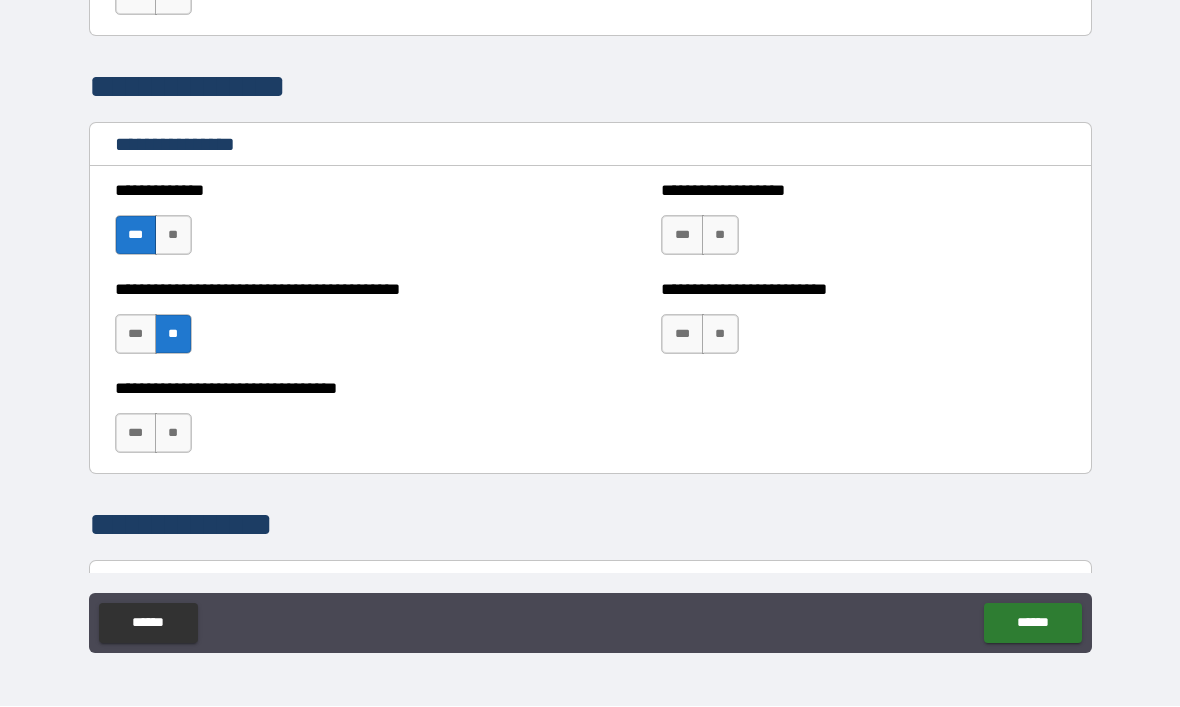 click on "**" at bounding box center (173, 434) 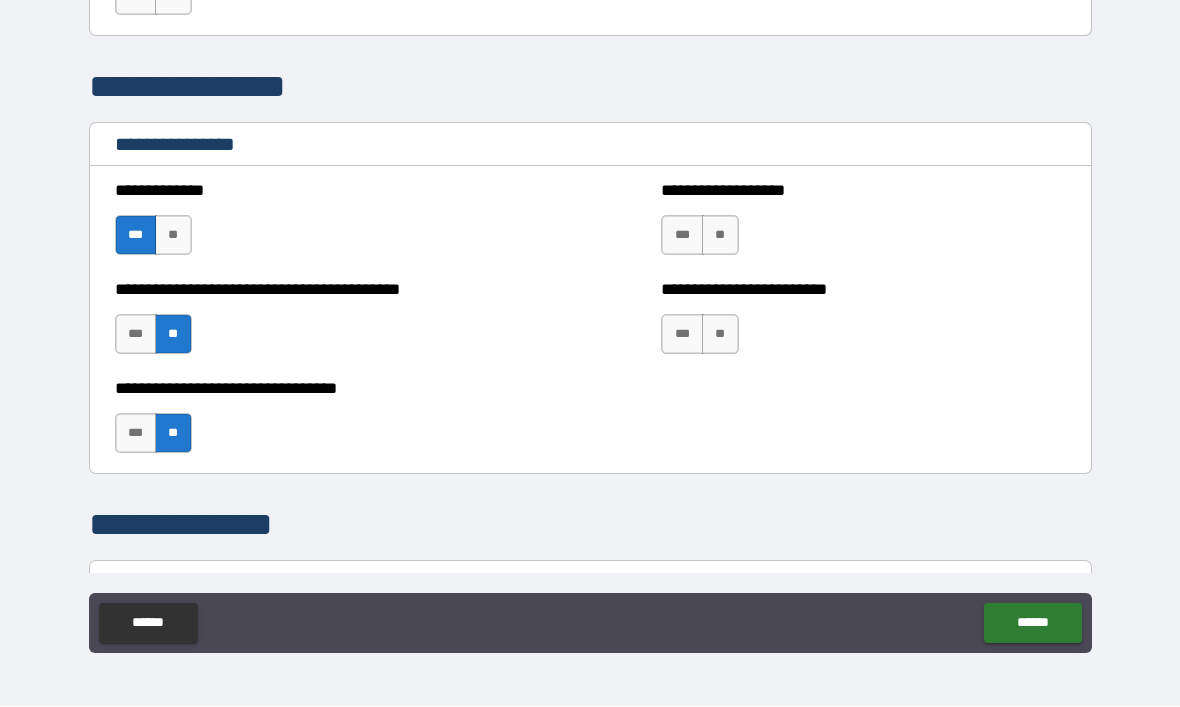 click on "**" at bounding box center (720, 236) 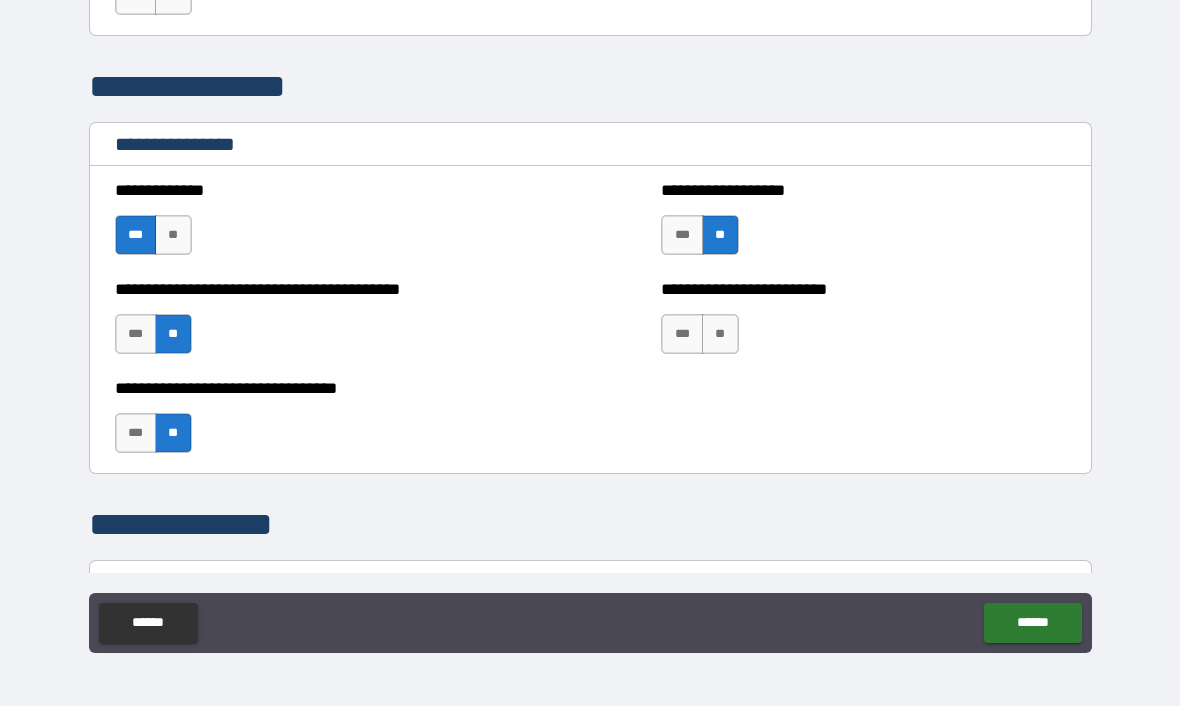 click on "**" at bounding box center (720, 335) 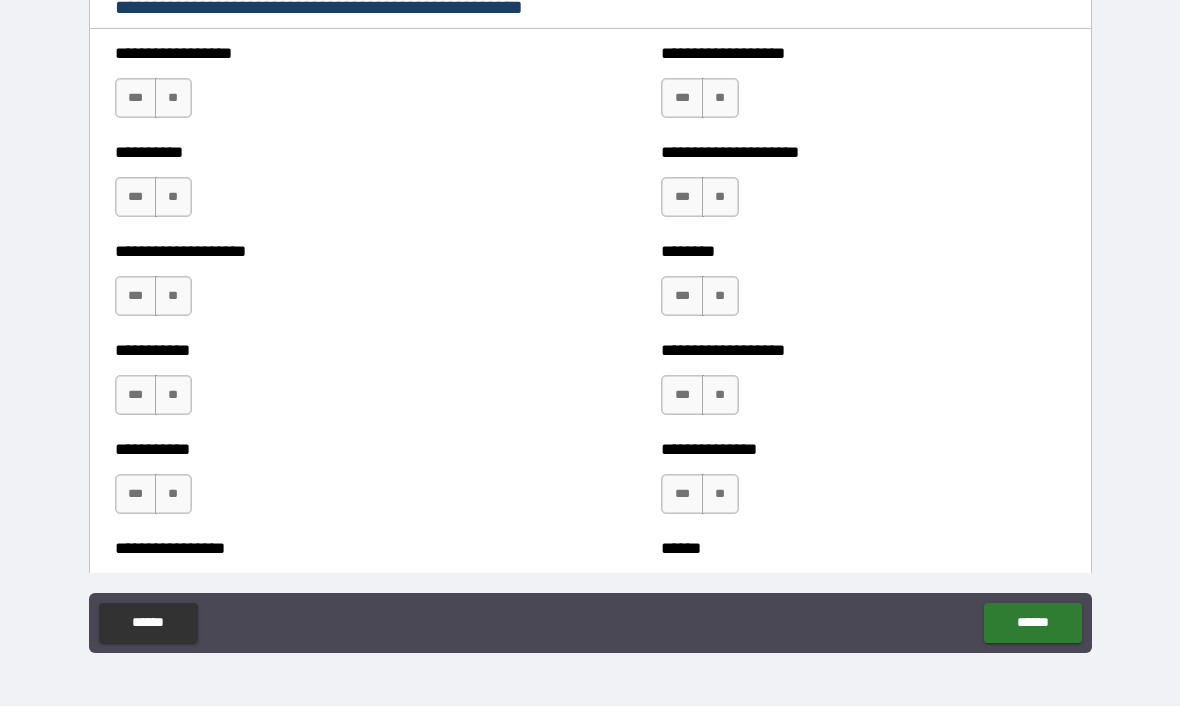 scroll, scrollTop: 2936, scrollLeft: 0, axis: vertical 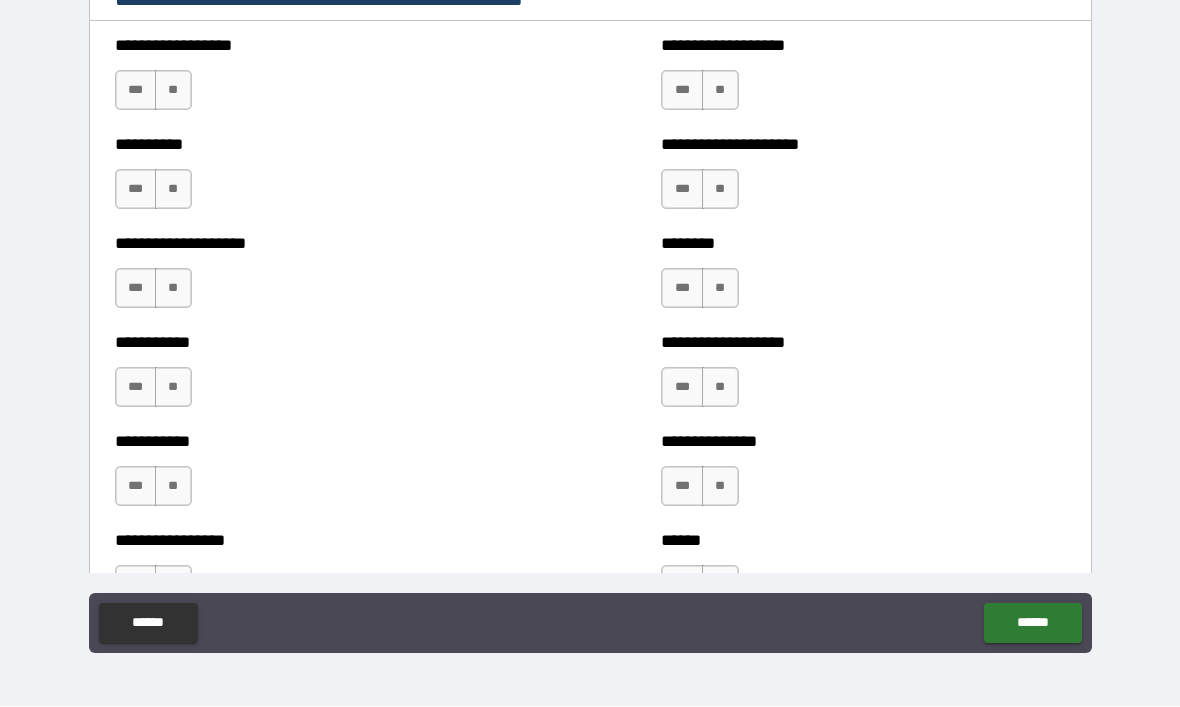 click on "**" at bounding box center (173, 91) 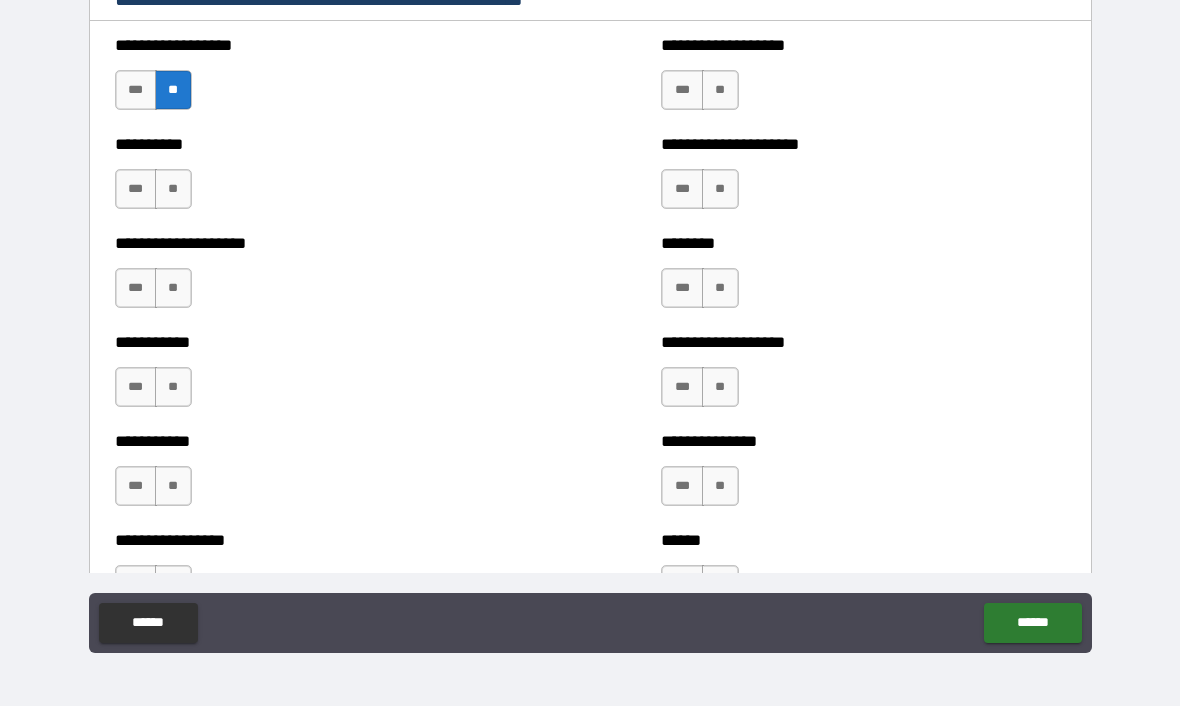click on "**" at bounding box center (173, 190) 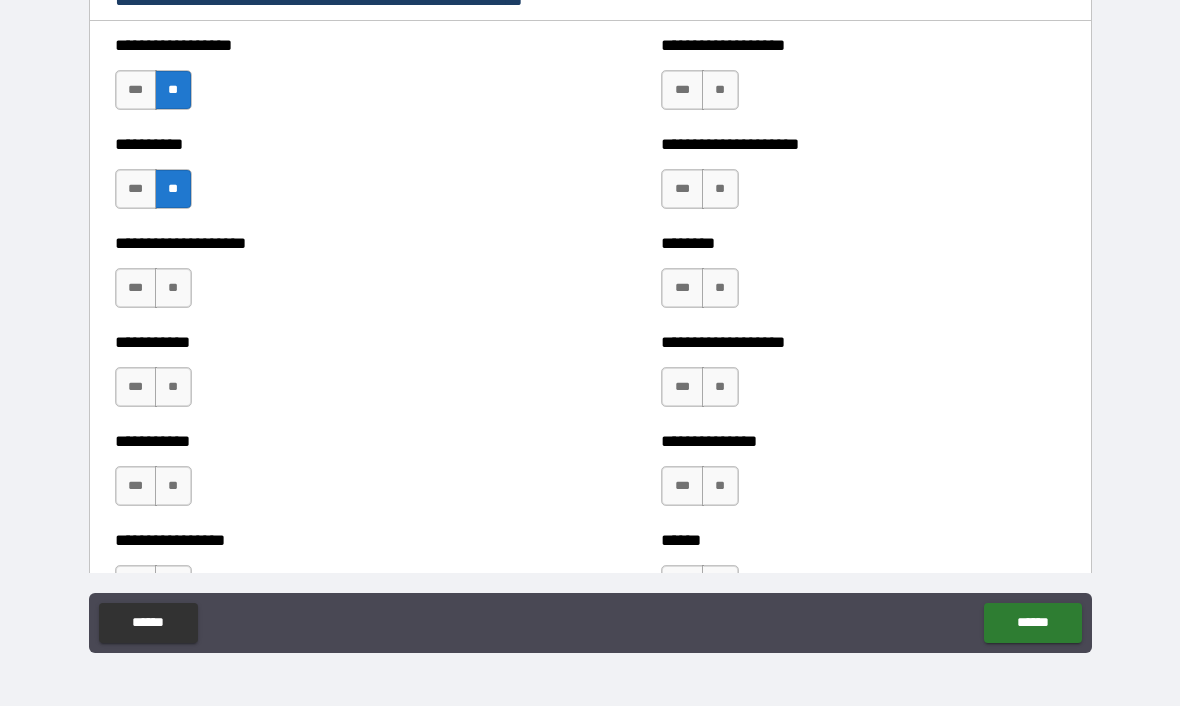 click on "**" at bounding box center [173, 289] 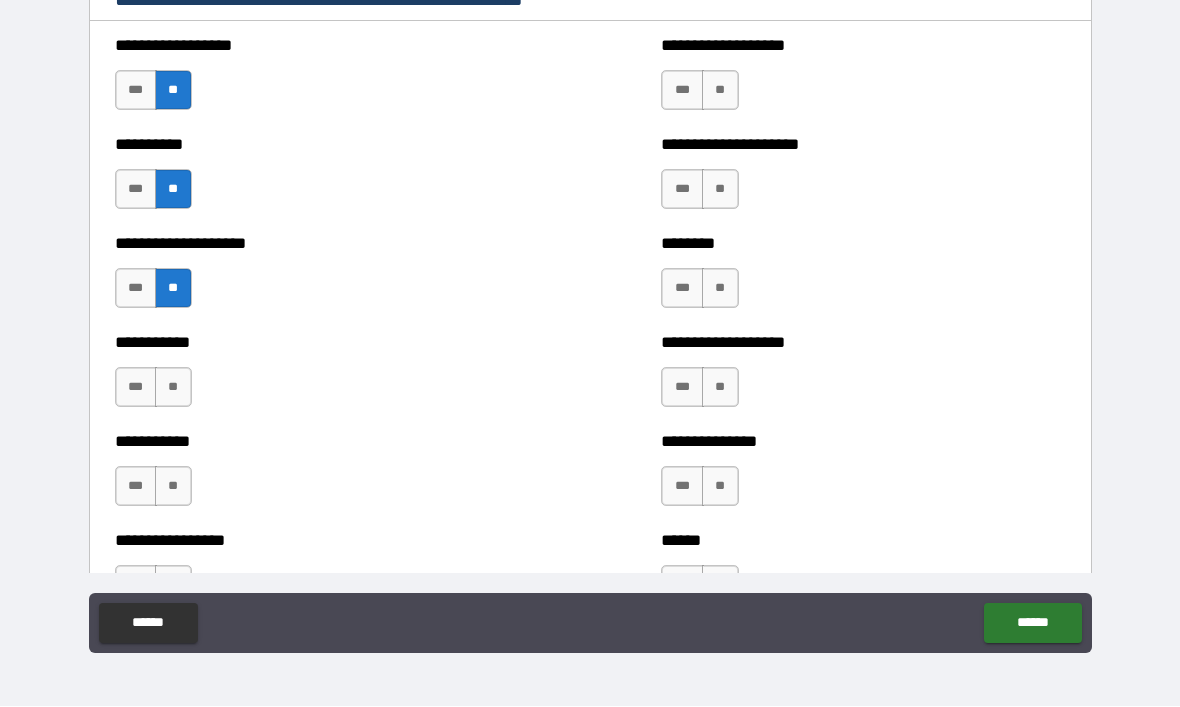 click on "**" at bounding box center [173, 388] 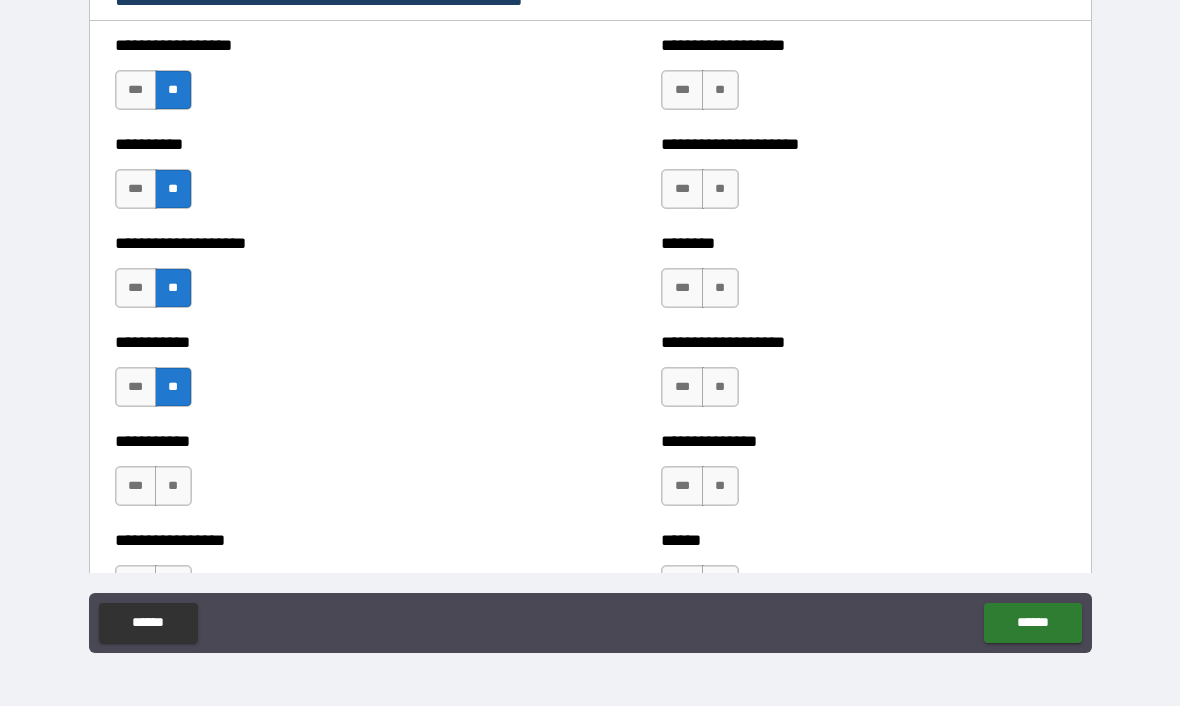 click on "**" at bounding box center (173, 487) 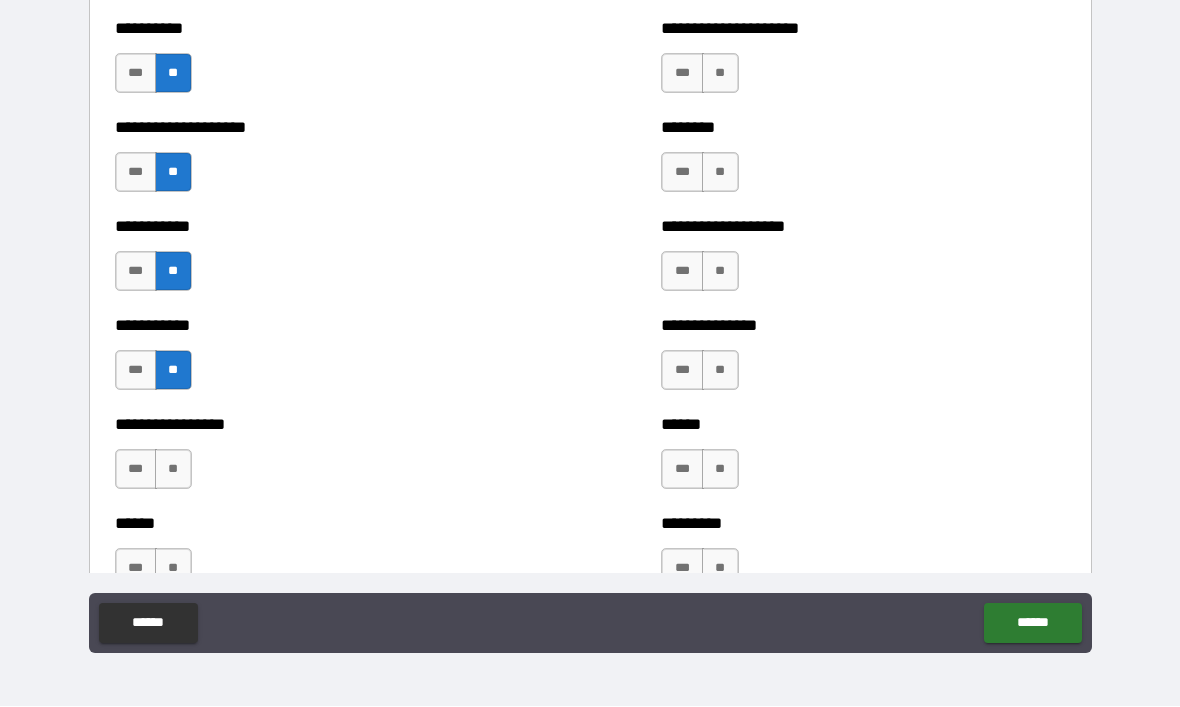 click on "**" at bounding box center (173, 470) 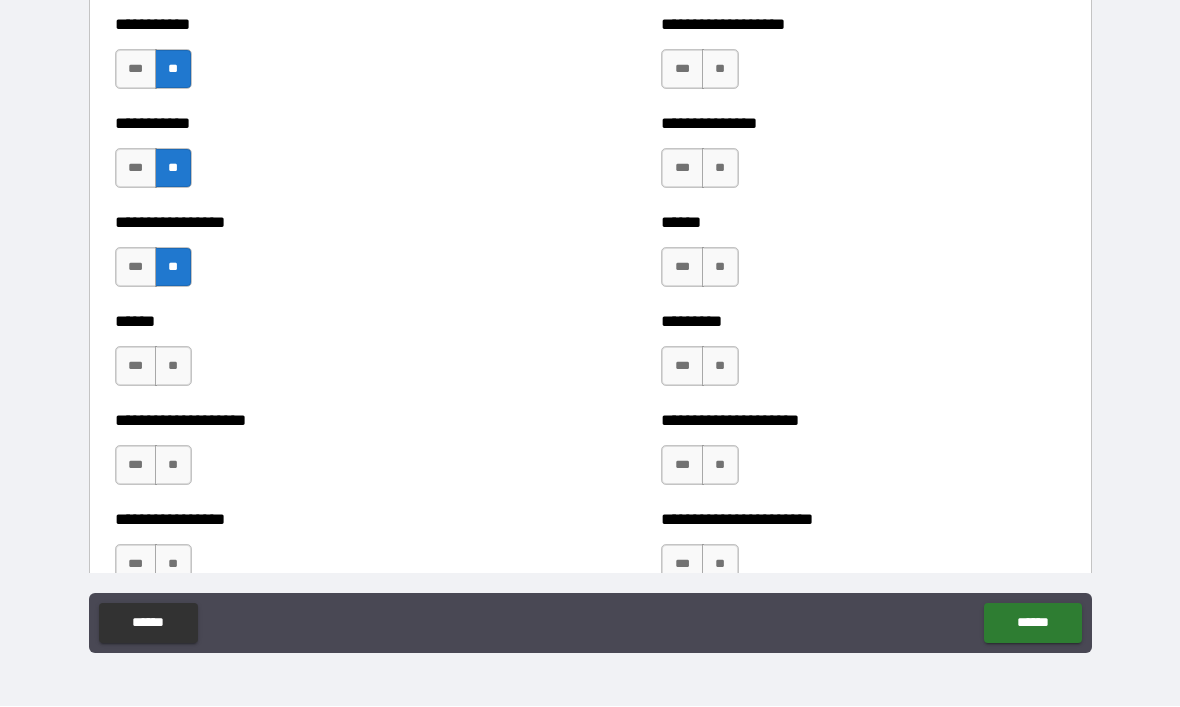 scroll, scrollTop: 3256, scrollLeft: 0, axis: vertical 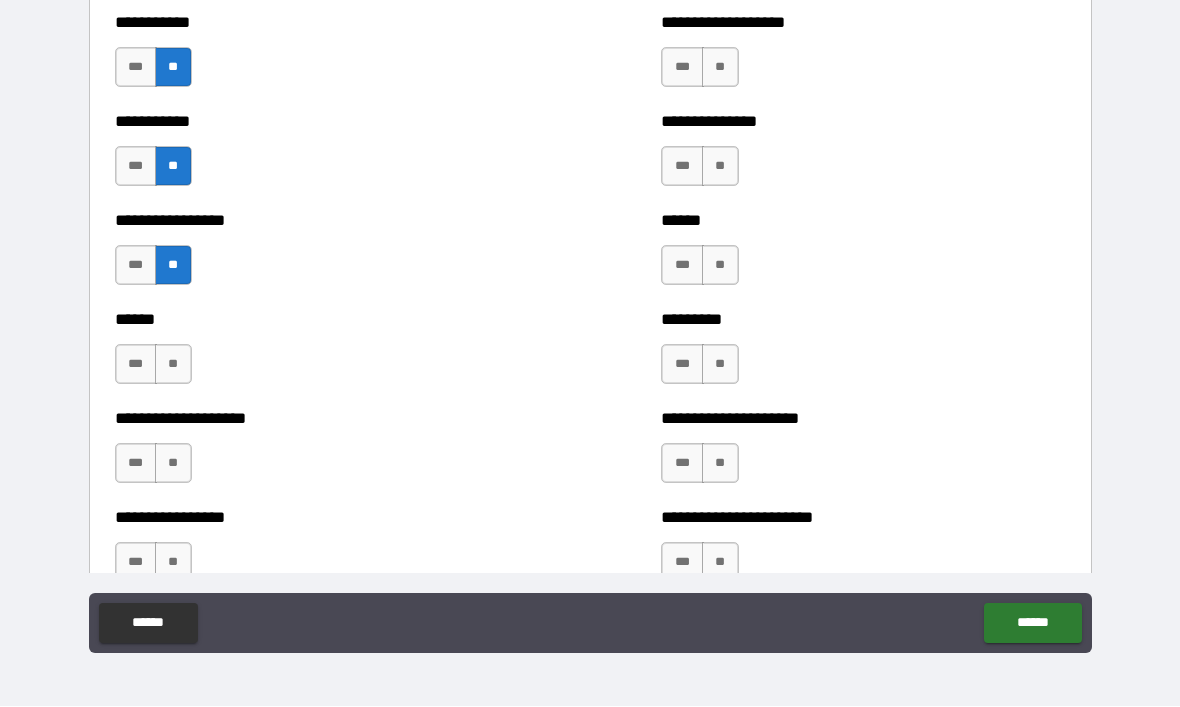click on "***" at bounding box center [136, 365] 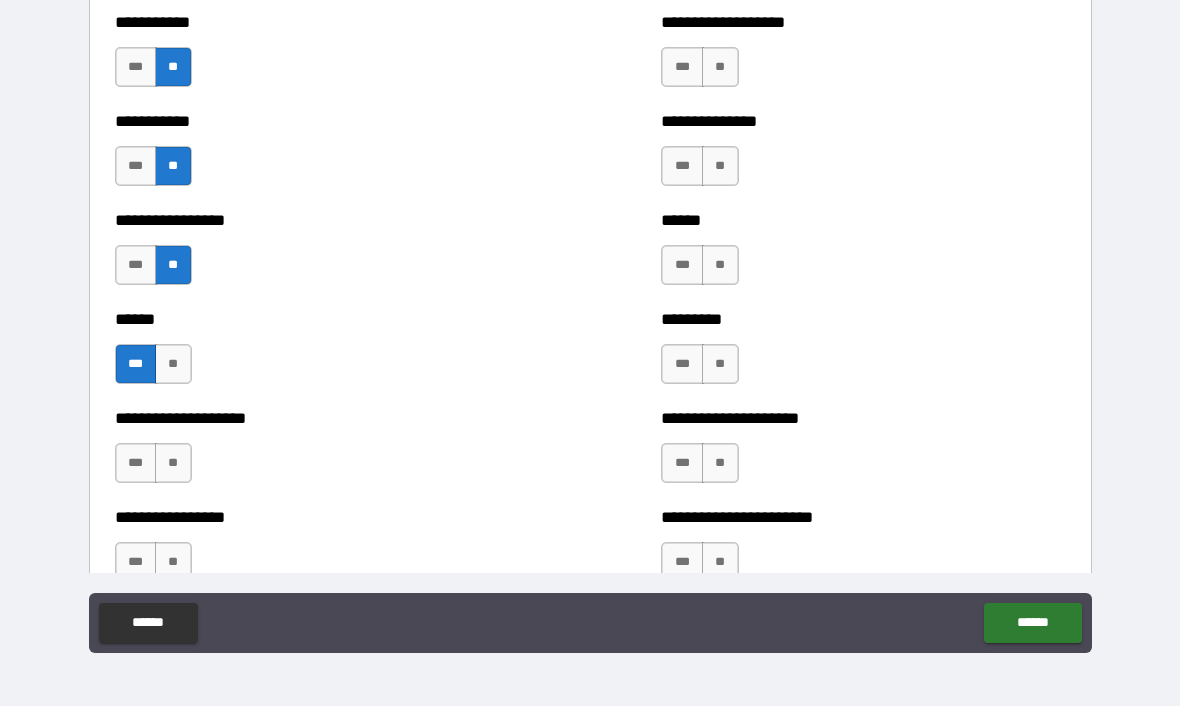 click on "***" at bounding box center [136, 464] 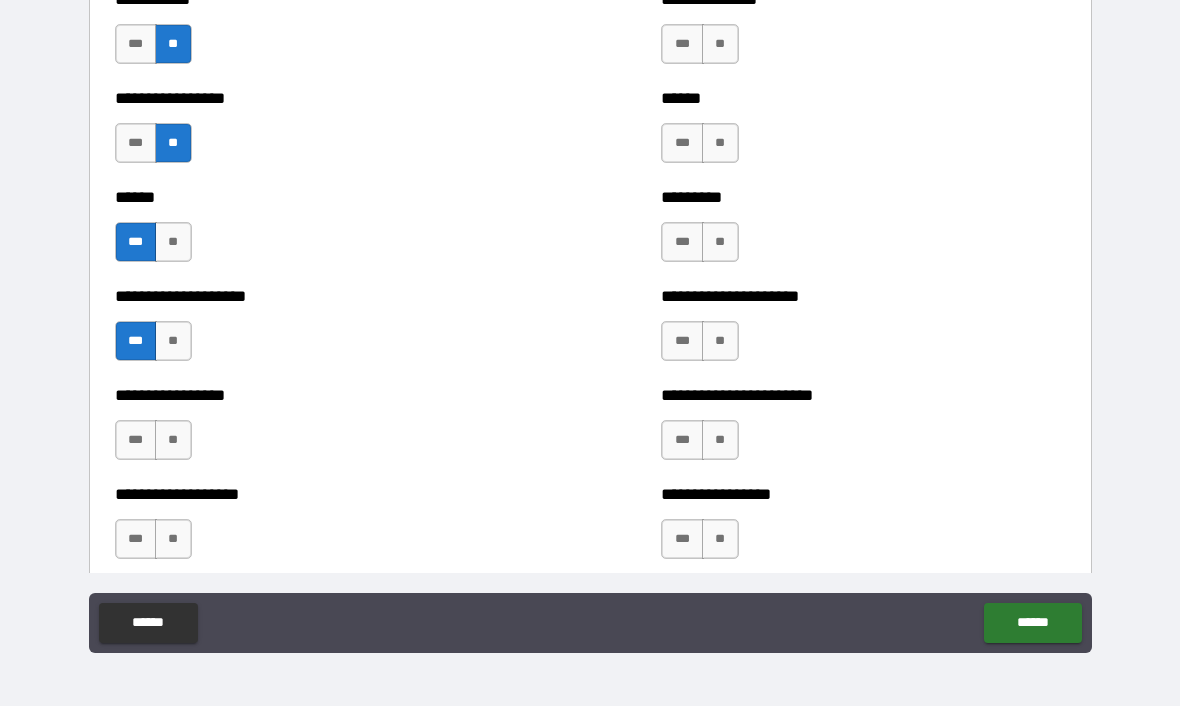 click on "***" at bounding box center (136, 441) 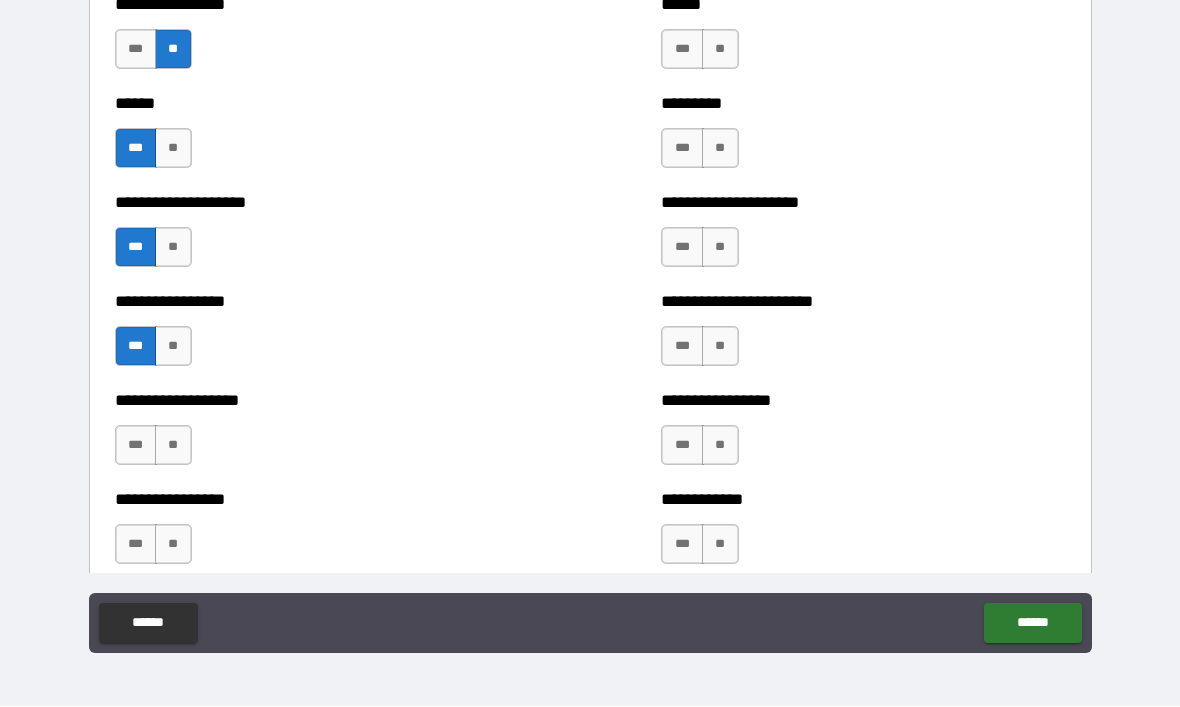 scroll, scrollTop: 3473, scrollLeft: 0, axis: vertical 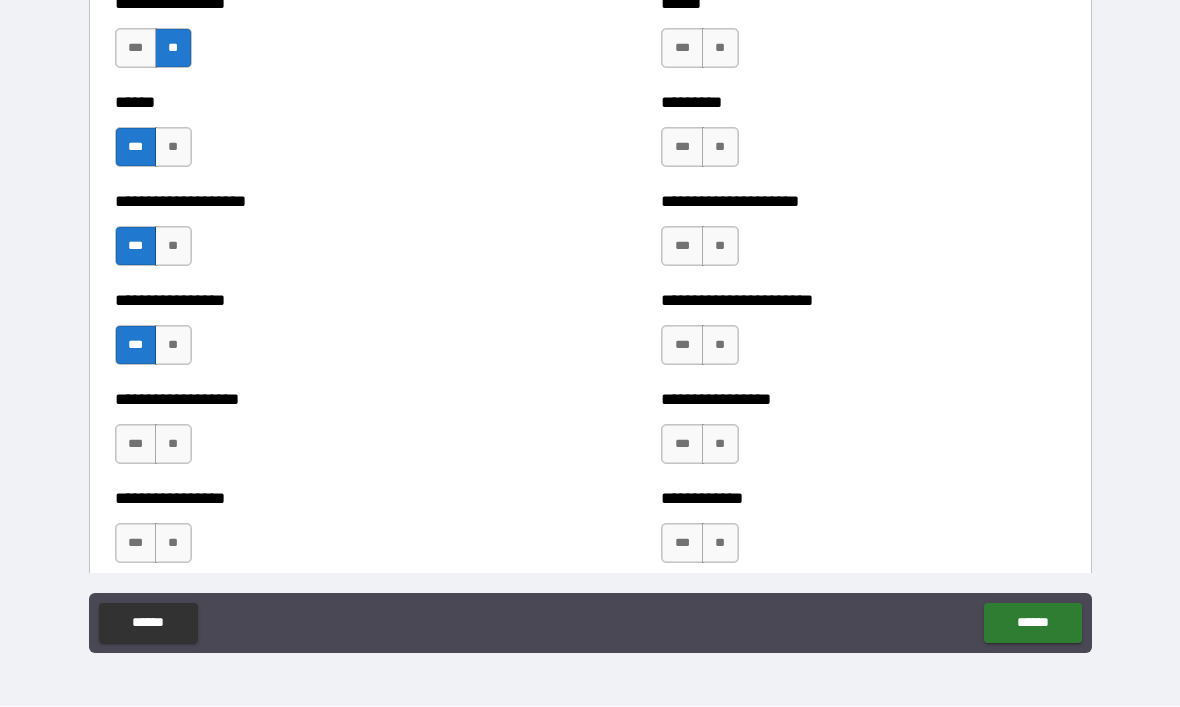 click on "**" at bounding box center (173, 445) 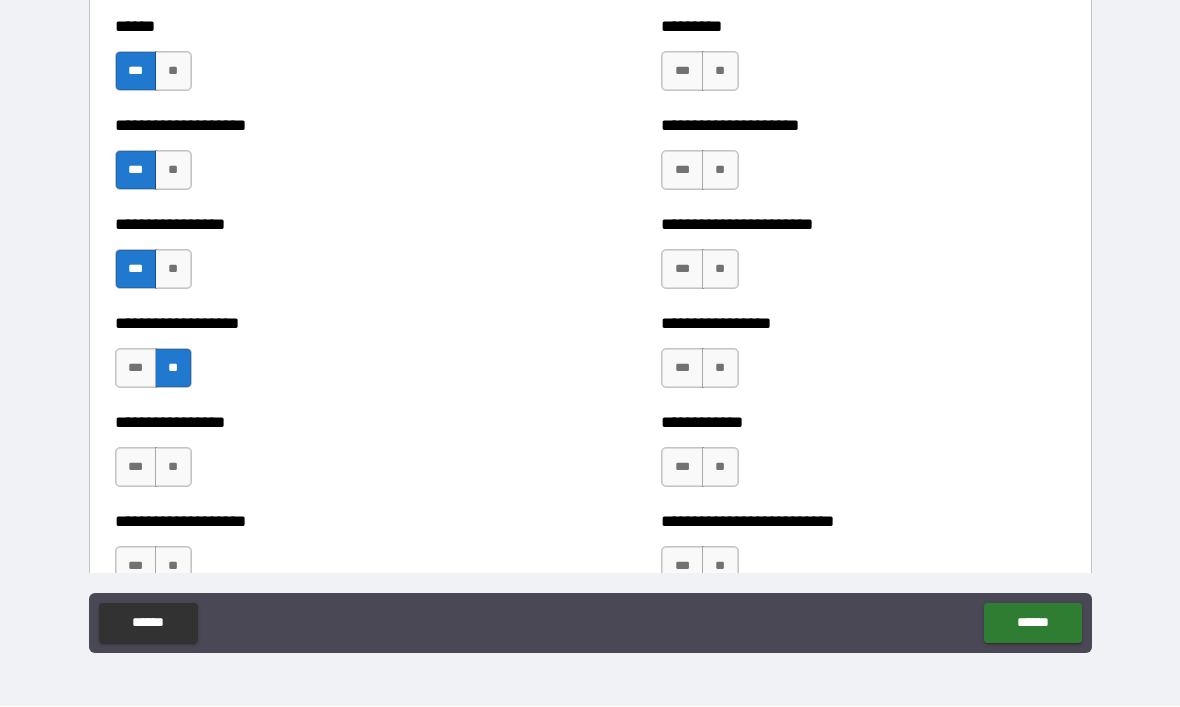click on "**" at bounding box center [173, 468] 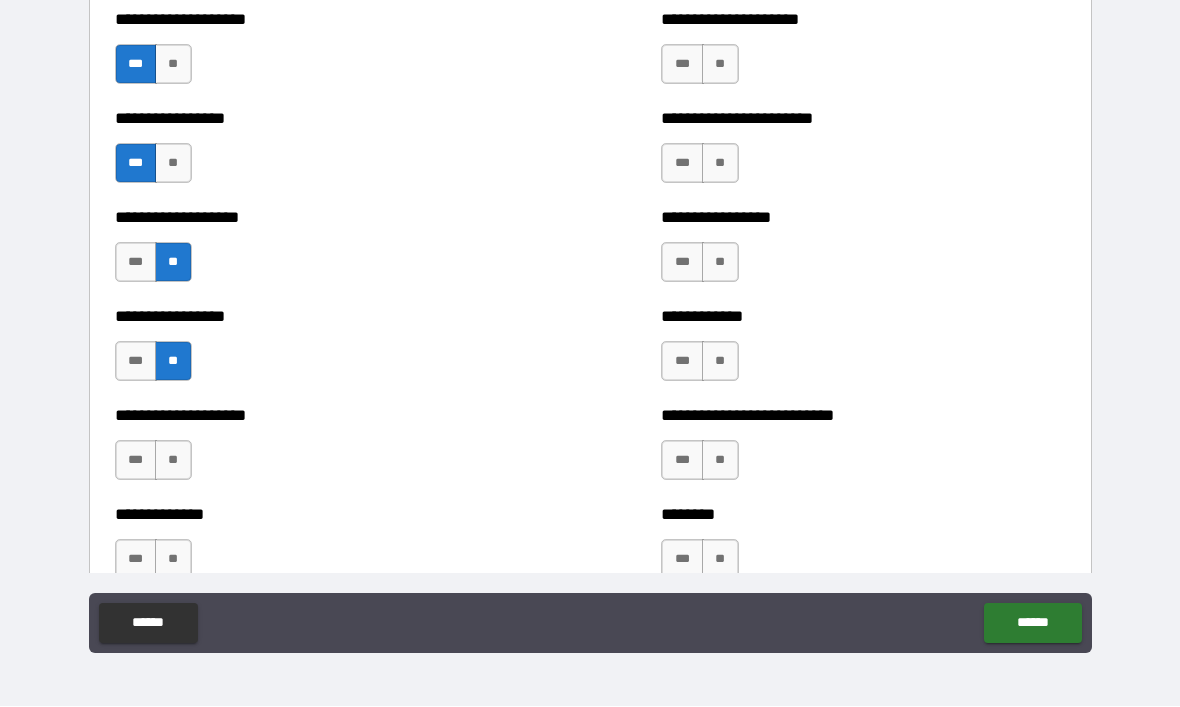click on "**" at bounding box center (173, 461) 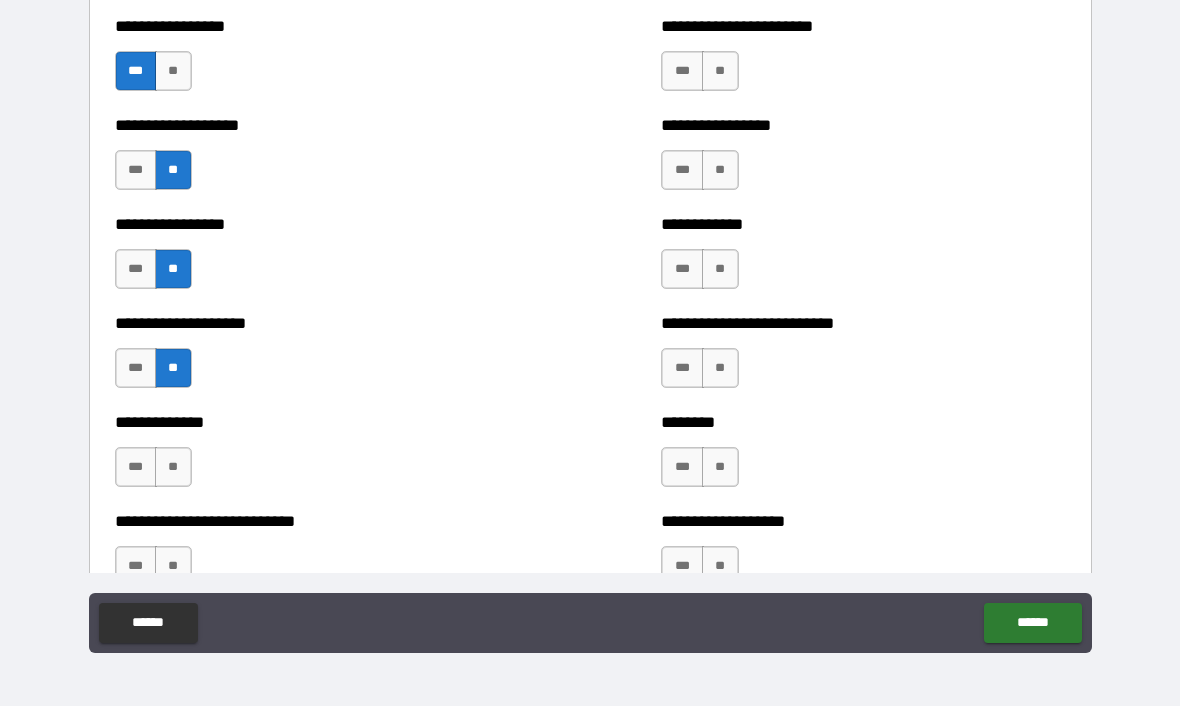 scroll, scrollTop: 3755, scrollLeft: 0, axis: vertical 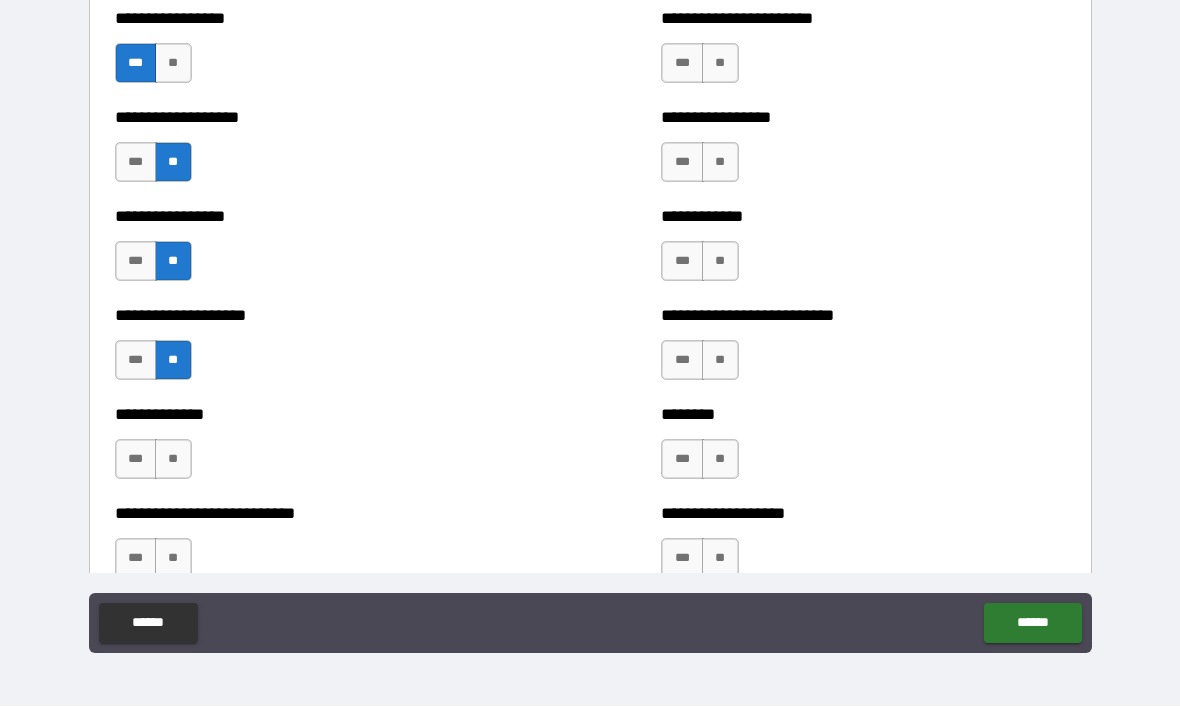 click on "***" at bounding box center [136, 460] 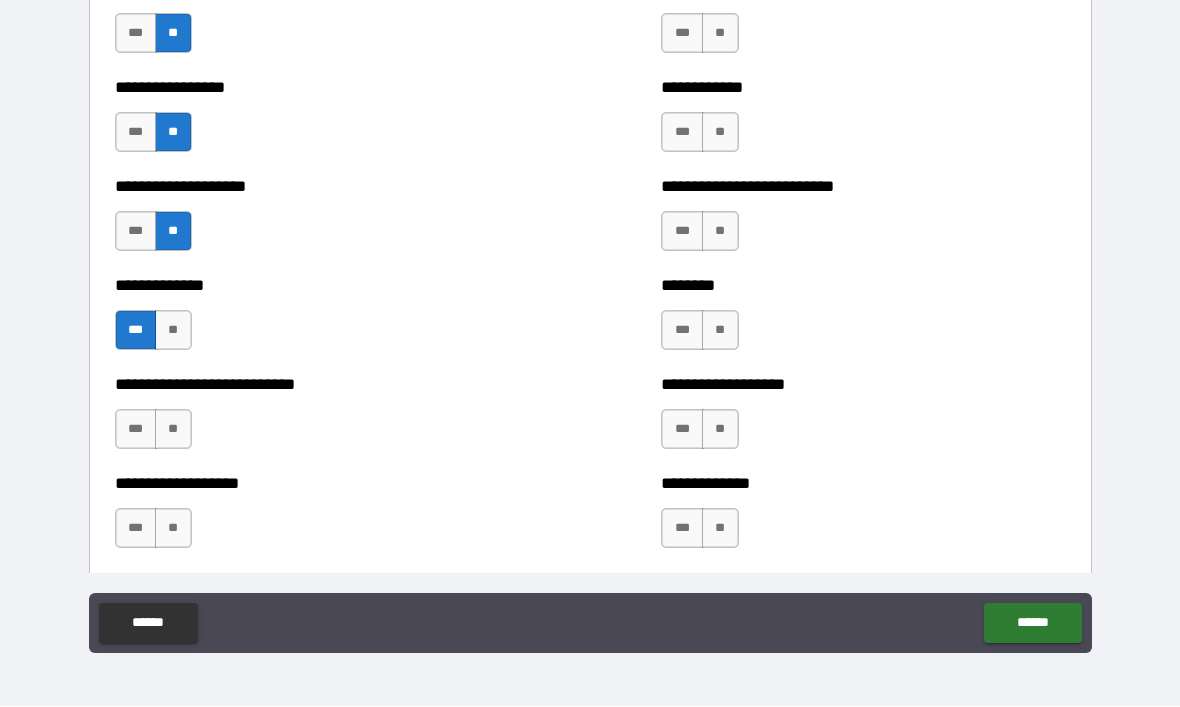 scroll, scrollTop: 3898, scrollLeft: 0, axis: vertical 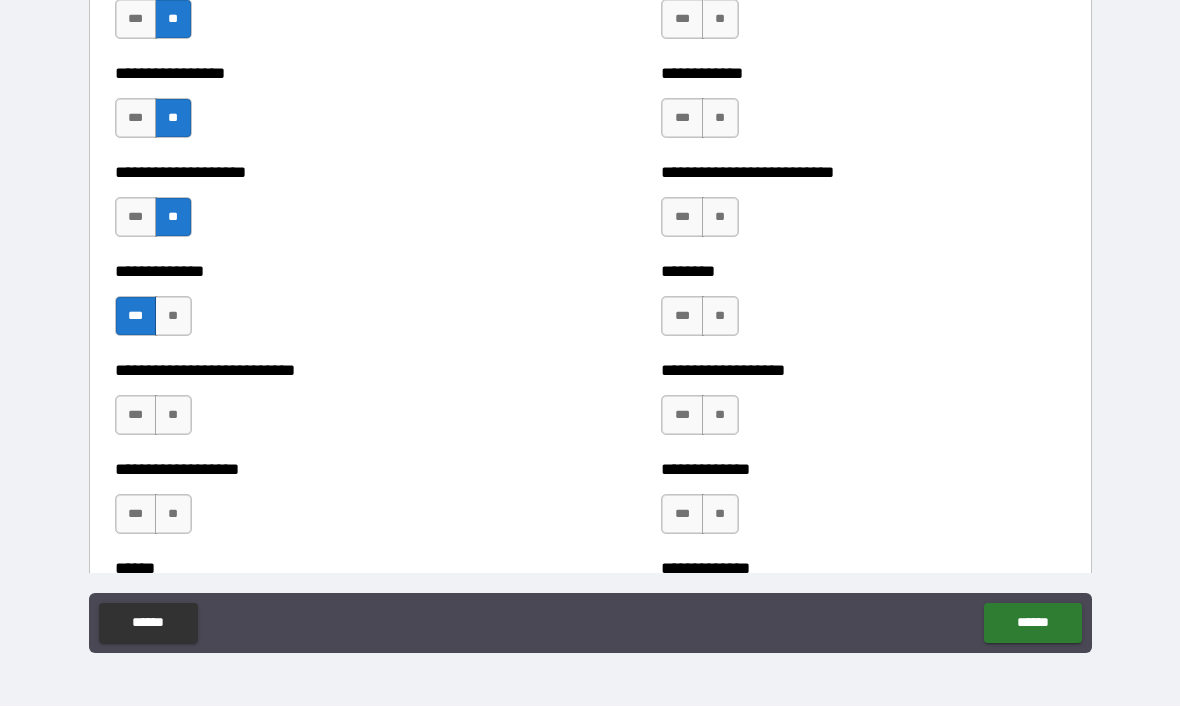 click on "**" at bounding box center [173, 416] 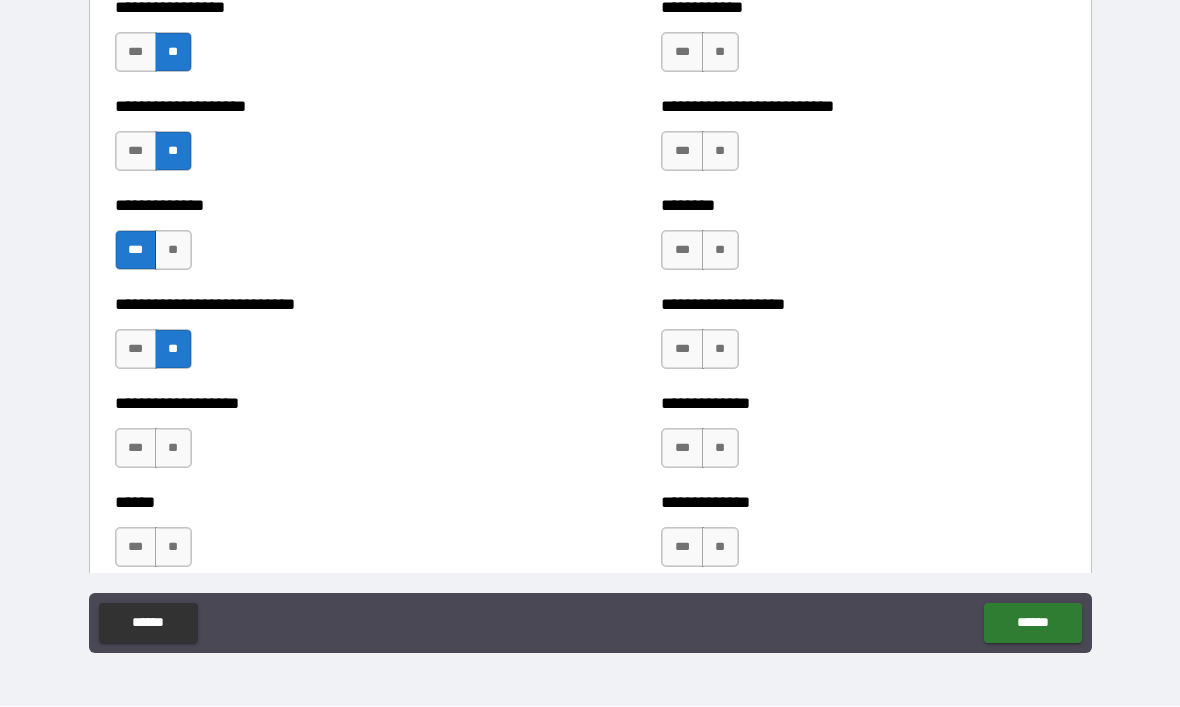 scroll, scrollTop: 3972, scrollLeft: 0, axis: vertical 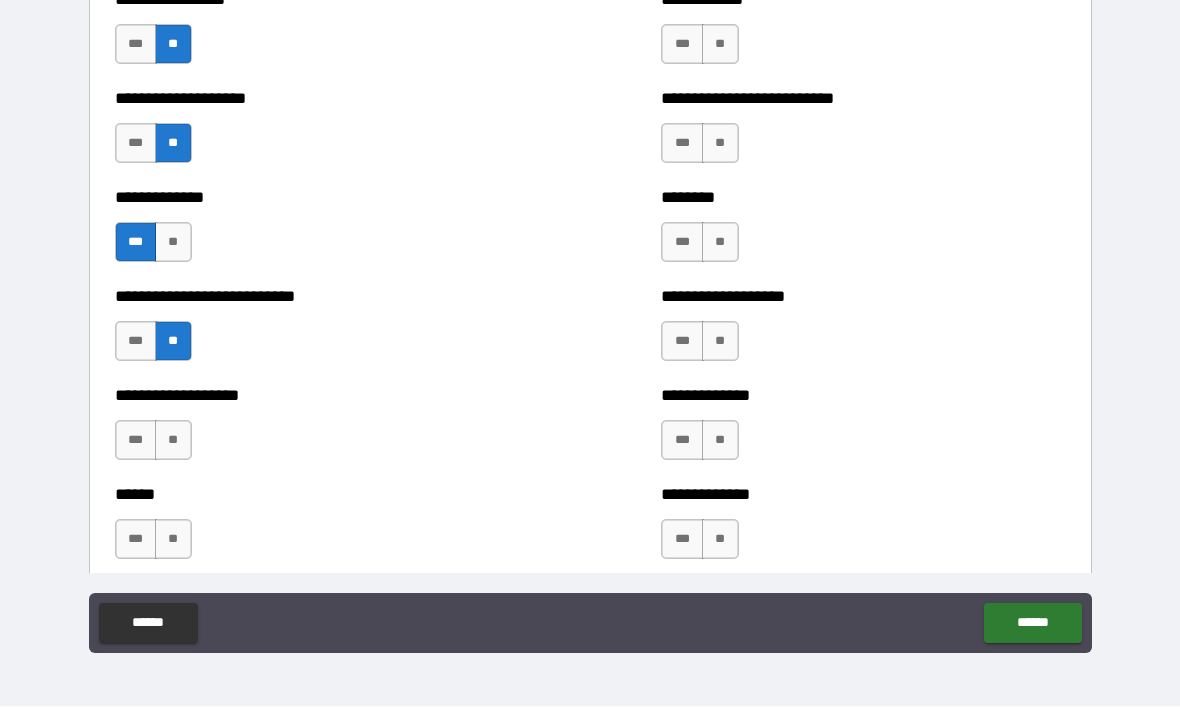 click on "**" at bounding box center (173, 441) 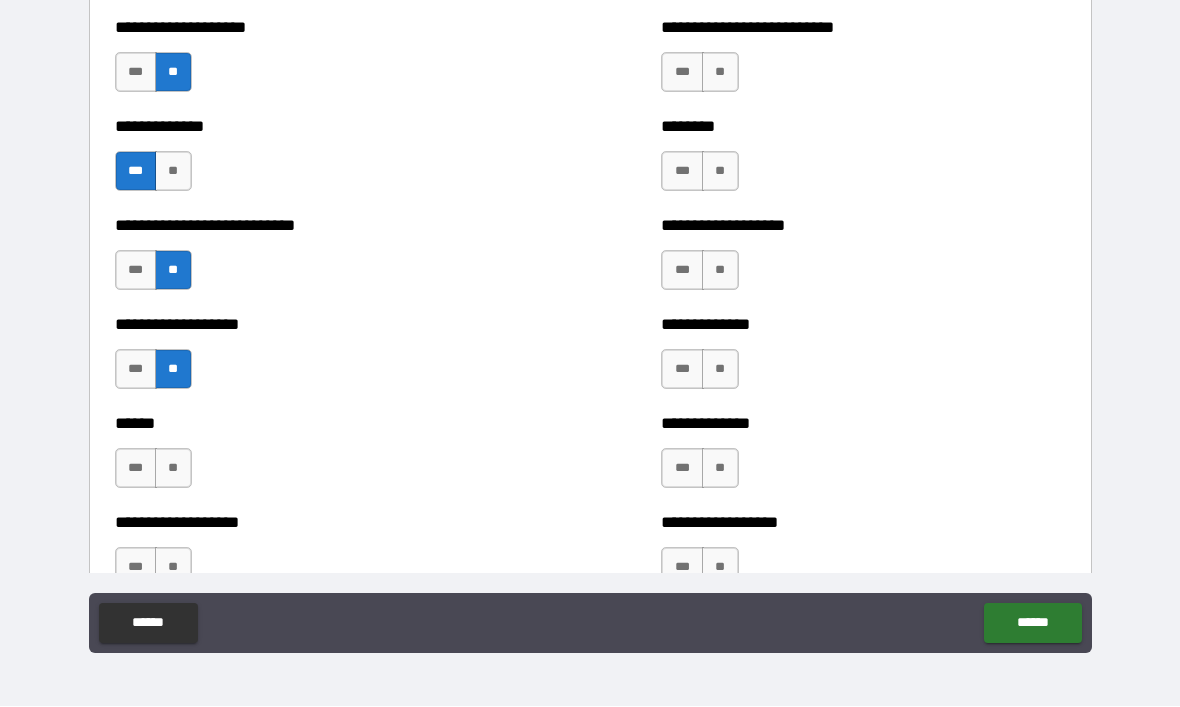 click on "**" at bounding box center (173, 469) 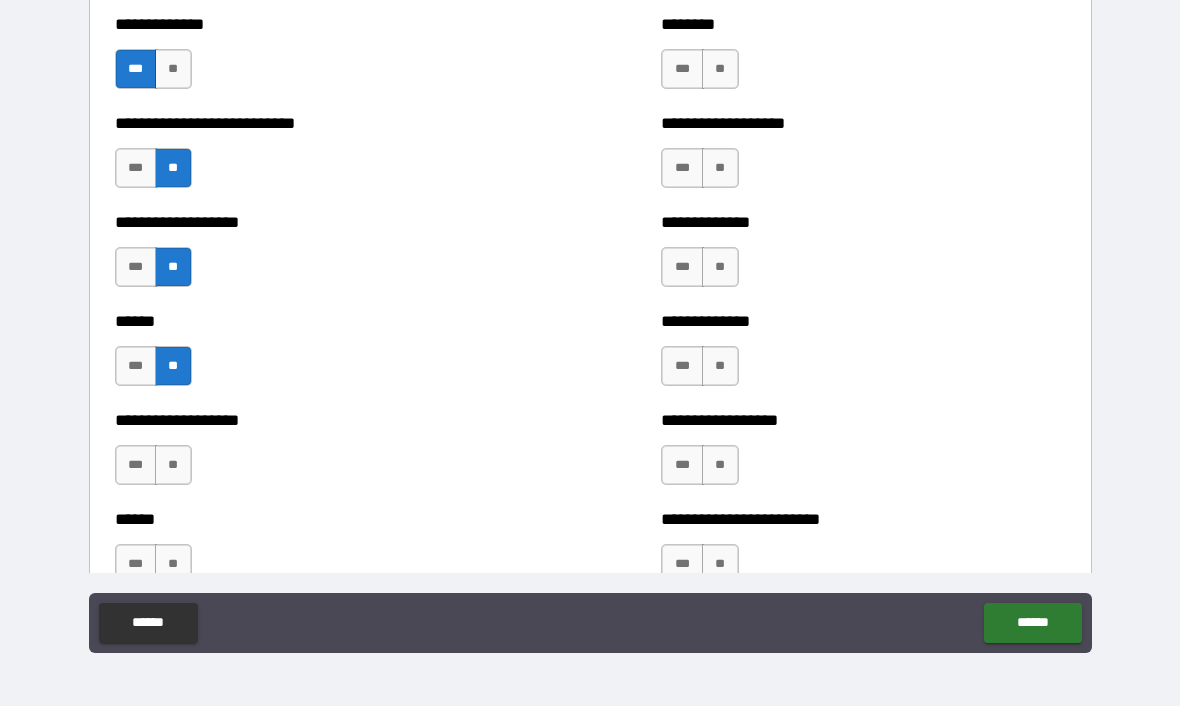 click on "**" at bounding box center [173, 466] 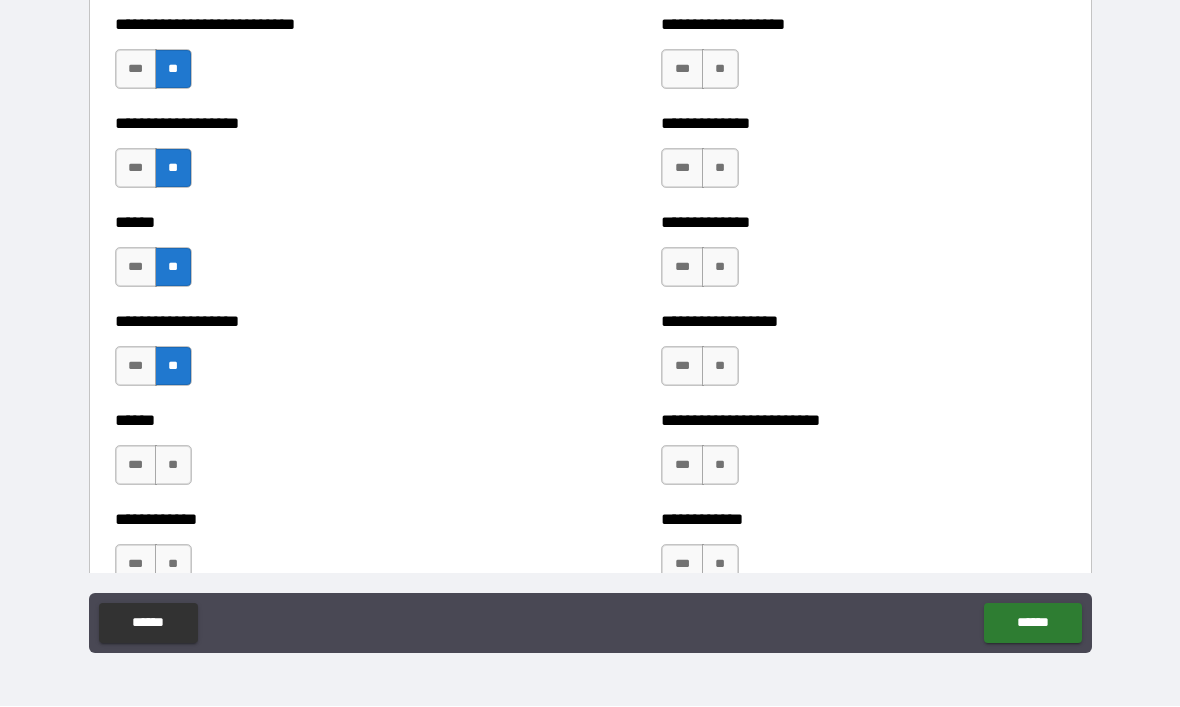 scroll, scrollTop: 4246, scrollLeft: 0, axis: vertical 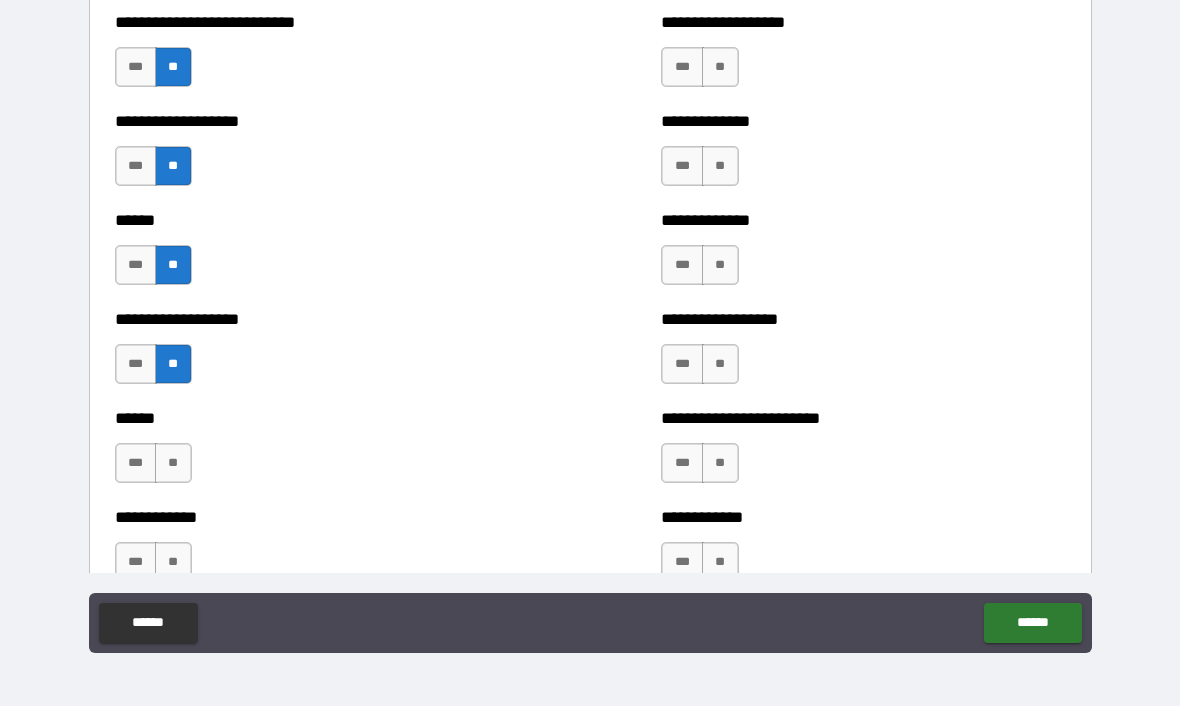 click on "***" at bounding box center (136, 464) 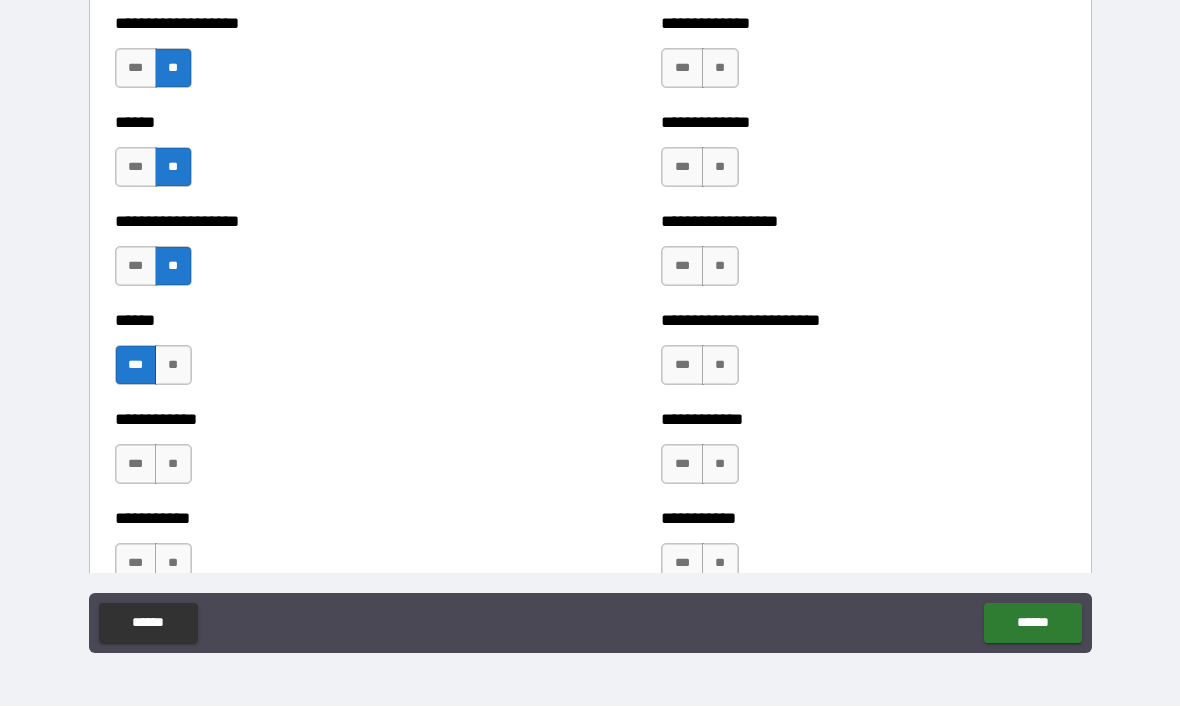 scroll, scrollTop: 4348, scrollLeft: 0, axis: vertical 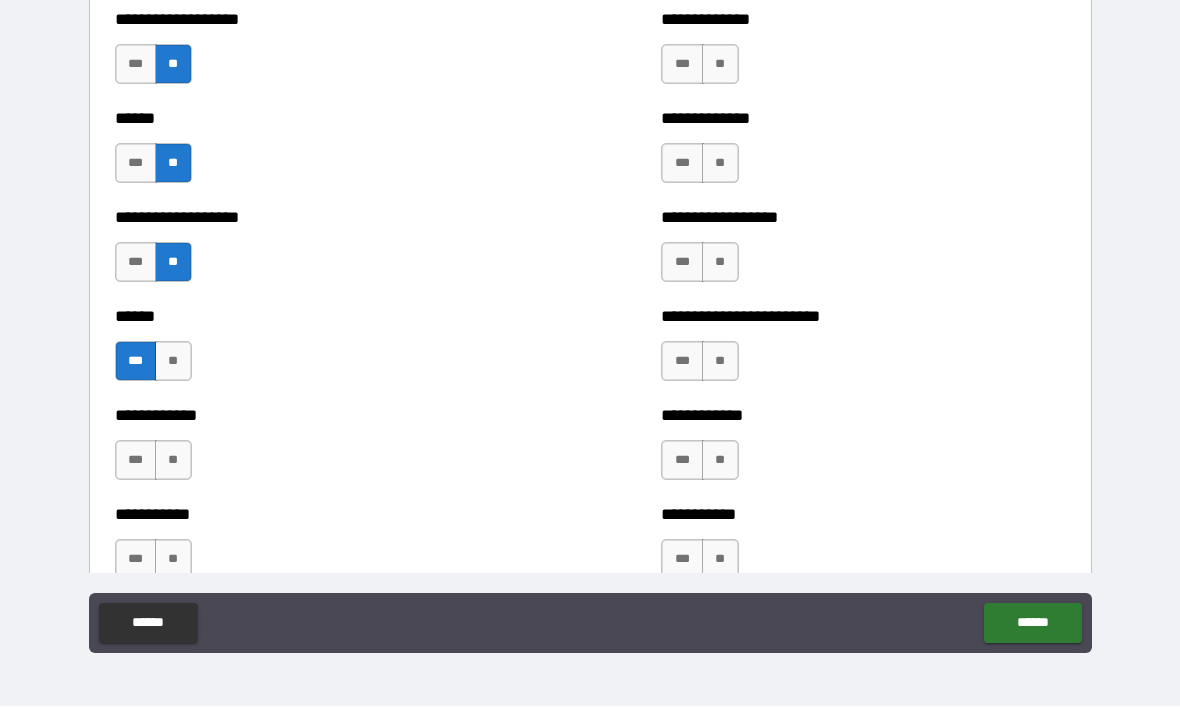 click on "**" at bounding box center [173, 461] 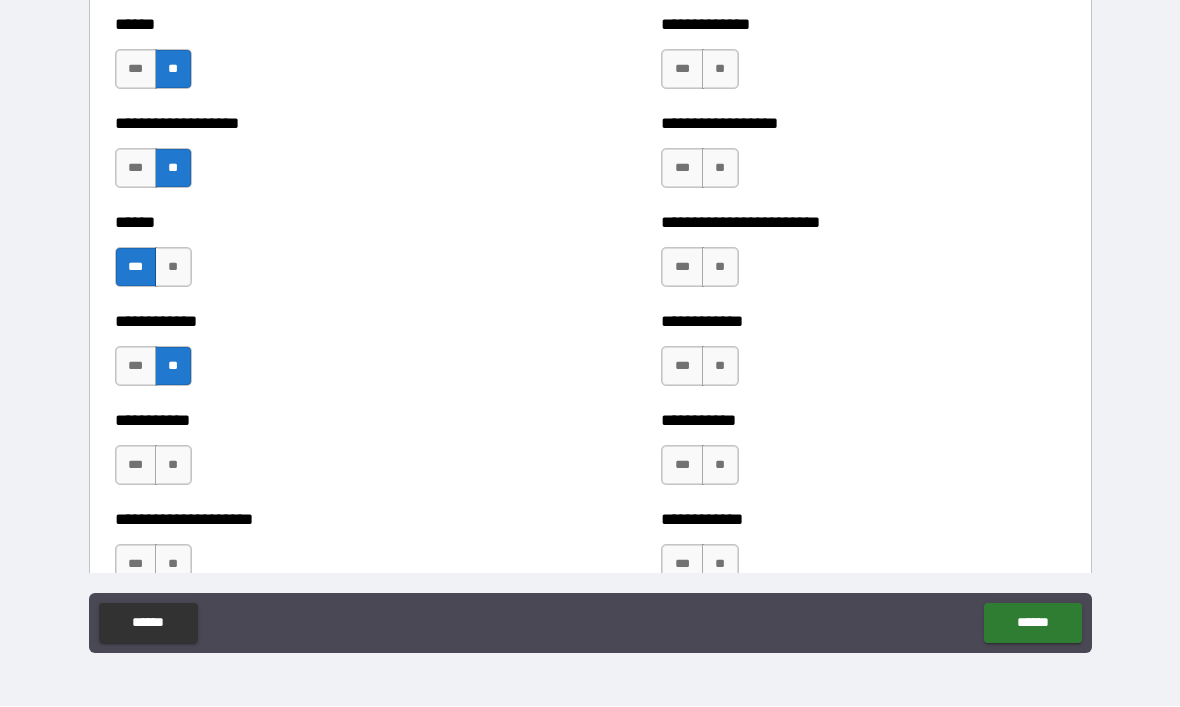 scroll, scrollTop: 4448, scrollLeft: 0, axis: vertical 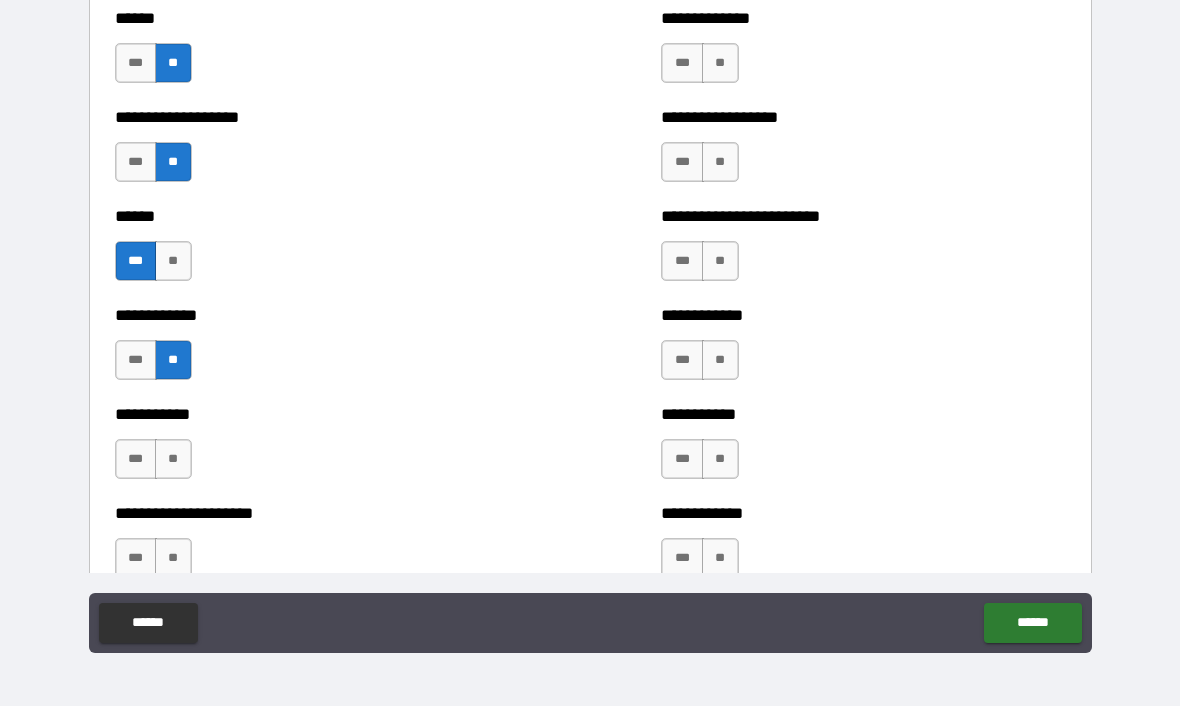 click on "**" at bounding box center [173, 460] 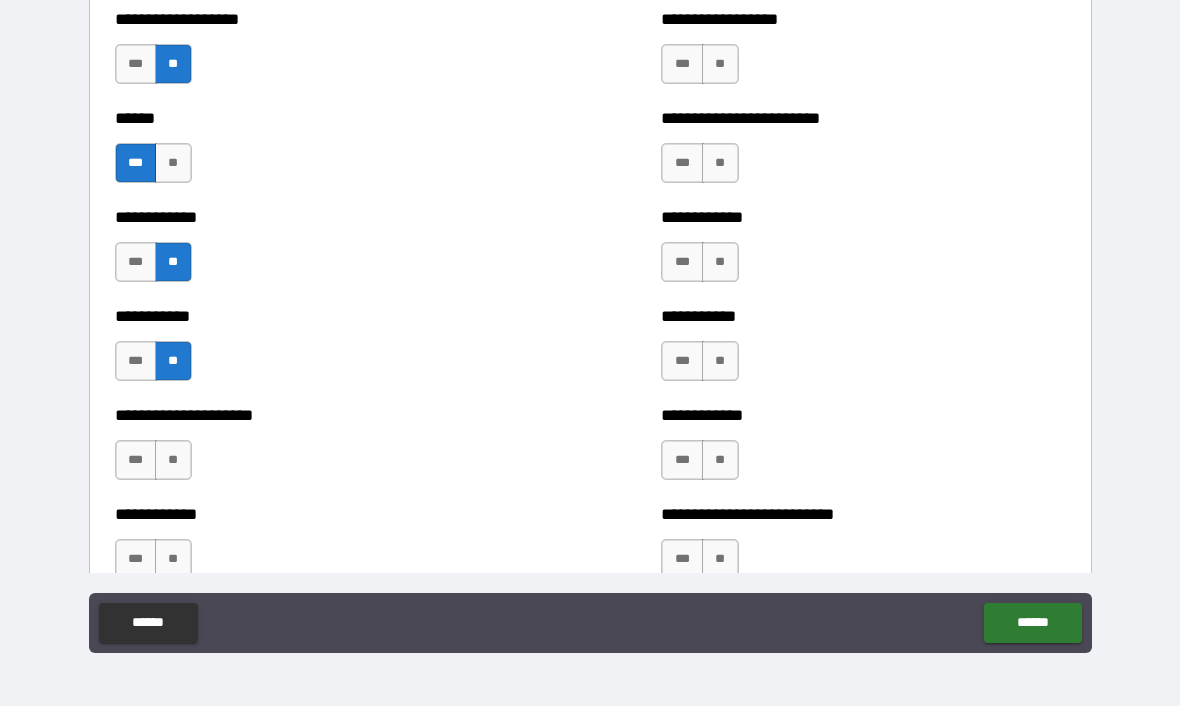 click on "**" at bounding box center [173, 461] 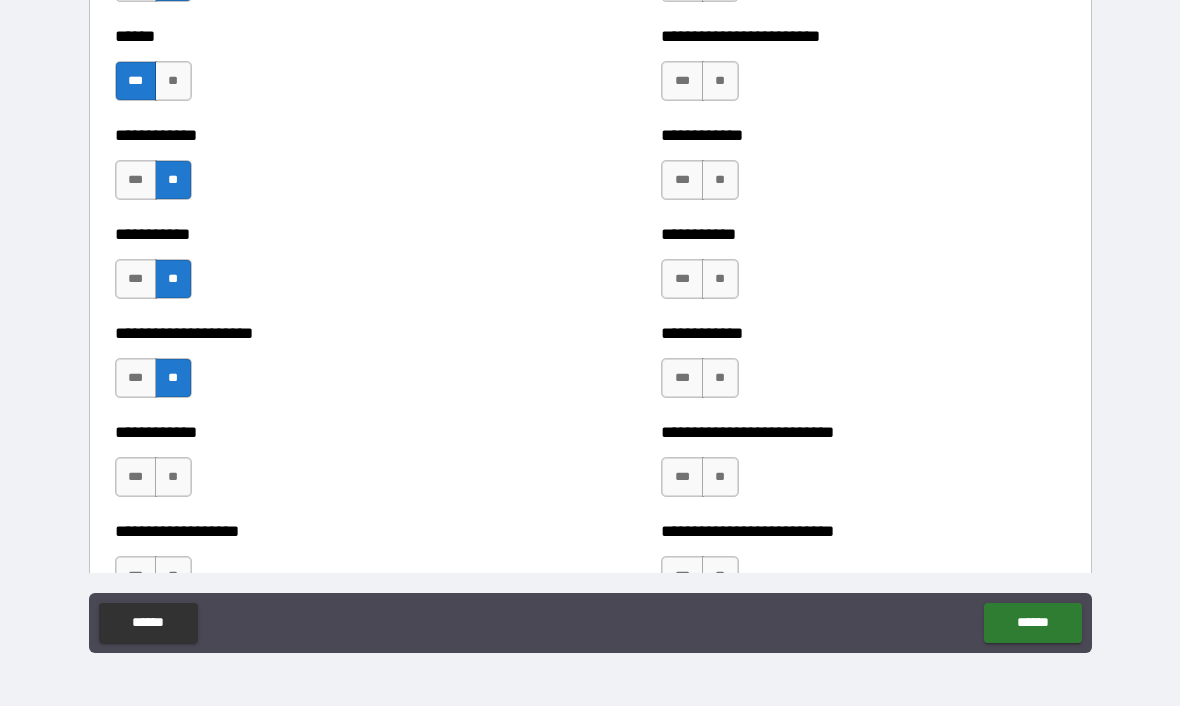 click on "**" at bounding box center [173, 478] 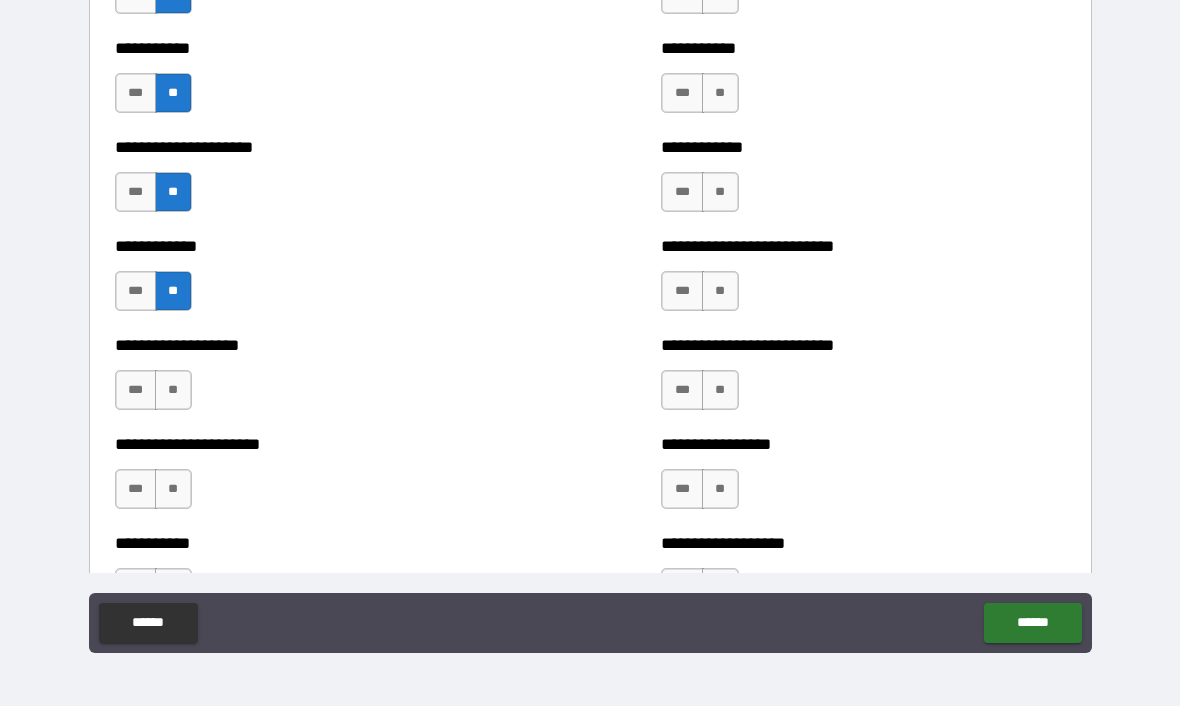scroll, scrollTop: 4815, scrollLeft: 0, axis: vertical 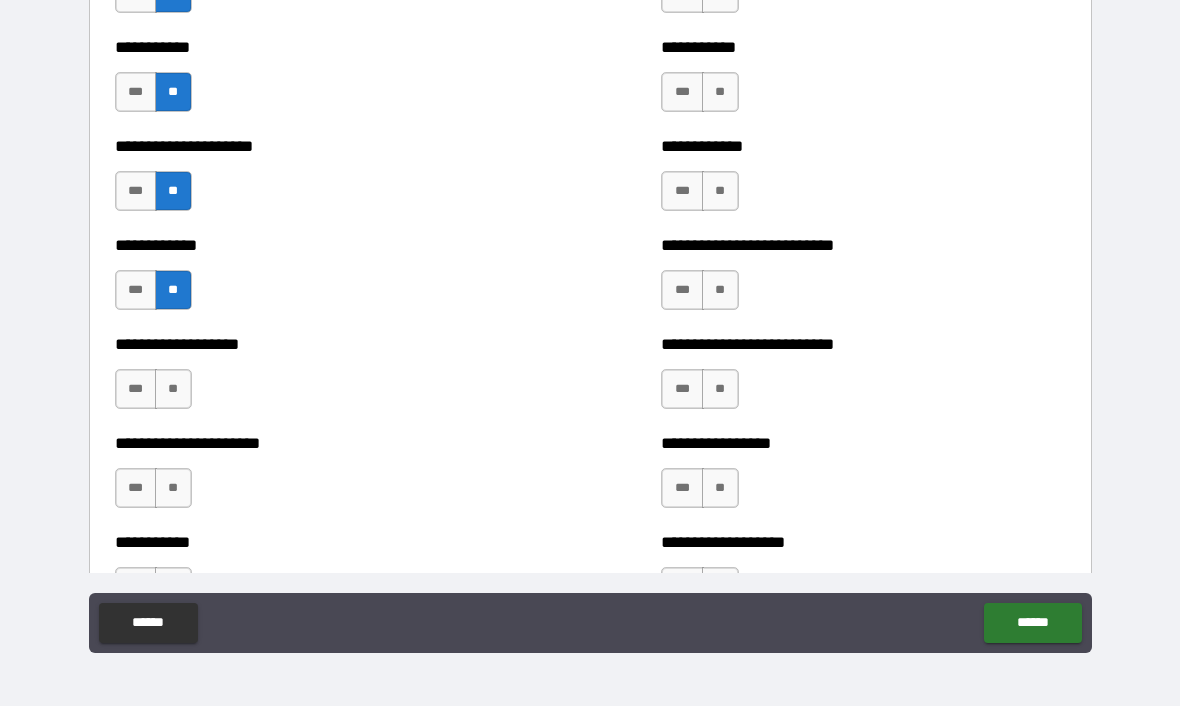 click on "**" at bounding box center (173, 390) 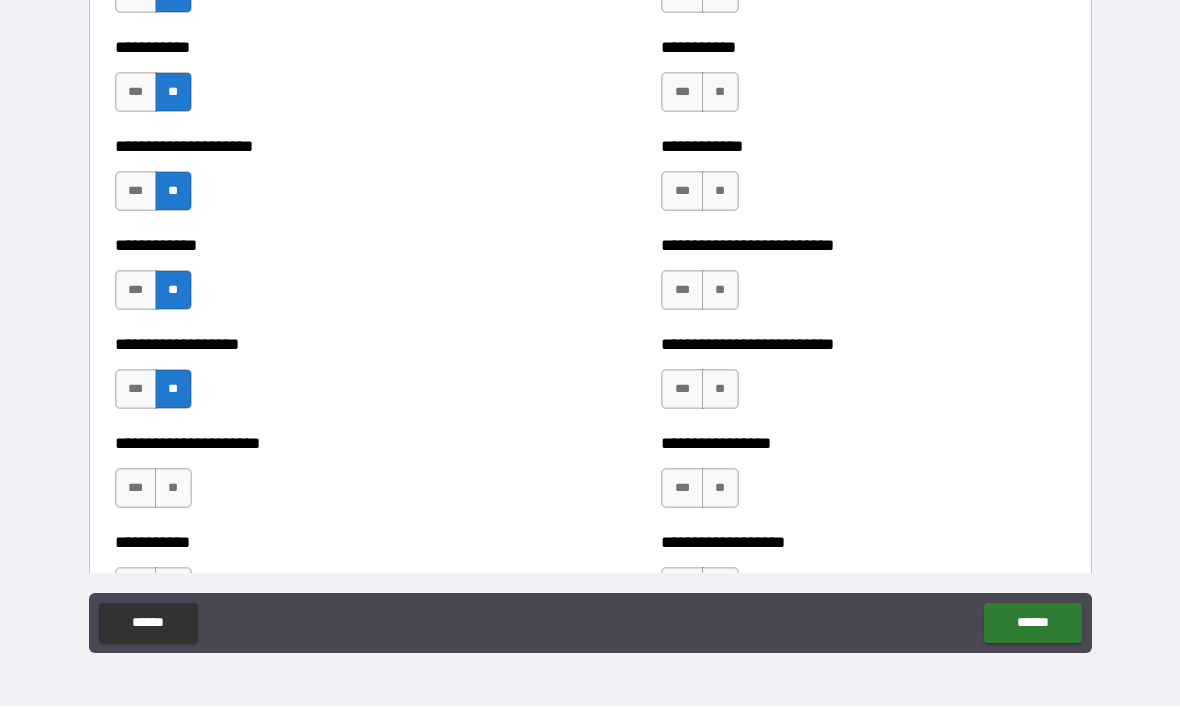 click on "**" at bounding box center (173, 489) 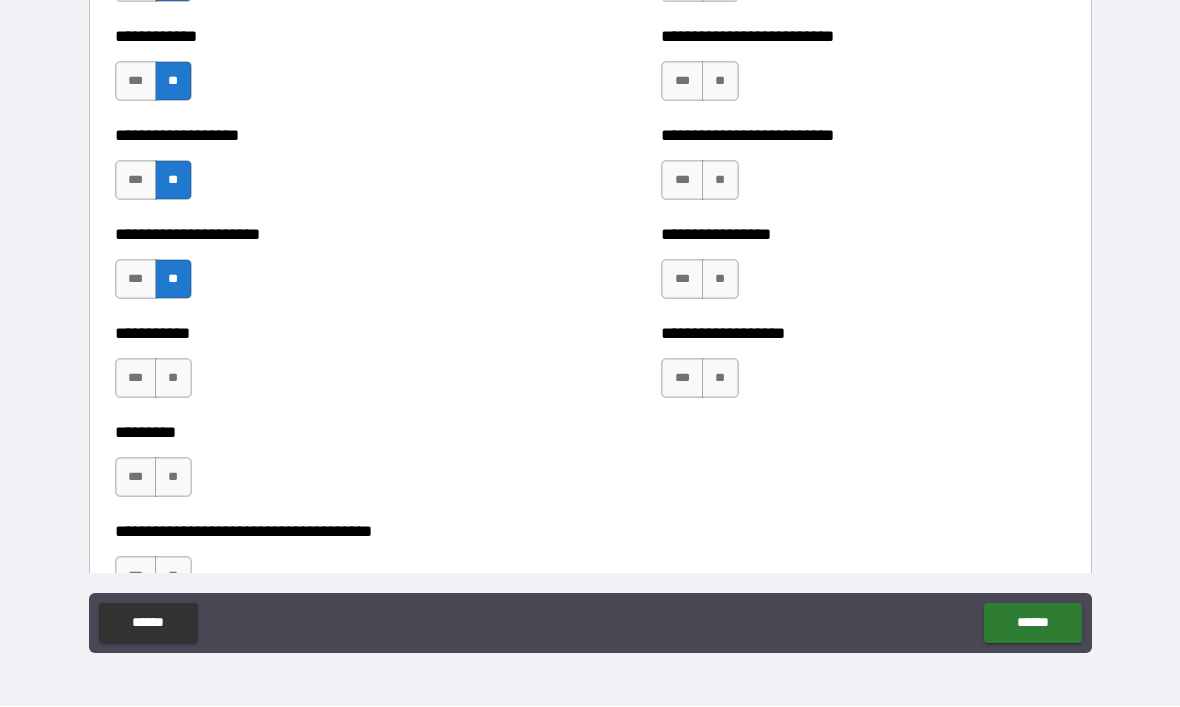 click on "***" at bounding box center (136, 379) 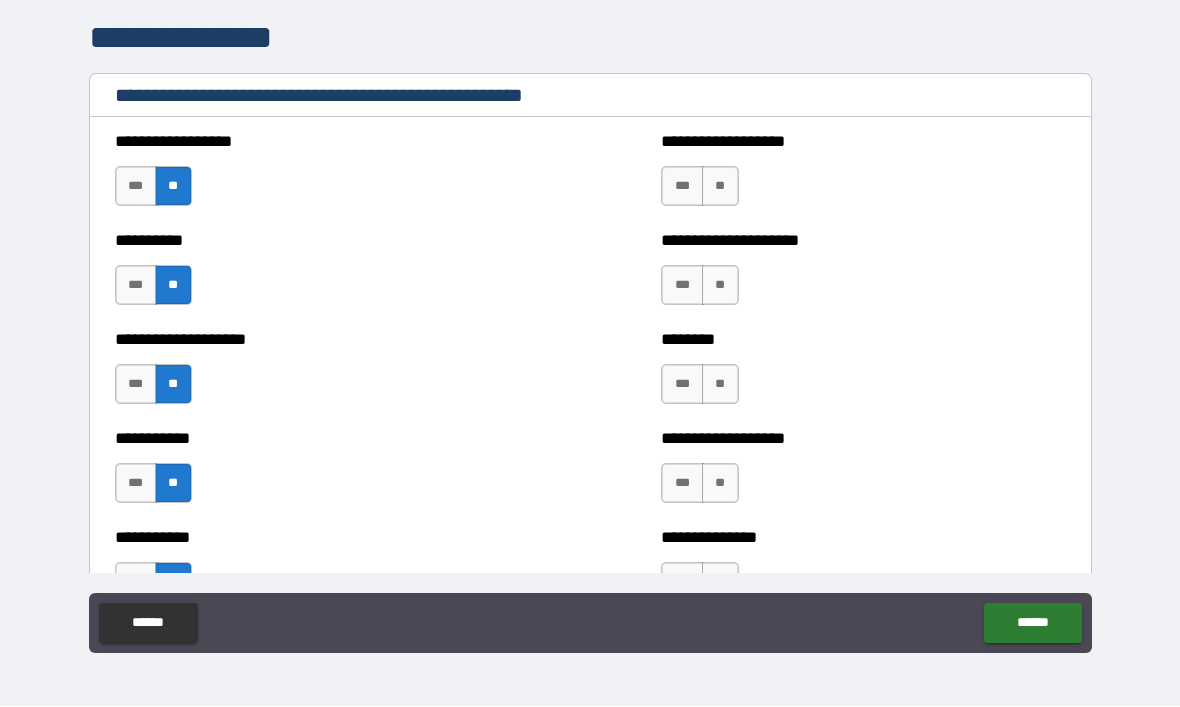 scroll, scrollTop: 2837, scrollLeft: 0, axis: vertical 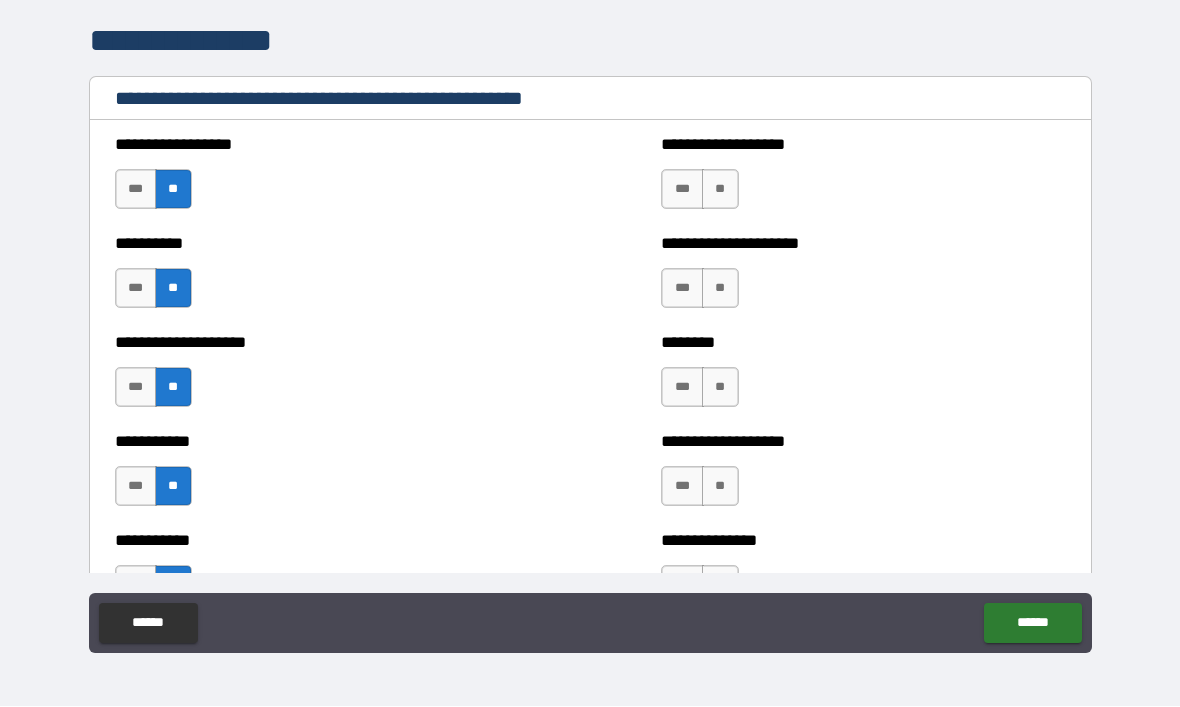 click on "**" at bounding box center [720, 190] 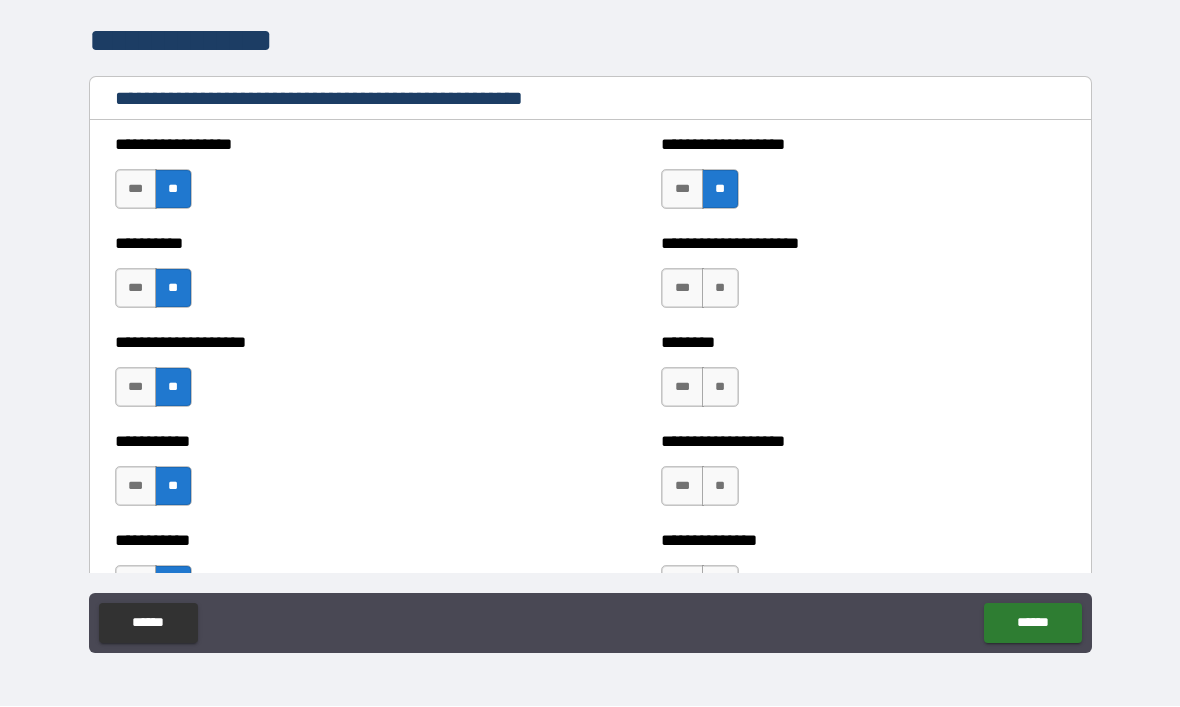 click on "***" at bounding box center (682, 289) 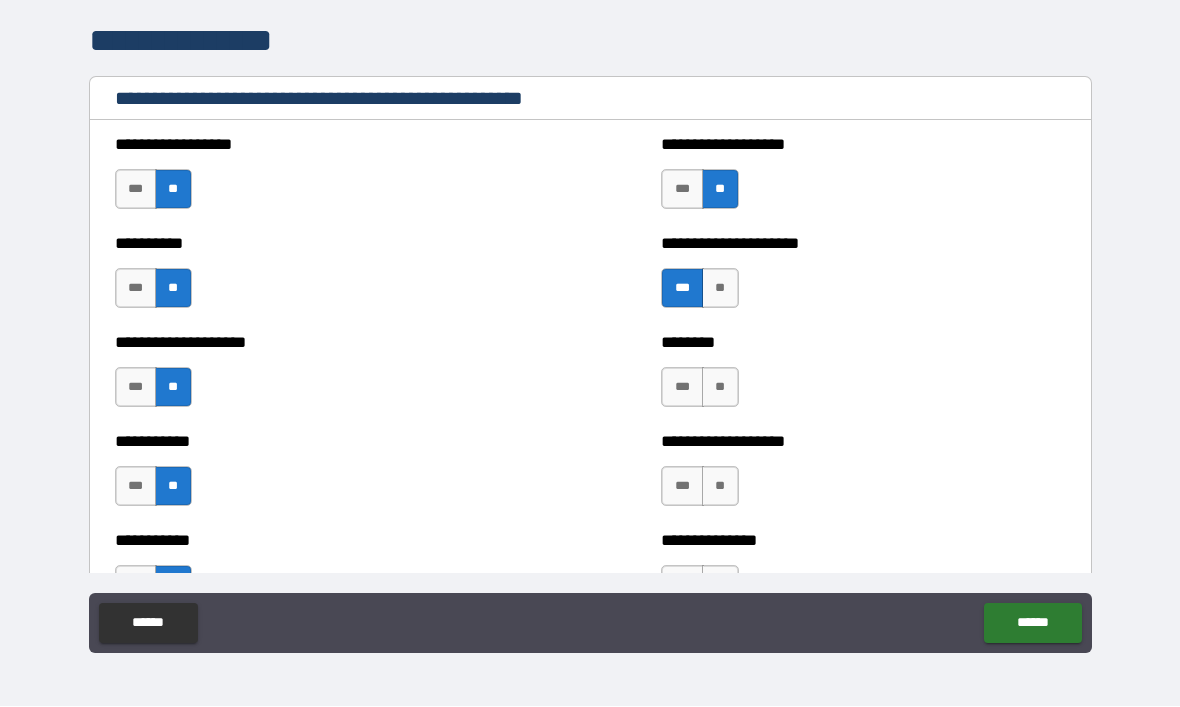 click on "**" at bounding box center (720, 388) 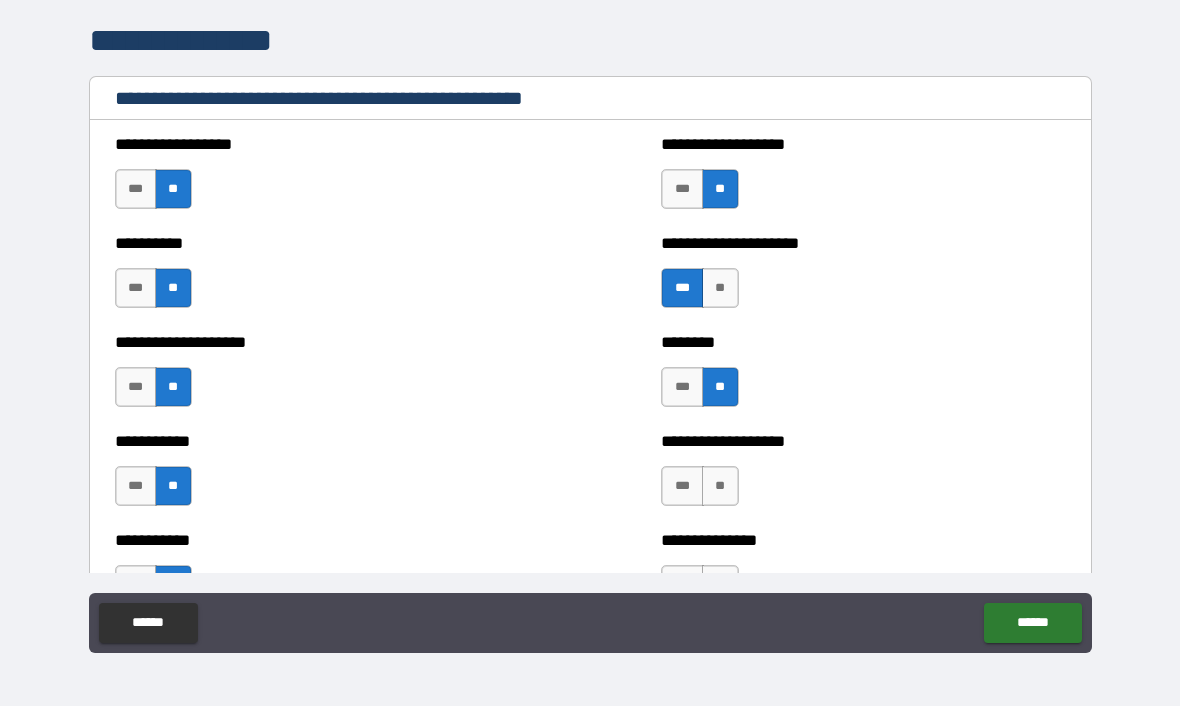 click on "**" at bounding box center [720, 487] 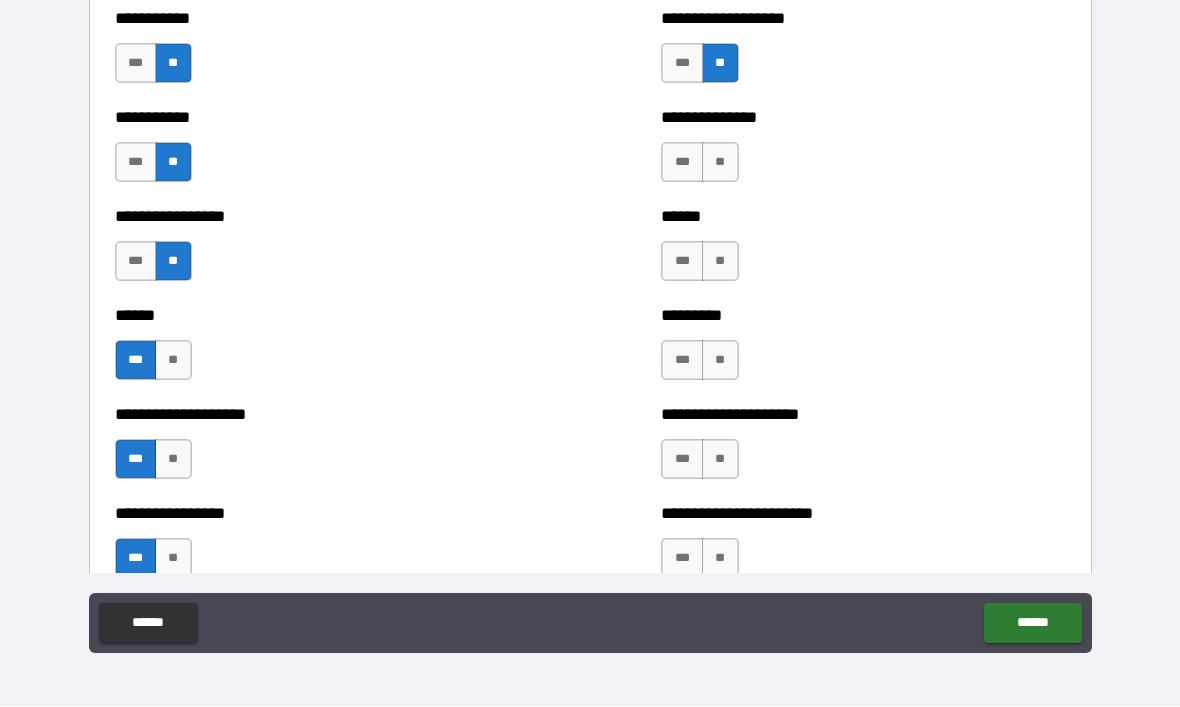 scroll, scrollTop: 3261, scrollLeft: 0, axis: vertical 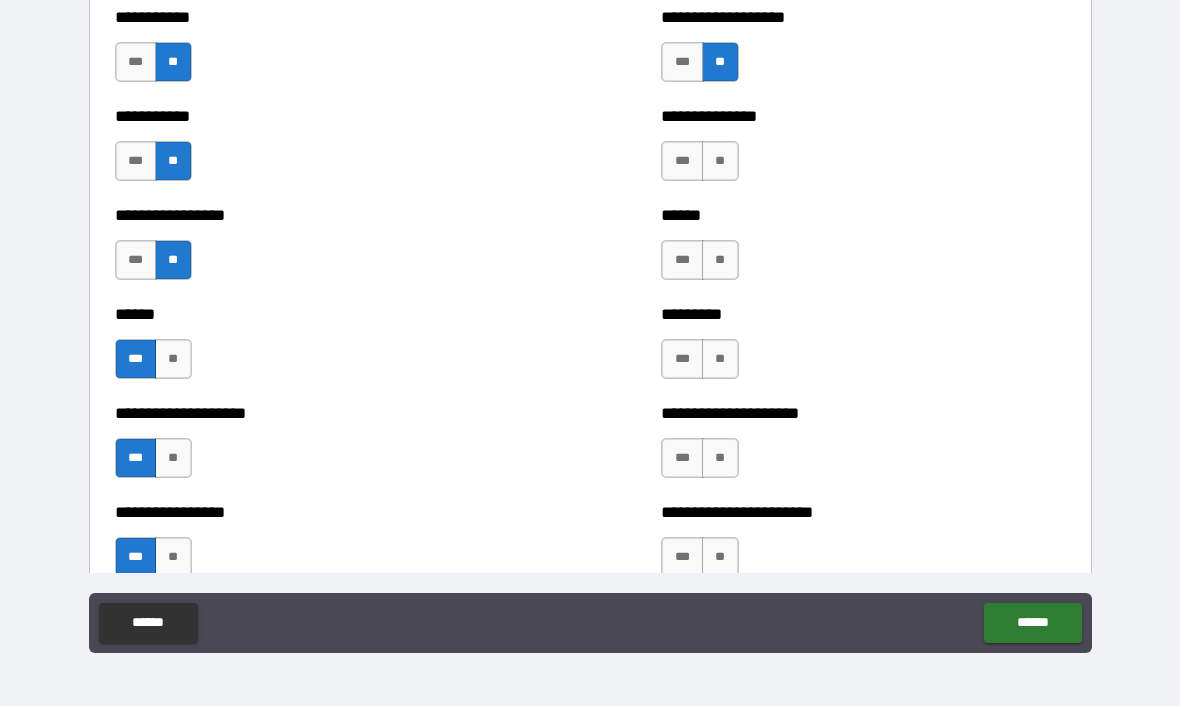 click on "**" at bounding box center (720, 162) 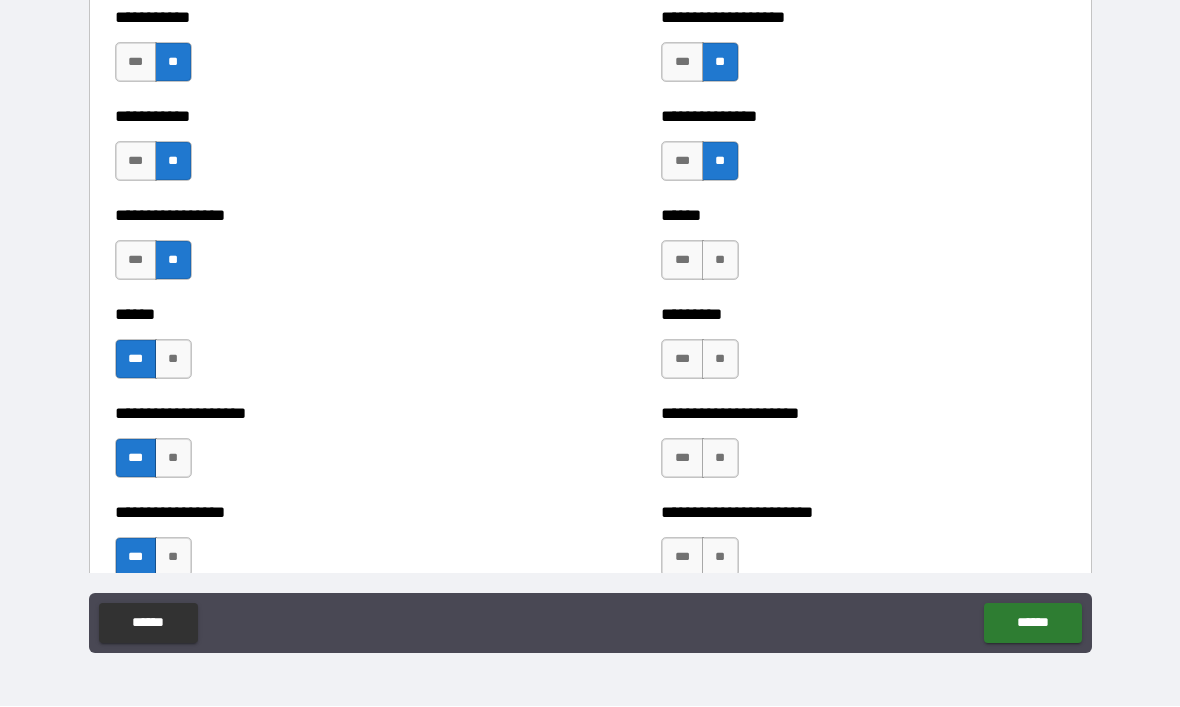 click on "**" at bounding box center [720, 261] 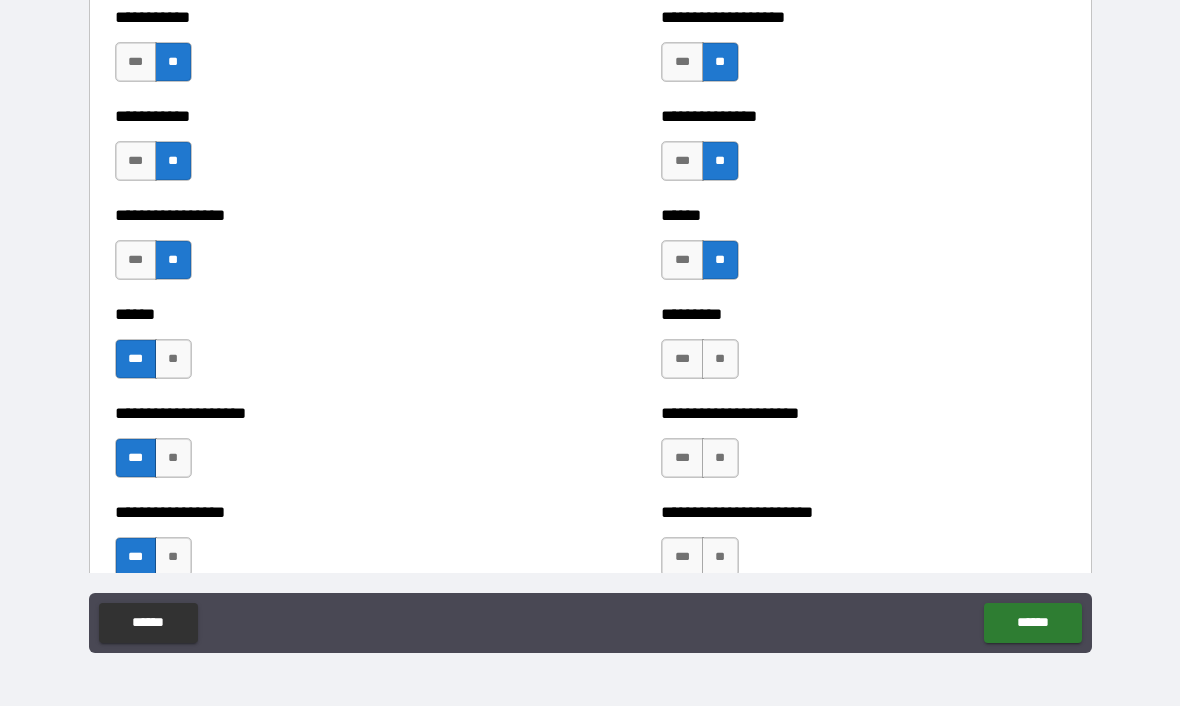 click on "**" at bounding box center [720, 360] 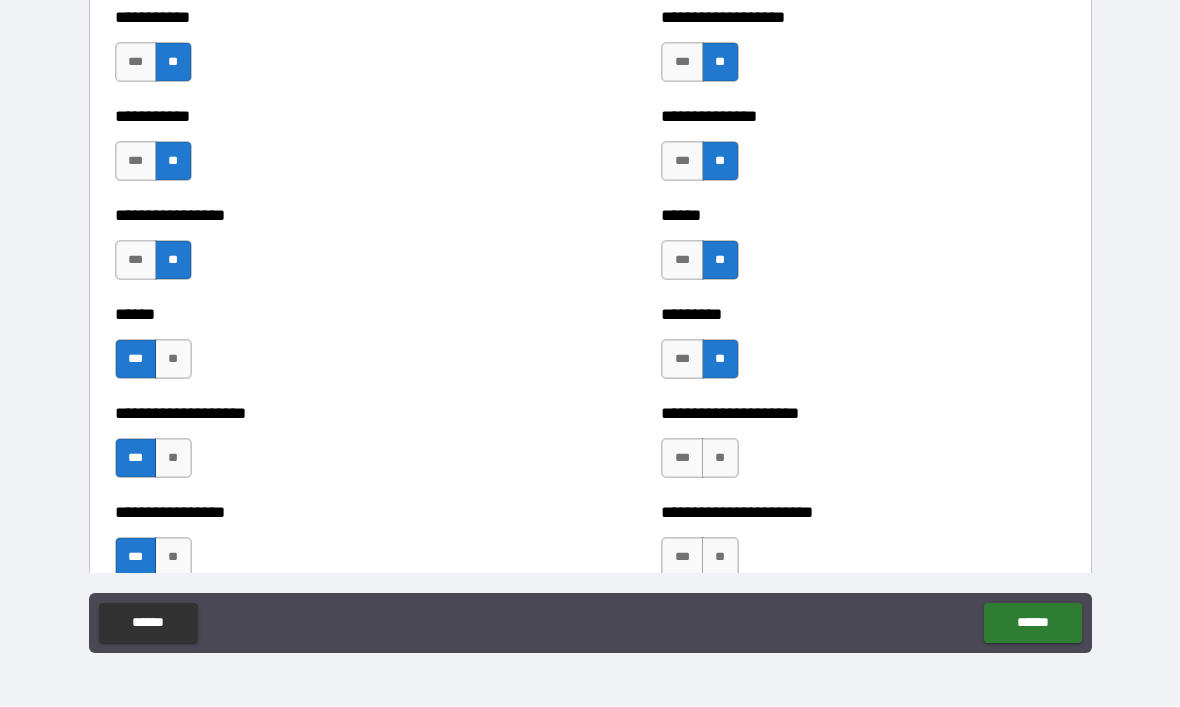click on "**" at bounding box center [720, 459] 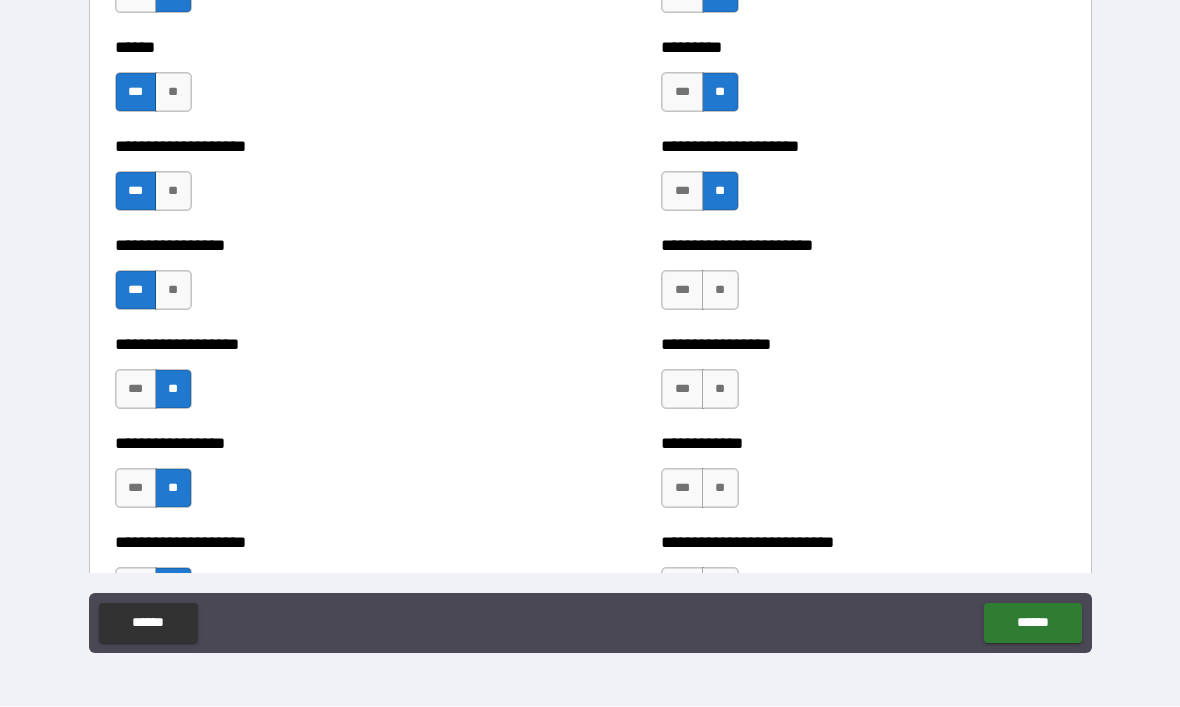 scroll, scrollTop: 3546, scrollLeft: 0, axis: vertical 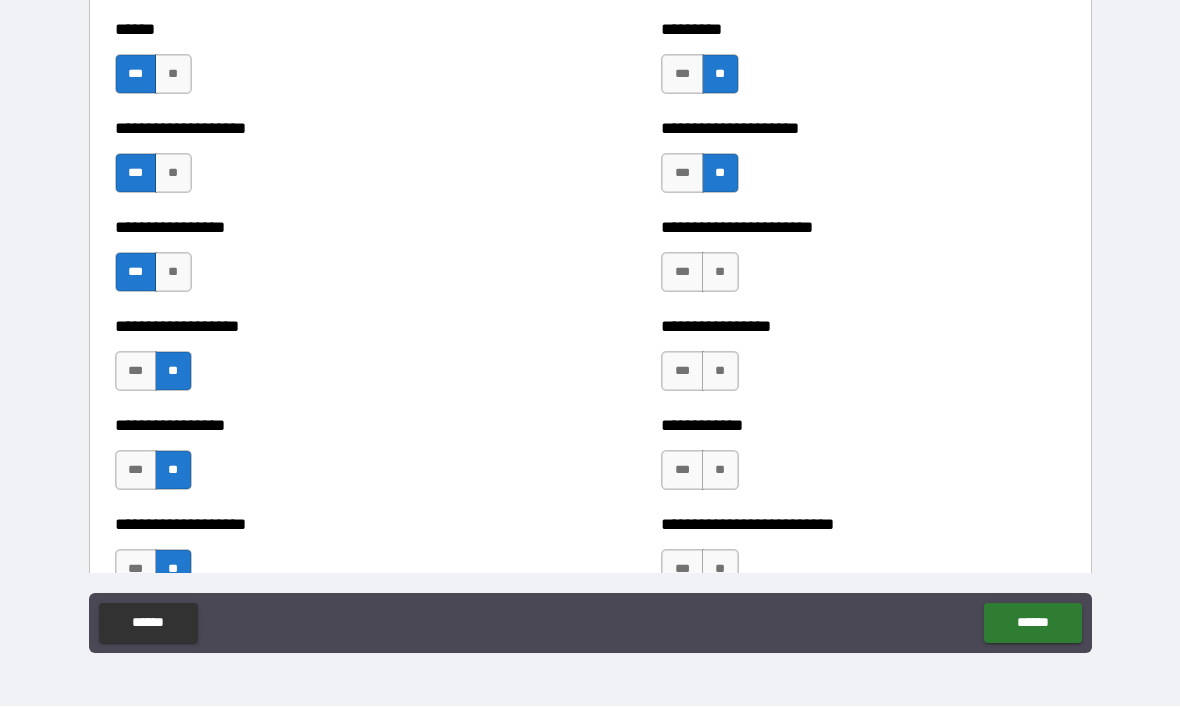 click on "**" at bounding box center [720, 273] 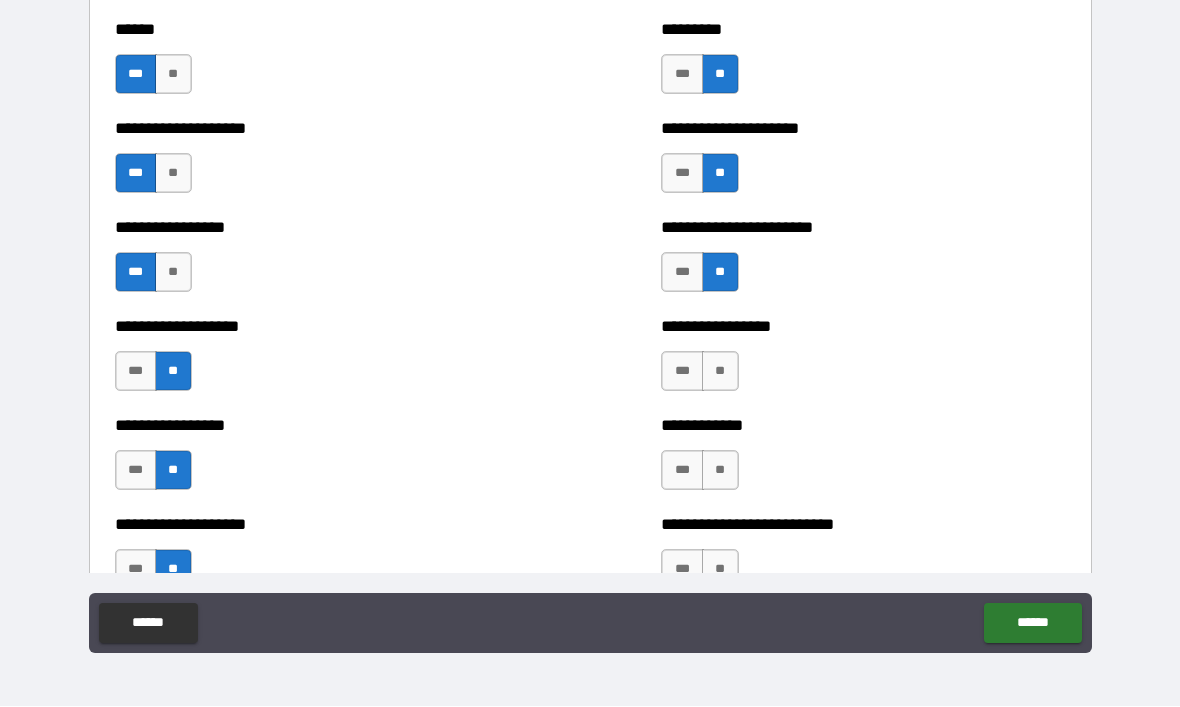 click on "**" at bounding box center (720, 372) 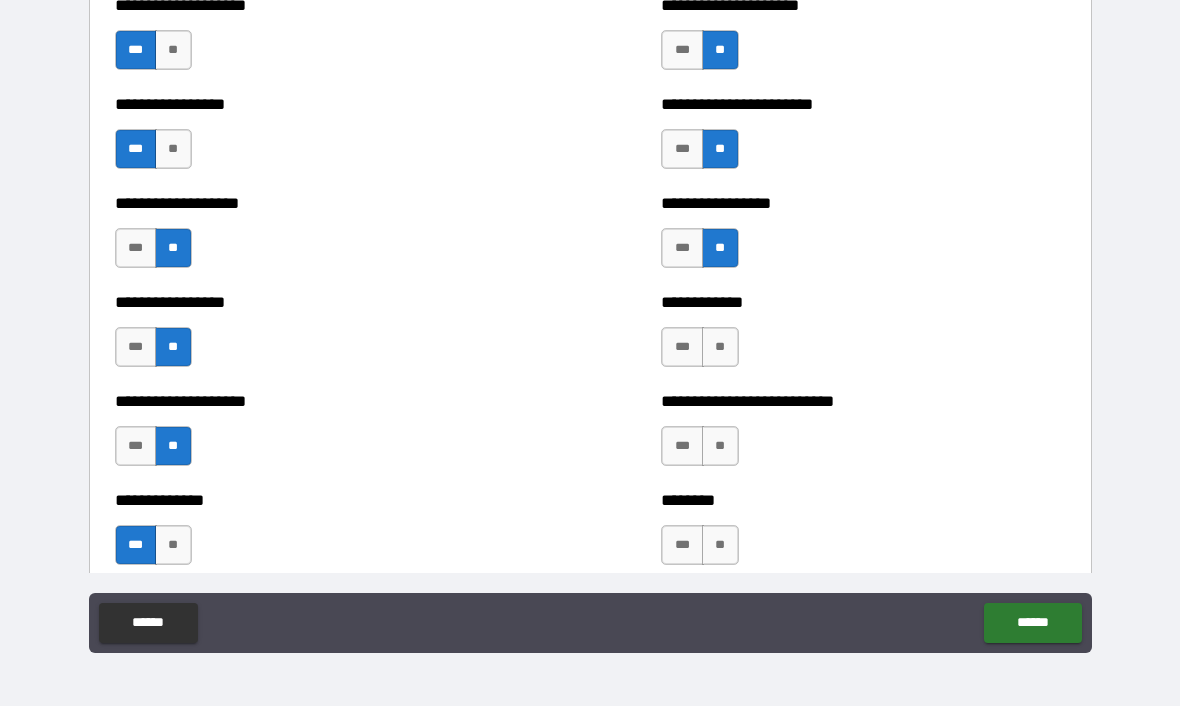 scroll, scrollTop: 3698, scrollLeft: 0, axis: vertical 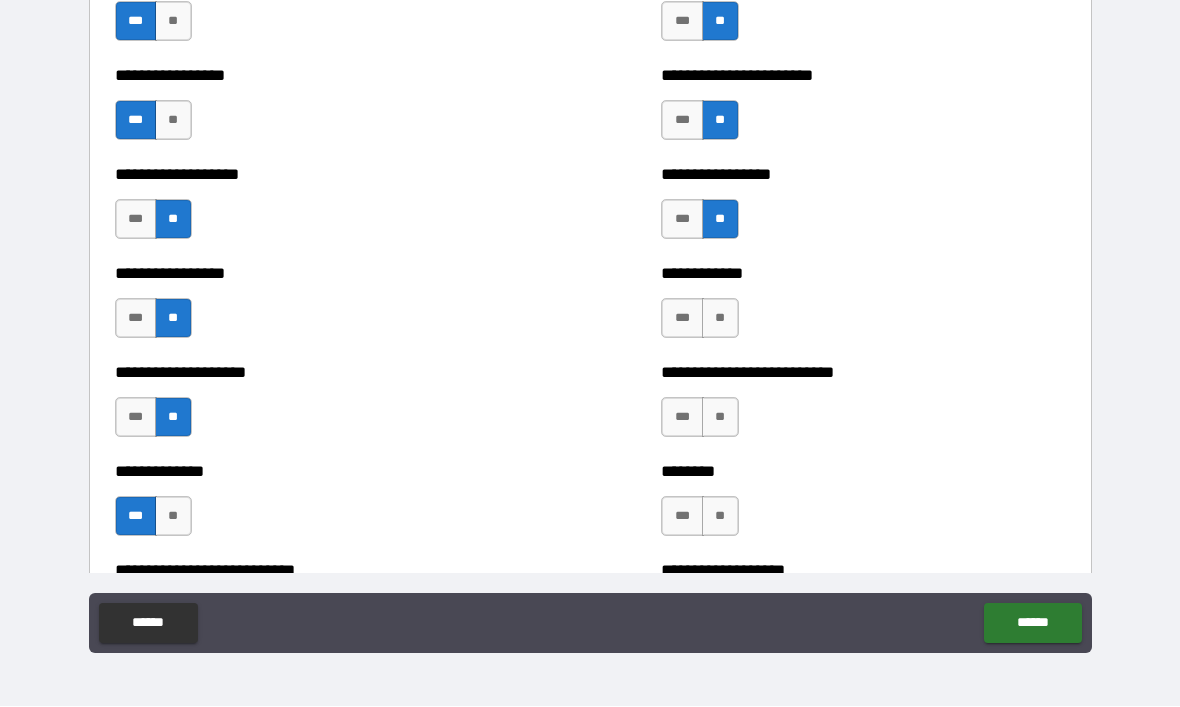 click on "**" at bounding box center [720, 319] 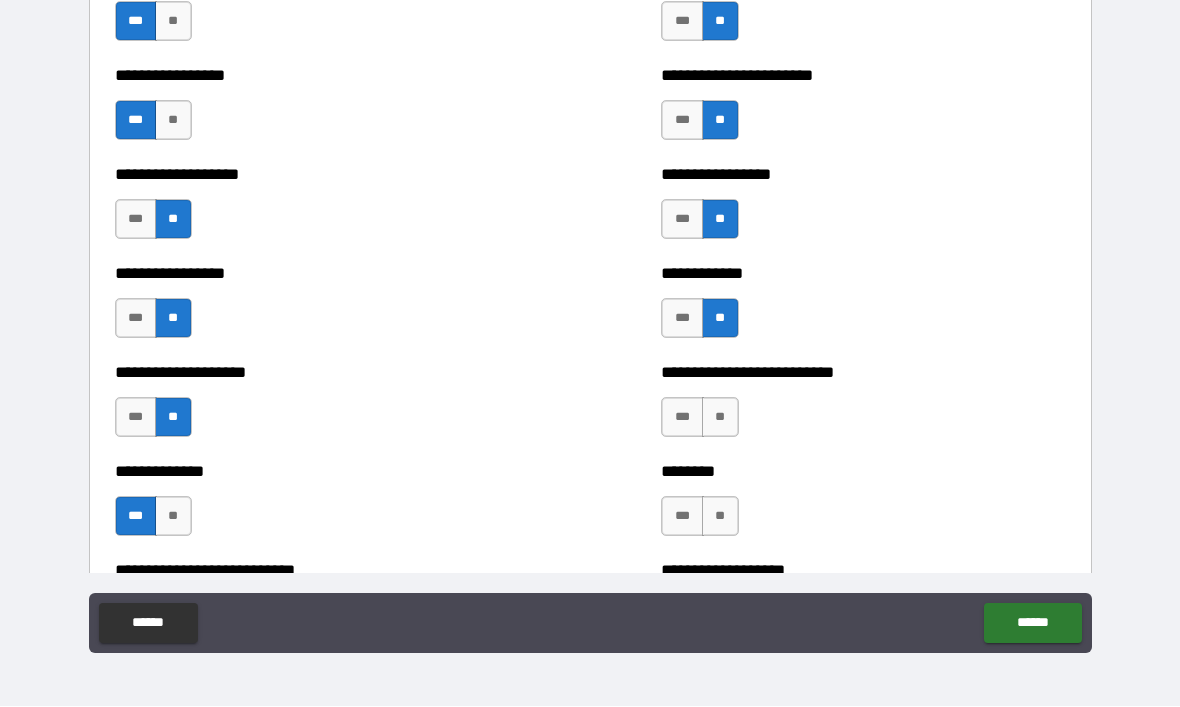 click on "**" at bounding box center [720, 418] 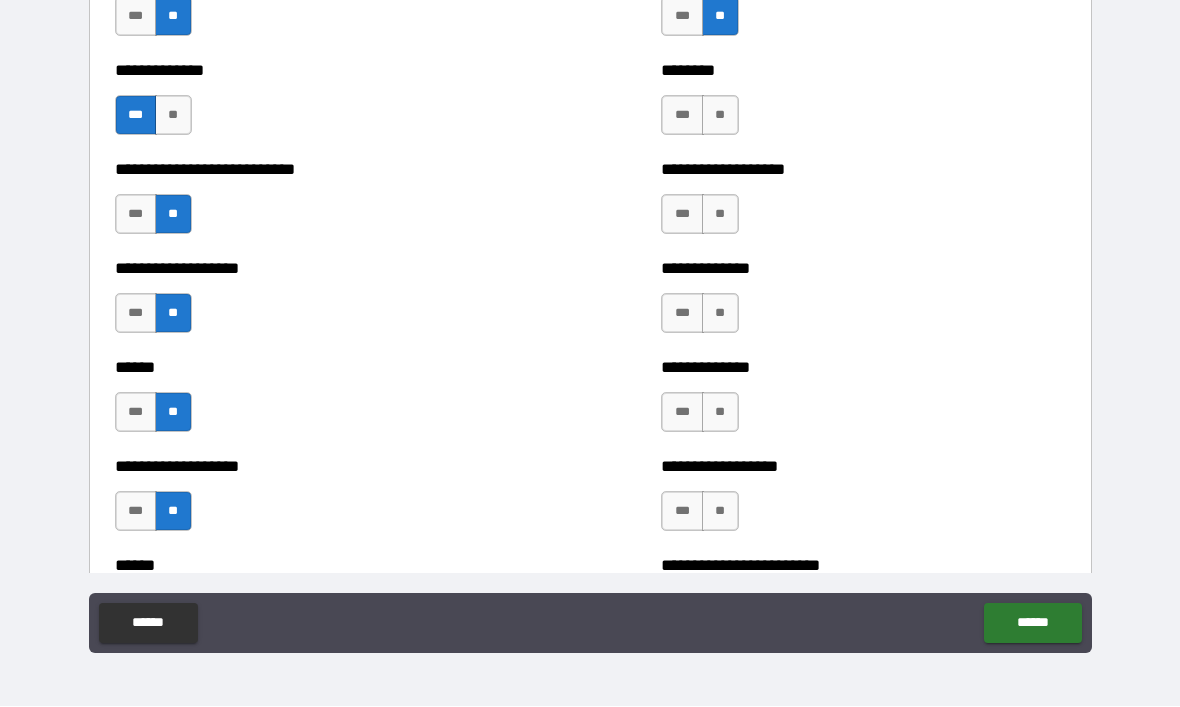 scroll, scrollTop: 4100, scrollLeft: 0, axis: vertical 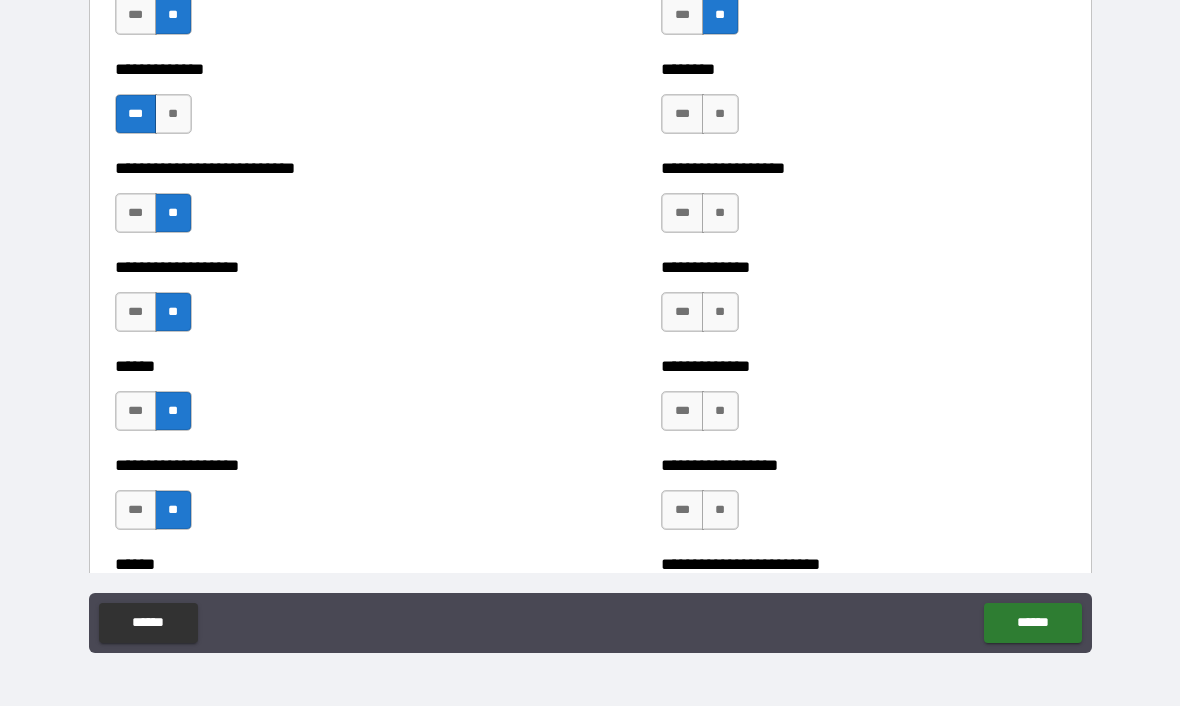 click on "**" at bounding box center (720, 115) 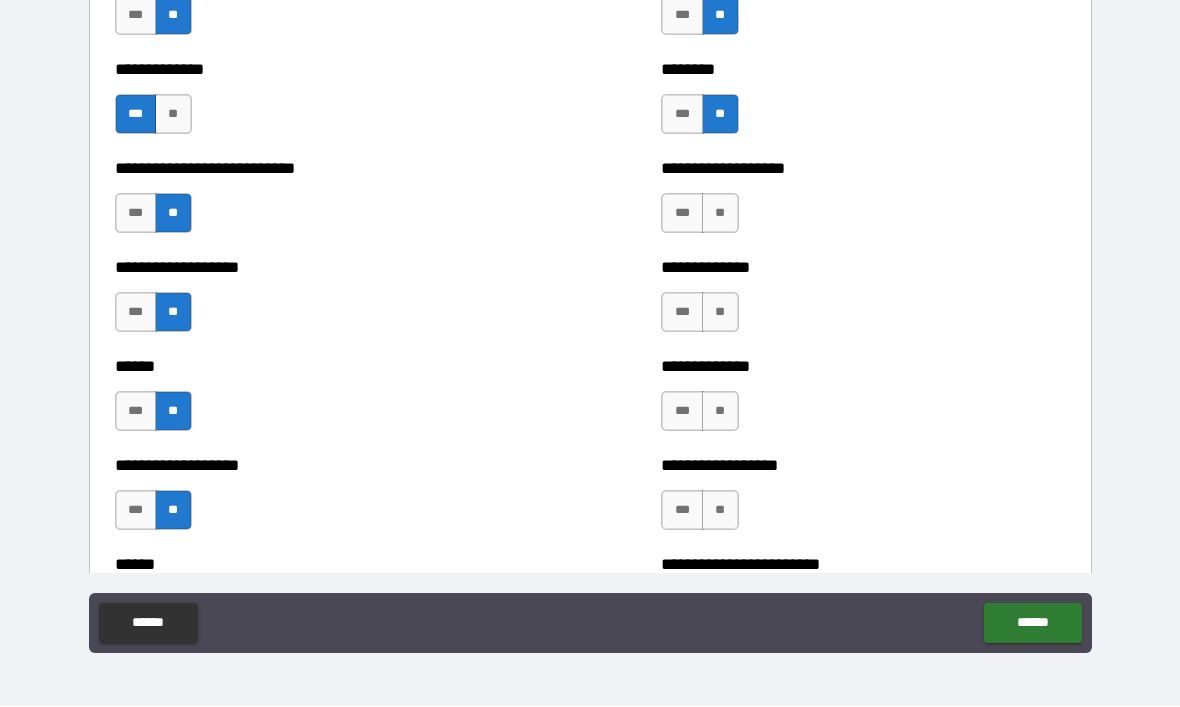 click on "**" at bounding box center [720, 214] 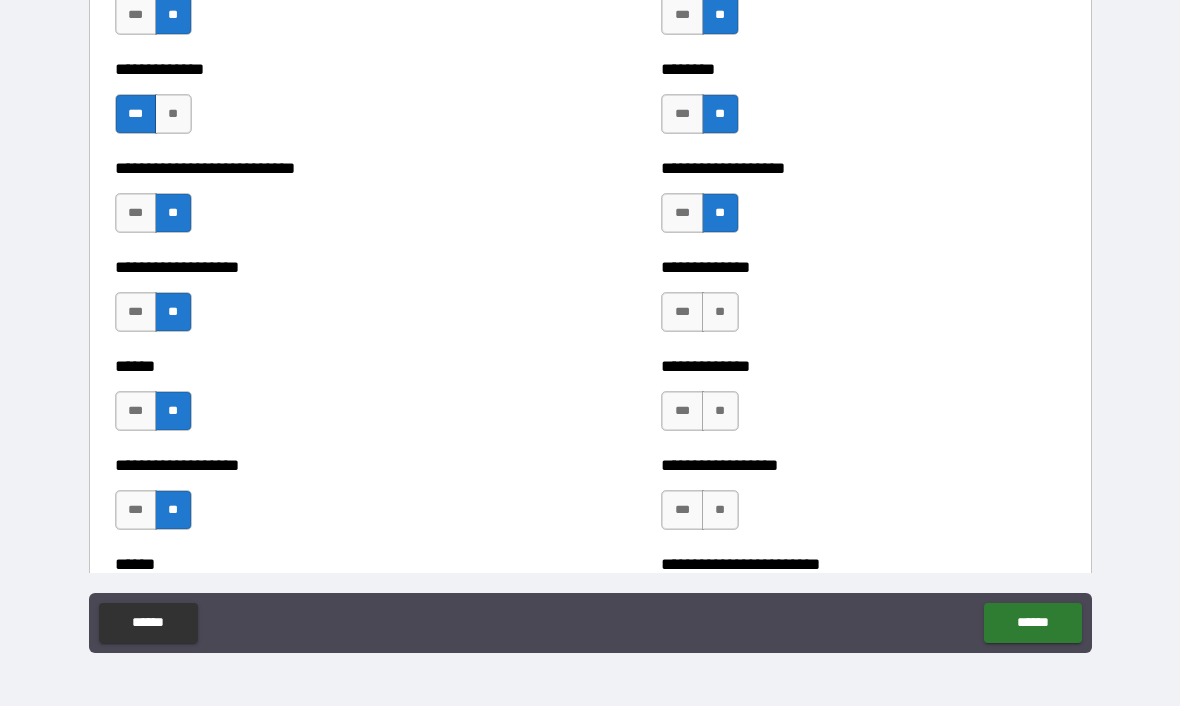 click on "**" at bounding box center (720, 313) 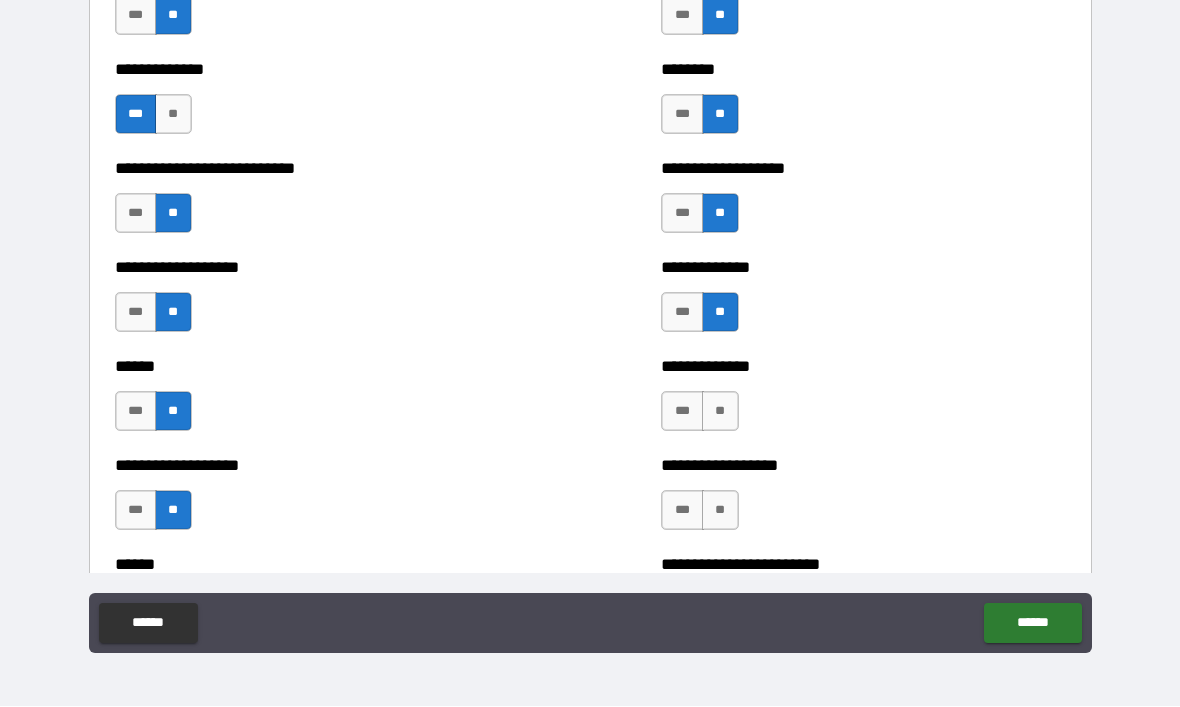 click on "**" at bounding box center (720, 412) 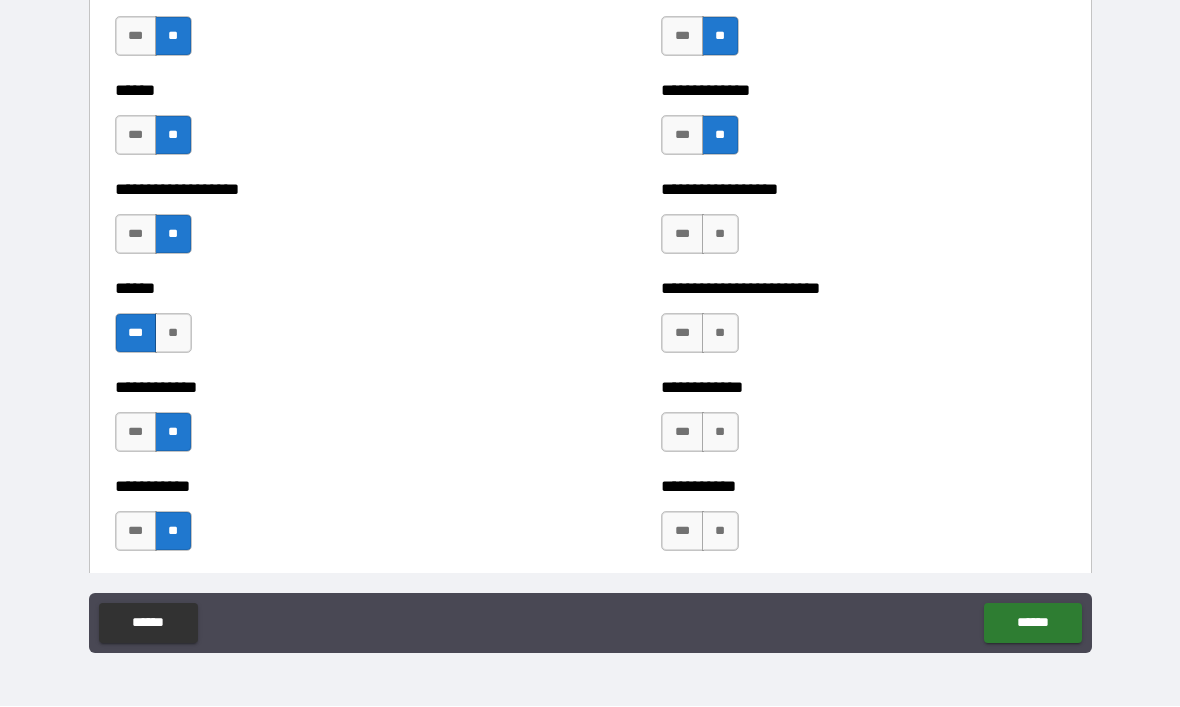 scroll, scrollTop: 4383, scrollLeft: 0, axis: vertical 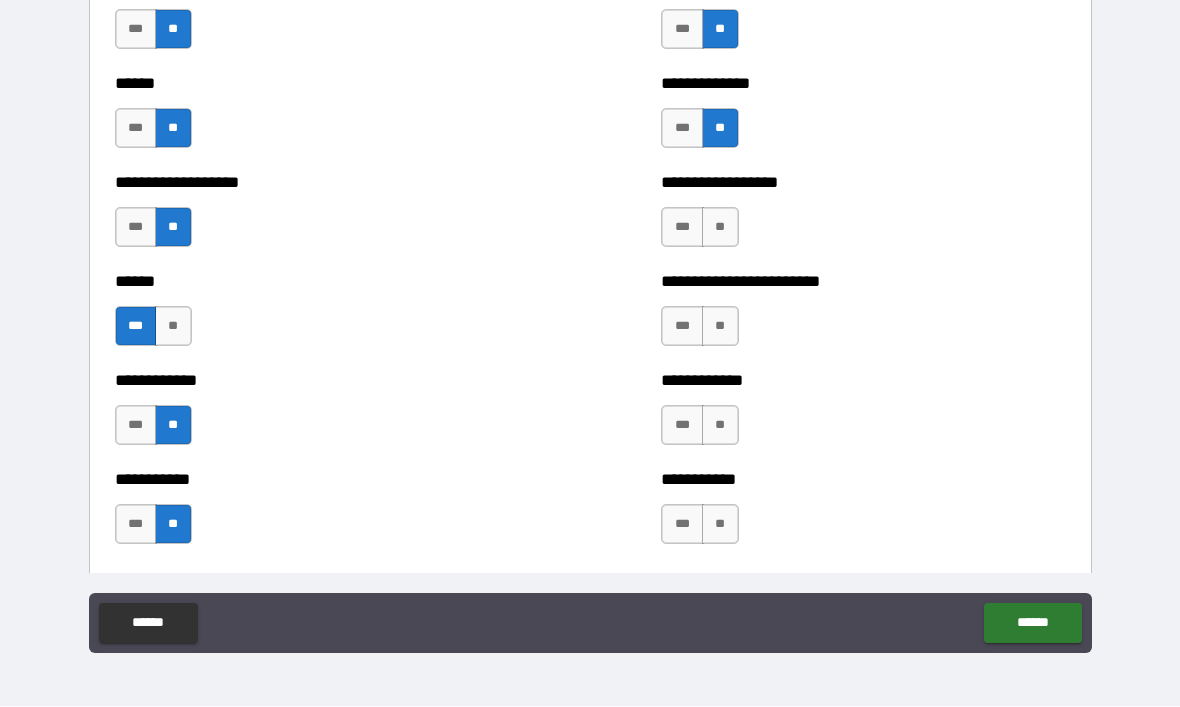 click on "**" at bounding box center [720, 228] 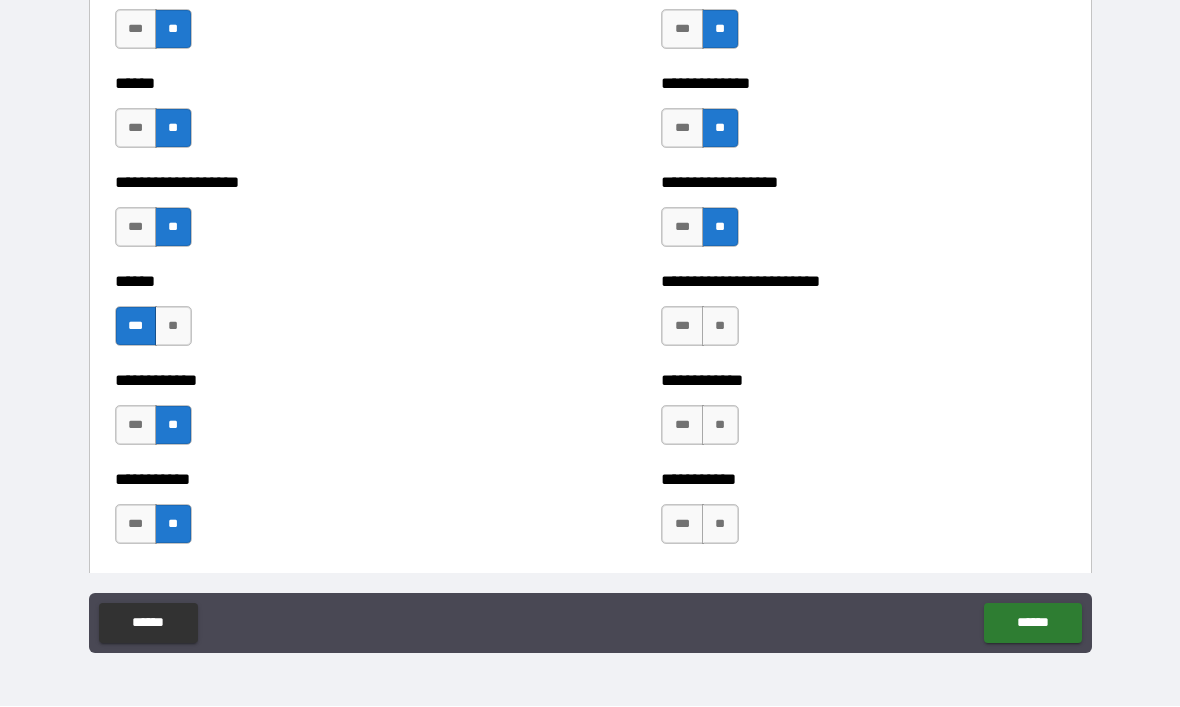 click on "**" at bounding box center [720, 327] 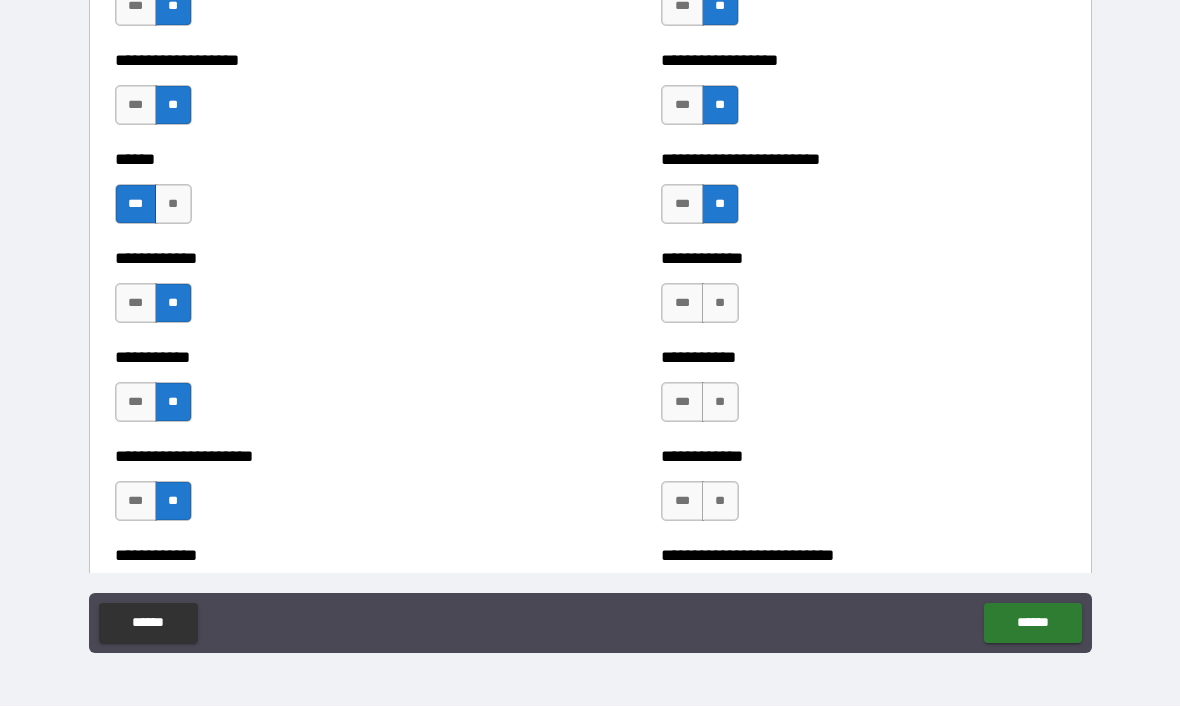 scroll, scrollTop: 4538, scrollLeft: 0, axis: vertical 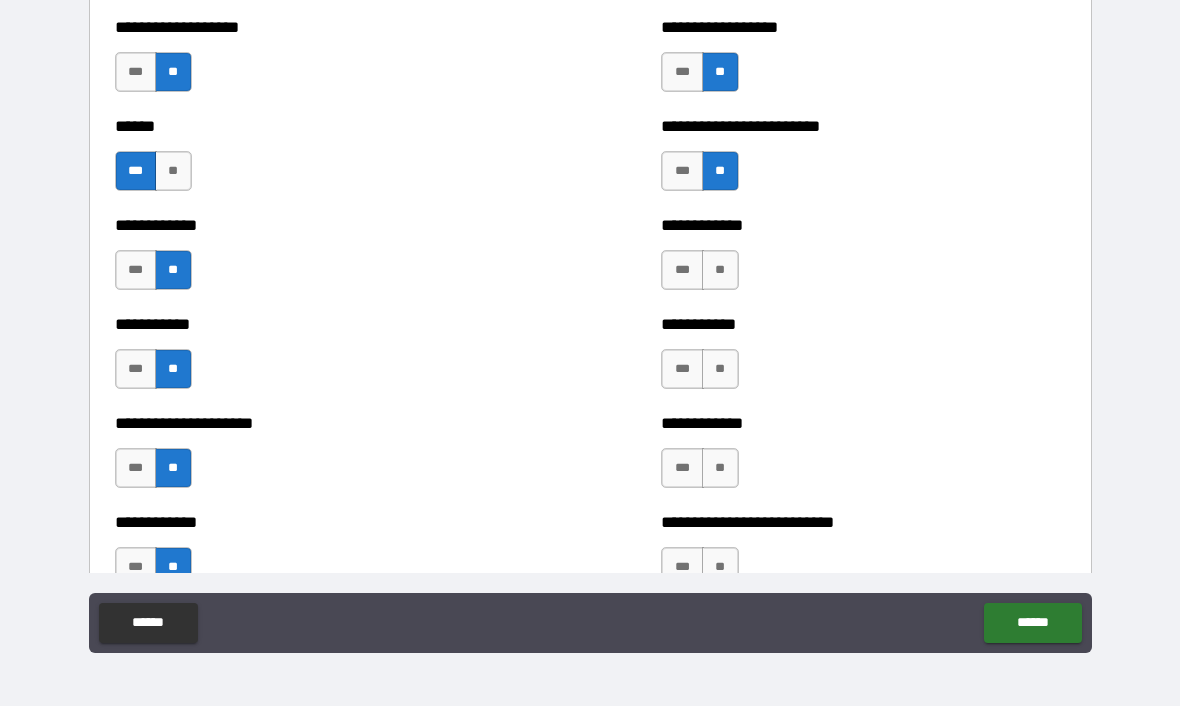 click on "**" at bounding box center (720, 271) 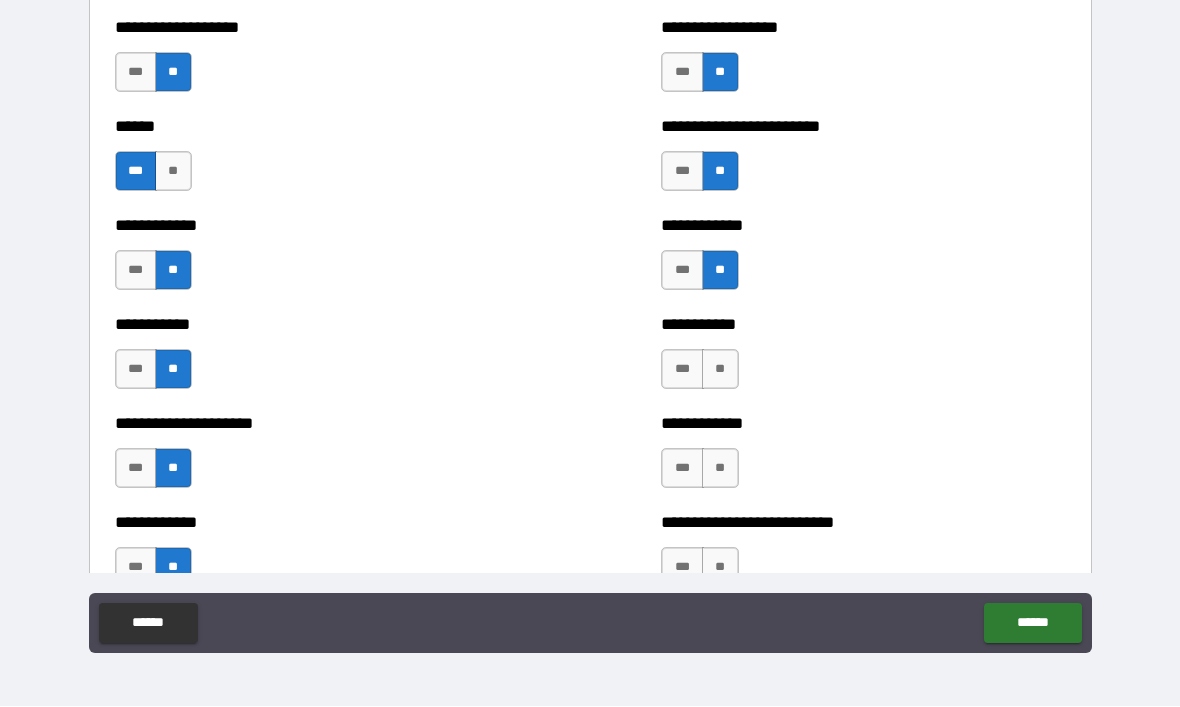click on "***" at bounding box center [682, 271] 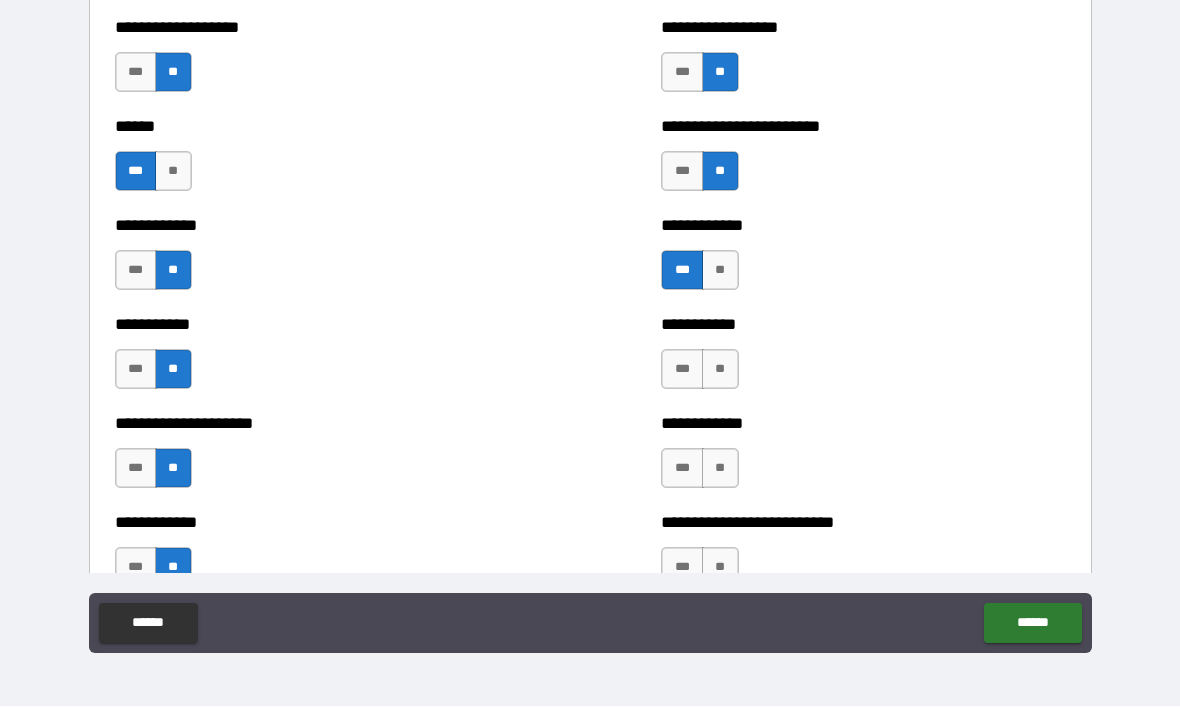 click on "**" at bounding box center (720, 370) 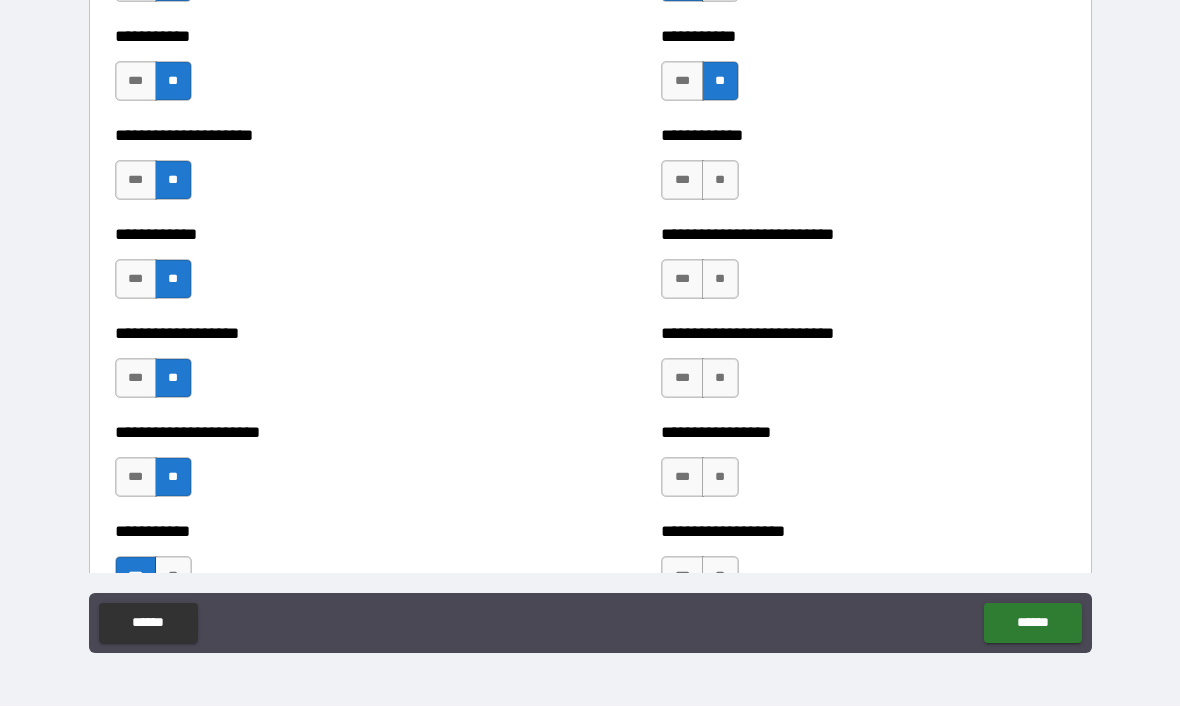 scroll, scrollTop: 4828, scrollLeft: 0, axis: vertical 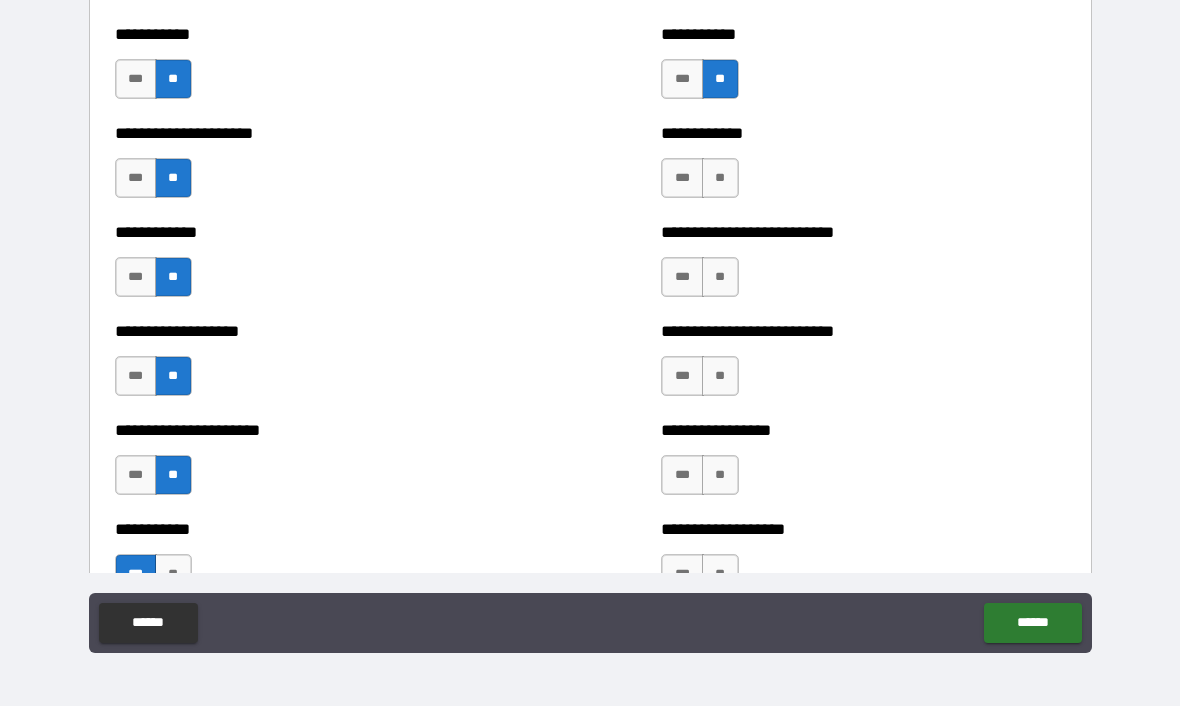 click on "**" at bounding box center [720, 179] 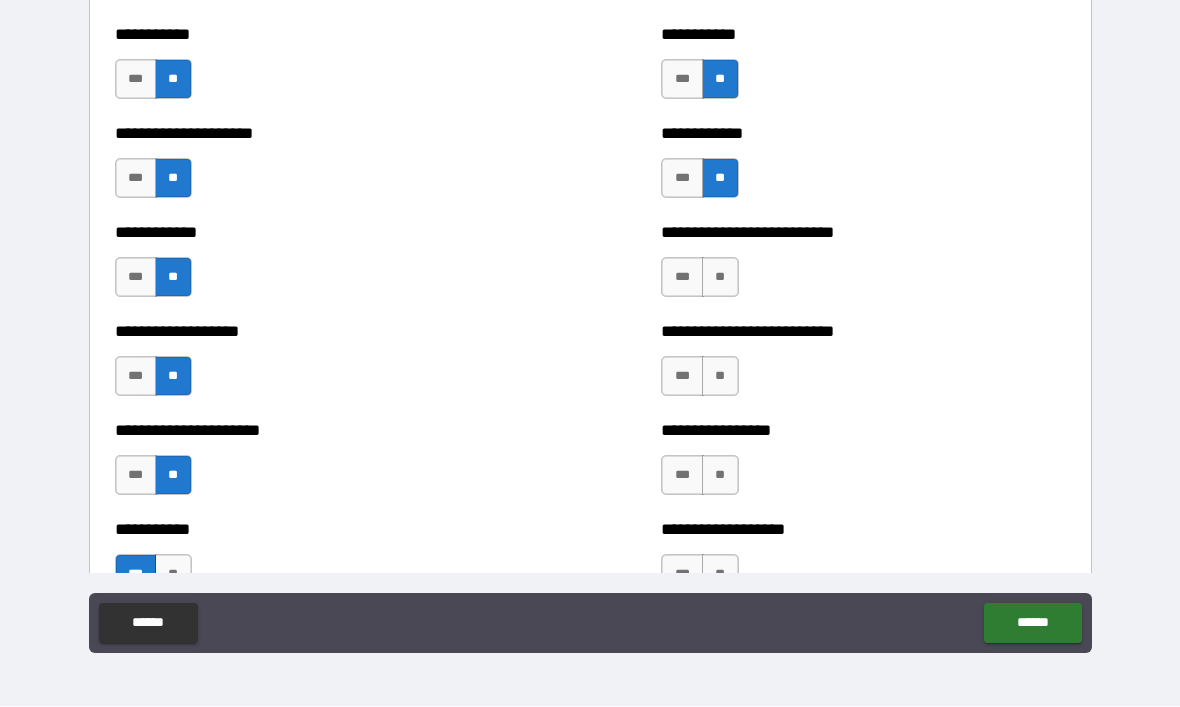 click on "***" at bounding box center [682, 278] 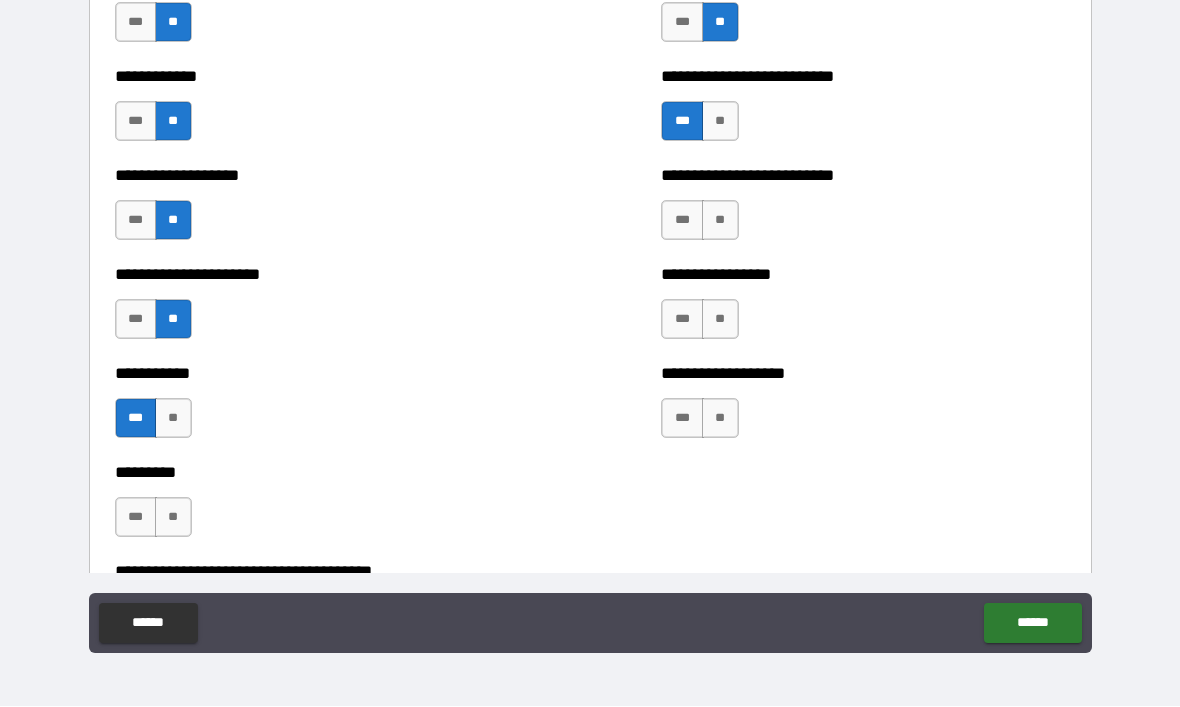 scroll, scrollTop: 4986, scrollLeft: 0, axis: vertical 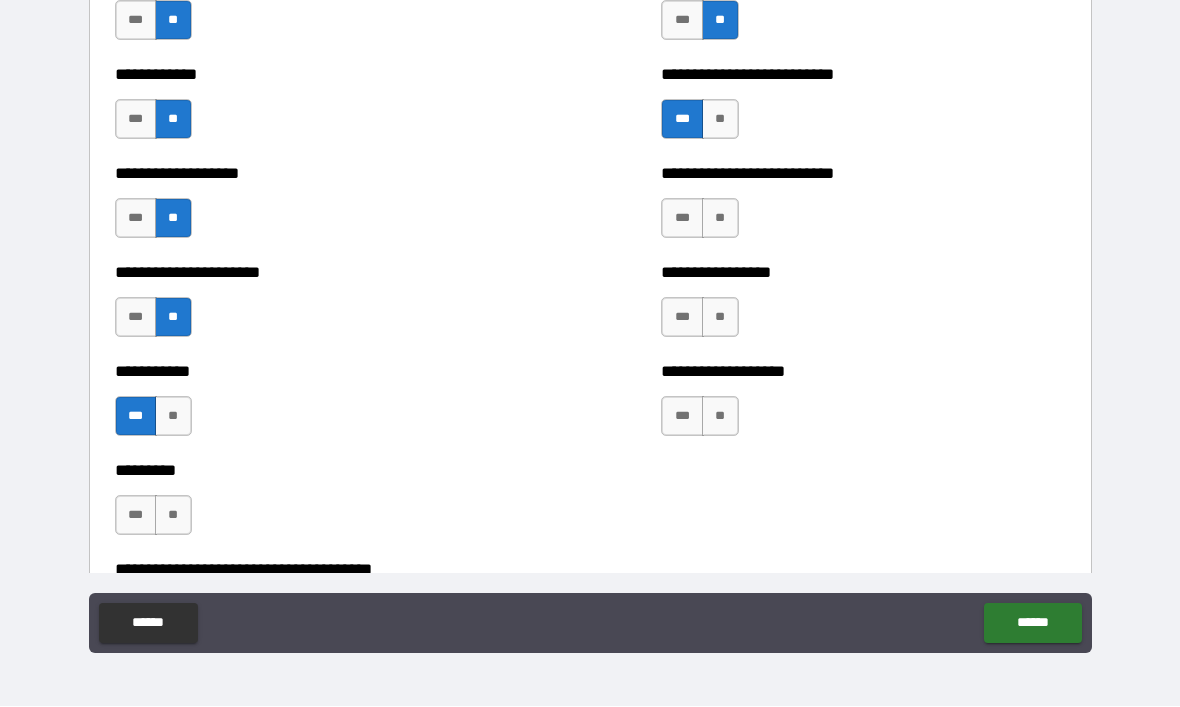 click on "**" at bounding box center [720, 219] 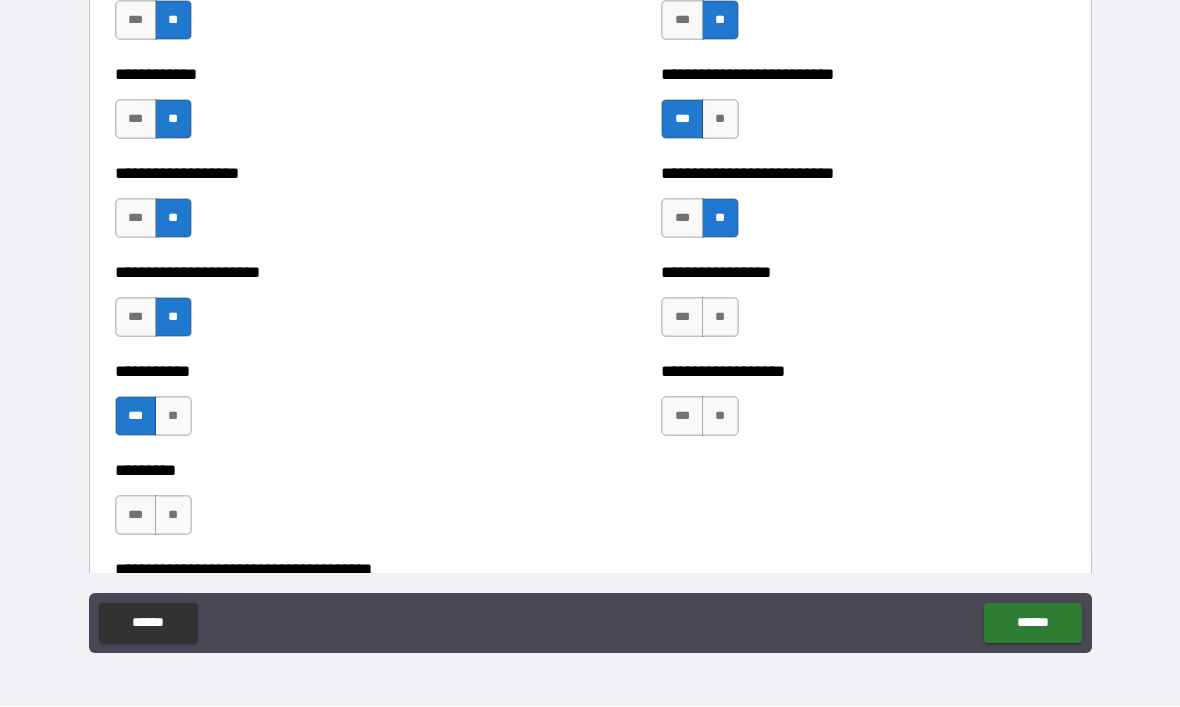 click on "**" at bounding box center [720, 318] 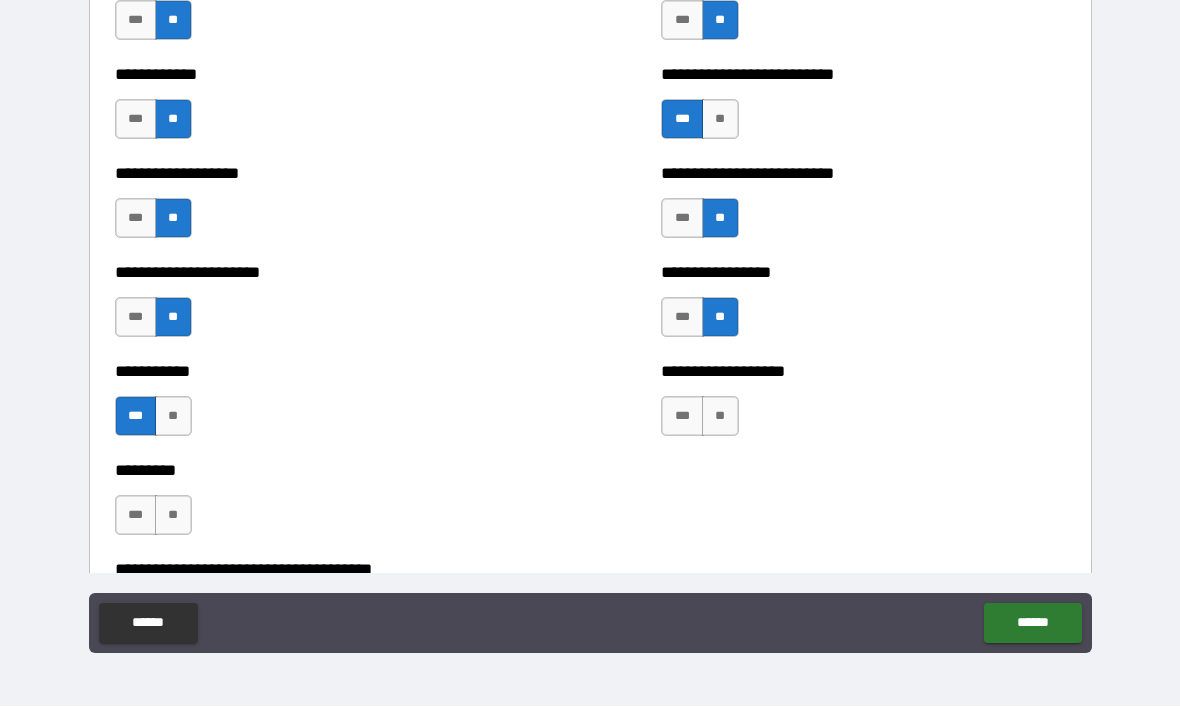 click on "**" at bounding box center (720, 417) 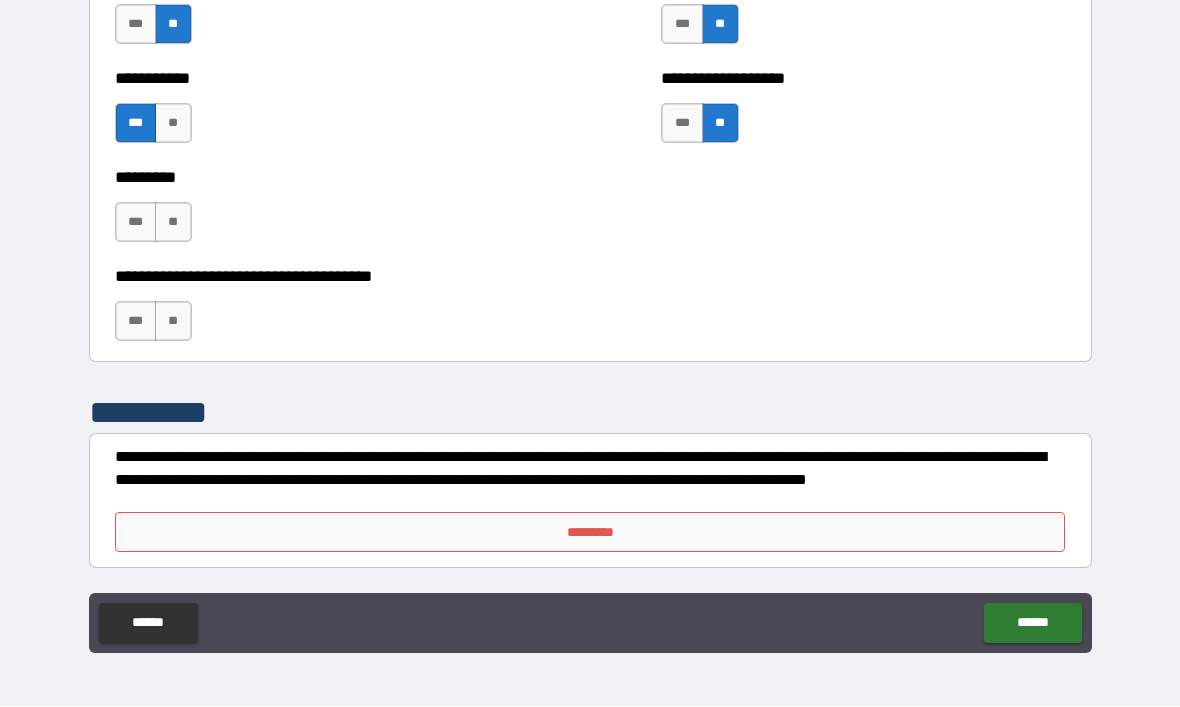 scroll, scrollTop: 5279, scrollLeft: 0, axis: vertical 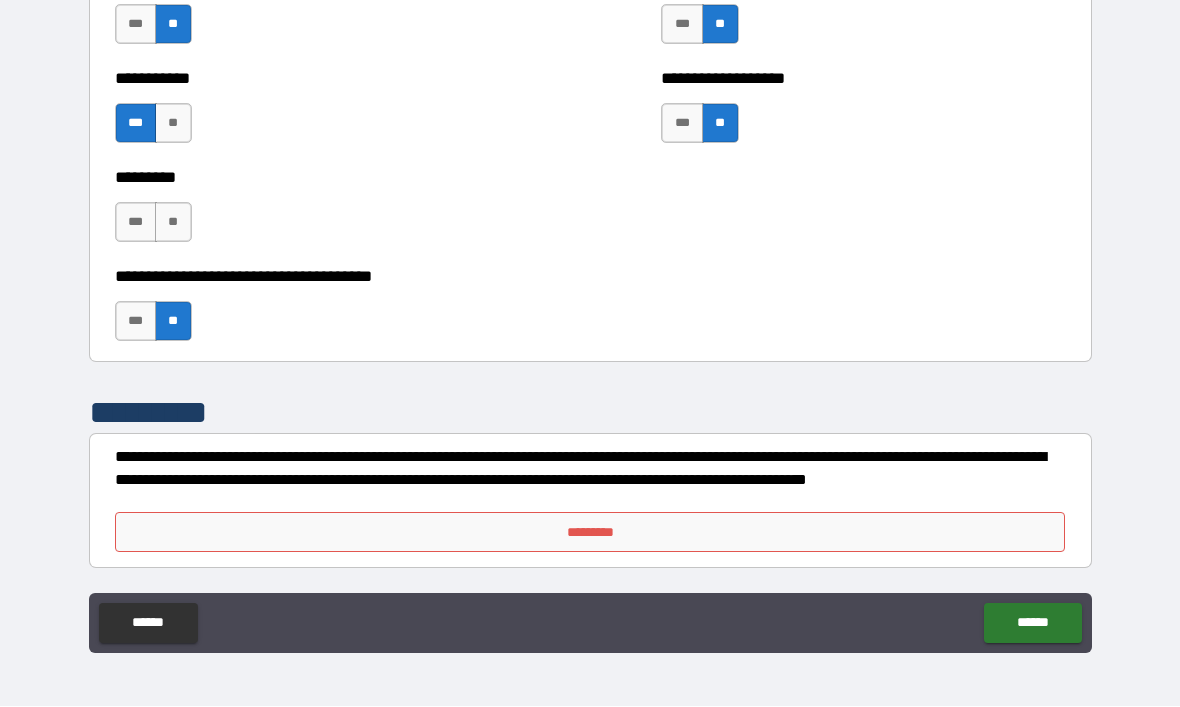 click on "*********" at bounding box center [590, 533] 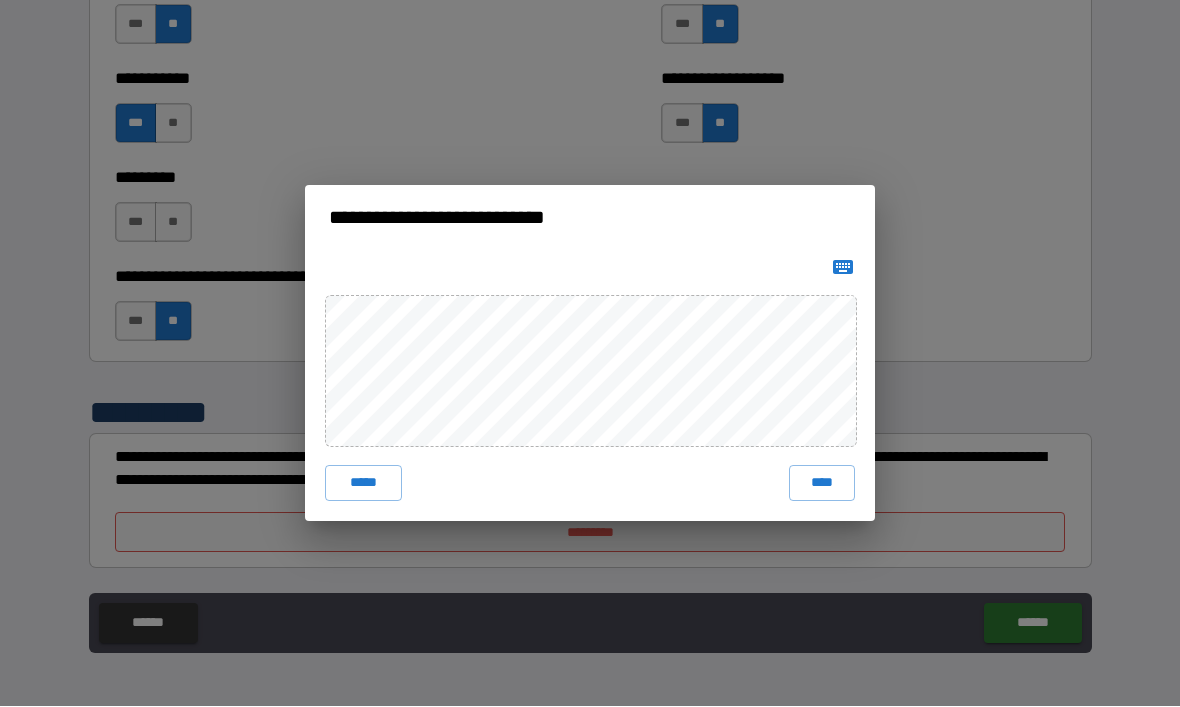 click on "****" at bounding box center [822, 484] 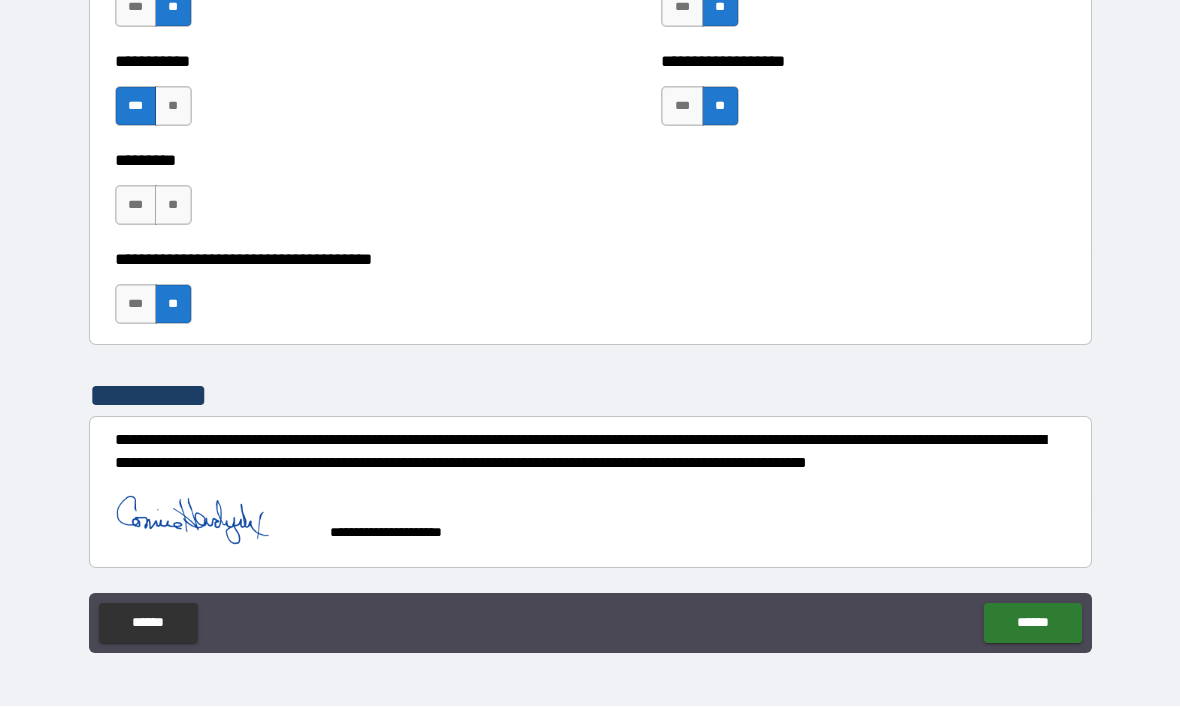 scroll, scrollTop: 5296, scrollLeft: 0, axis: vertical 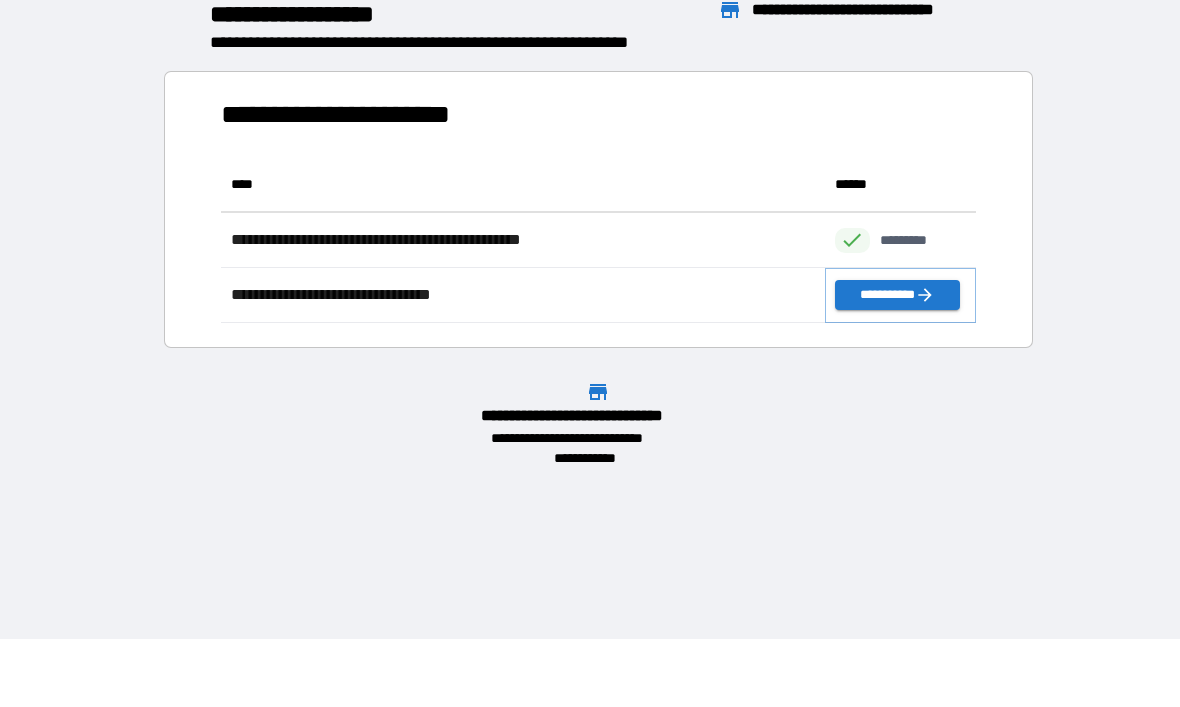 click on "**********" at bounding box center (897, 296) 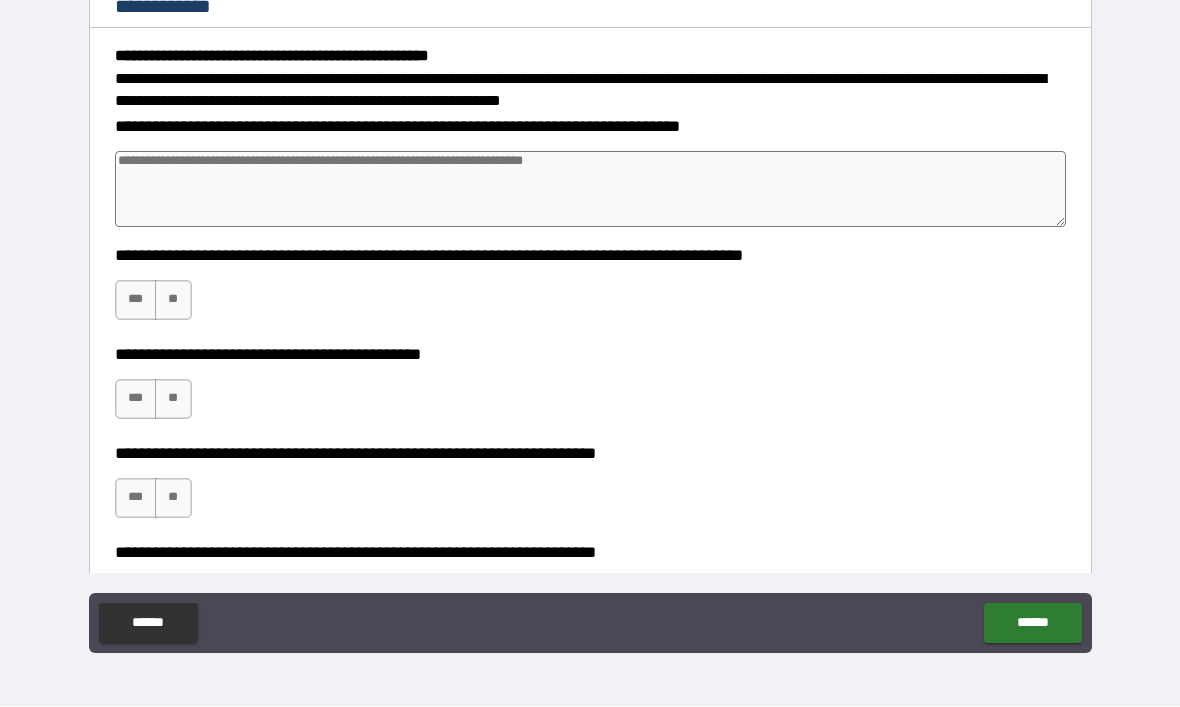 type on "*" 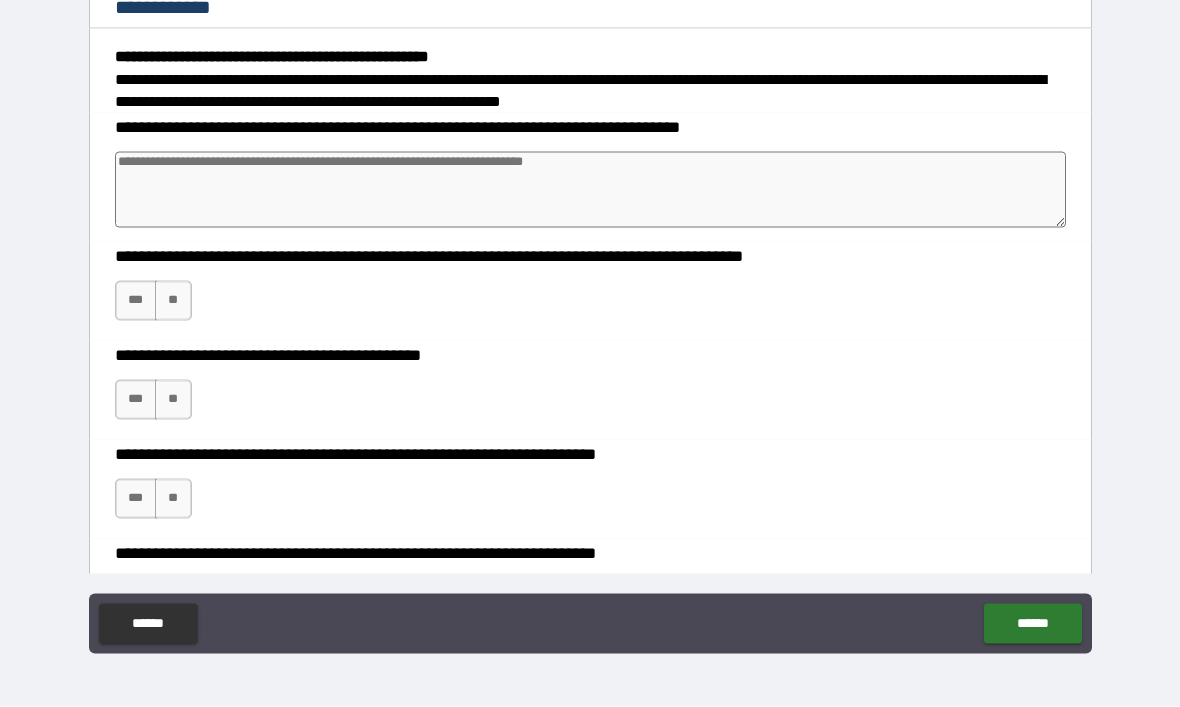 type on "*" 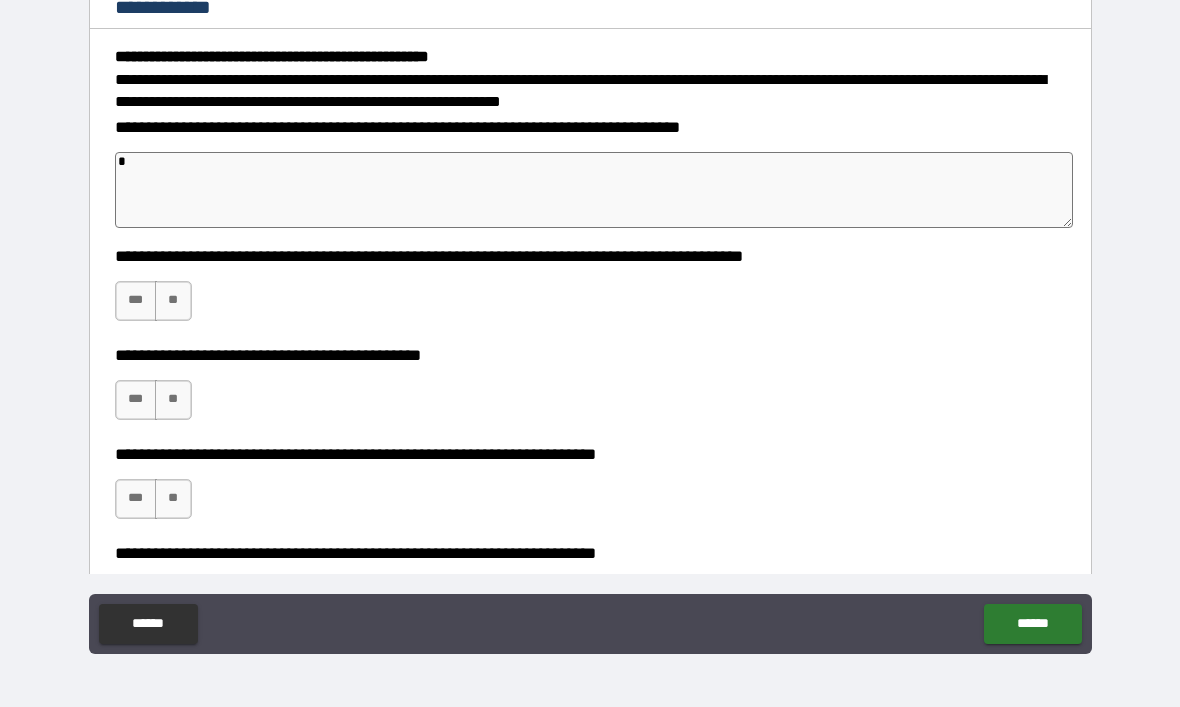 type on "**" 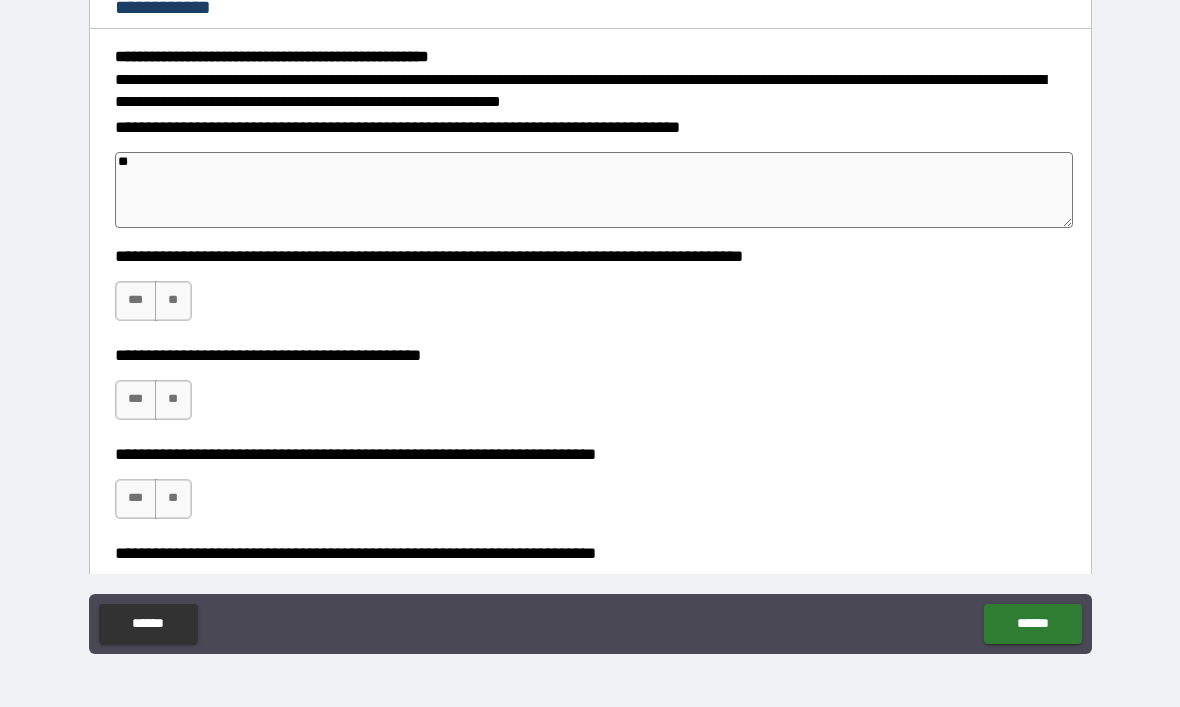 type on "*" 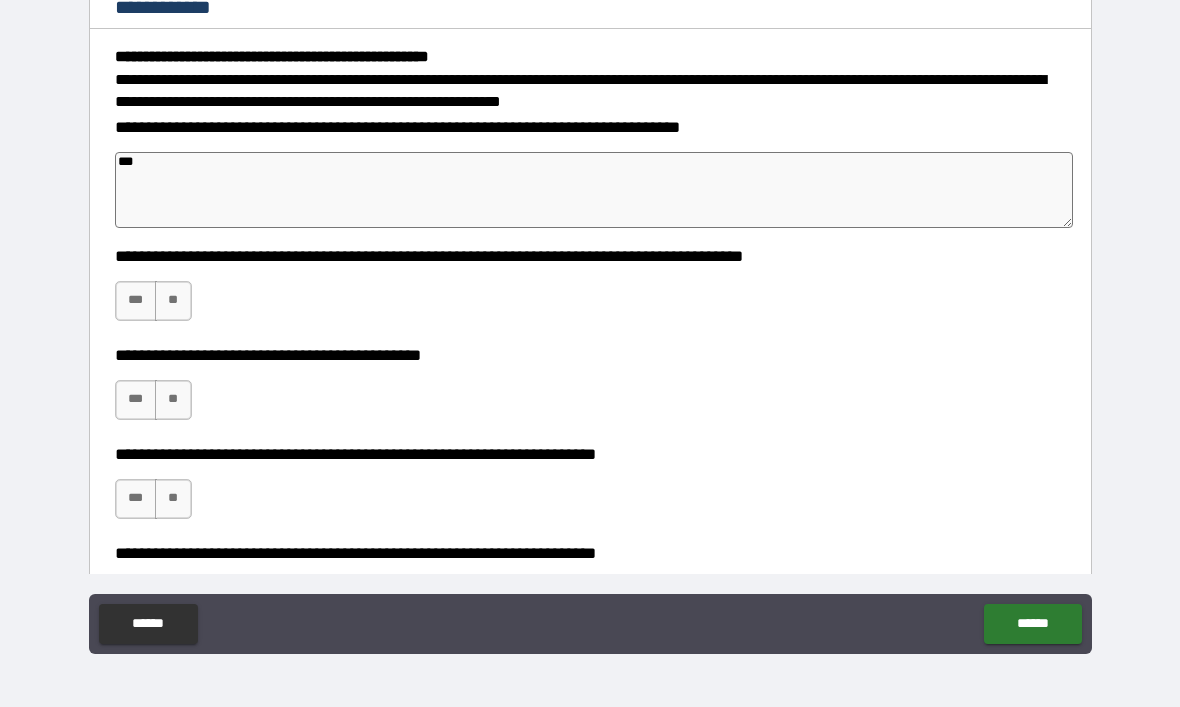 type on "*" 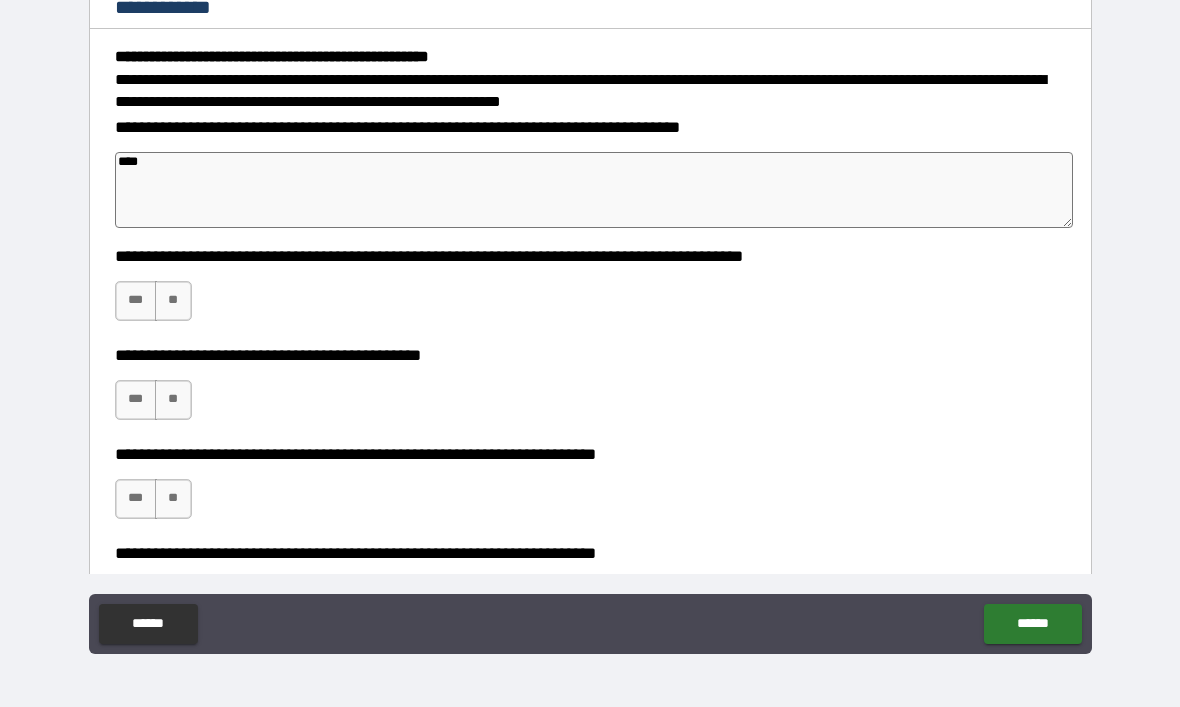 type on "*" 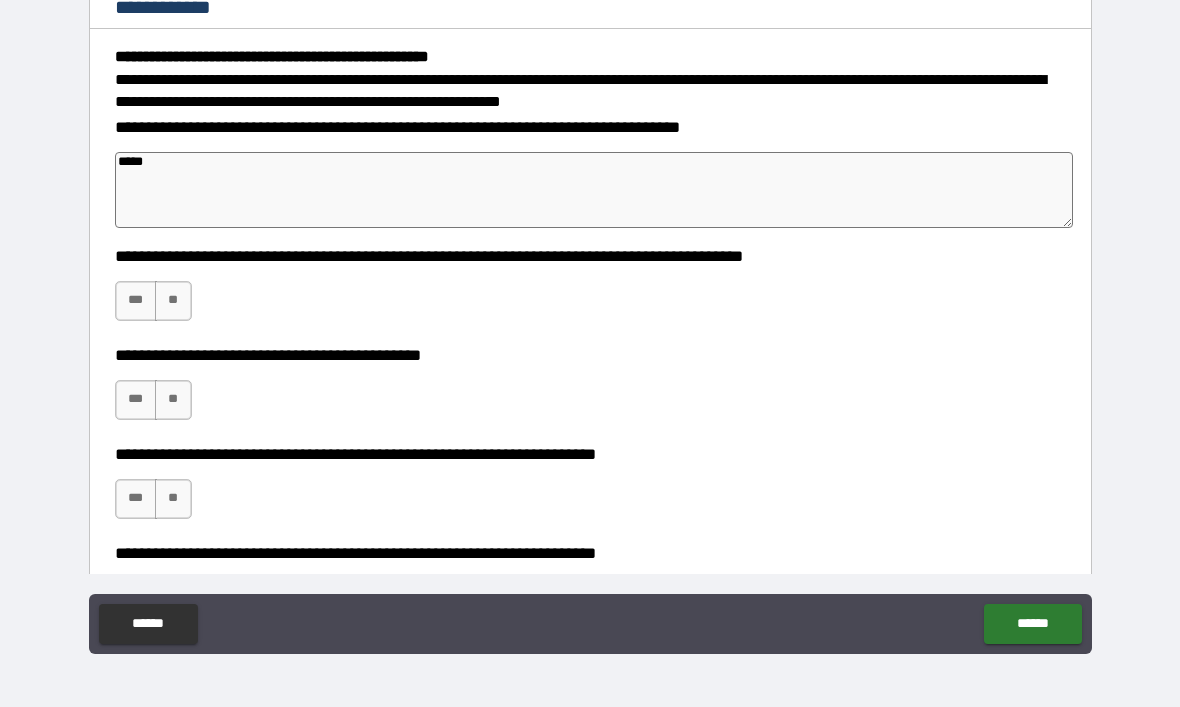 type on "*" 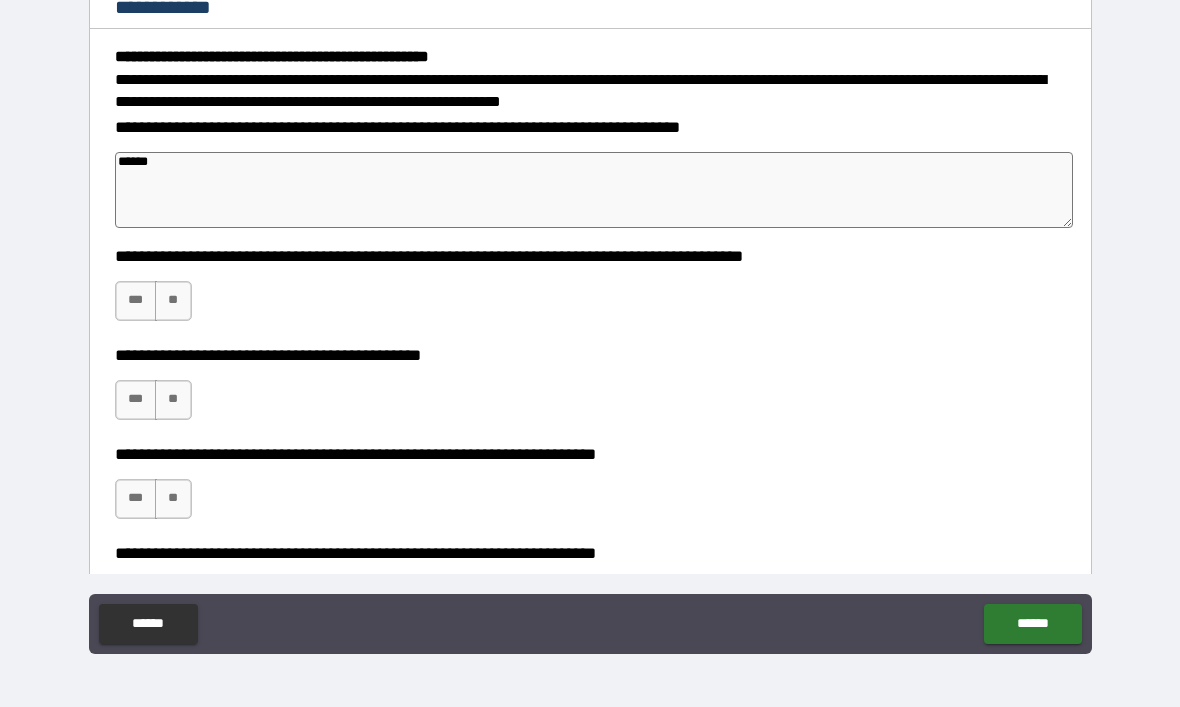 type on "*" 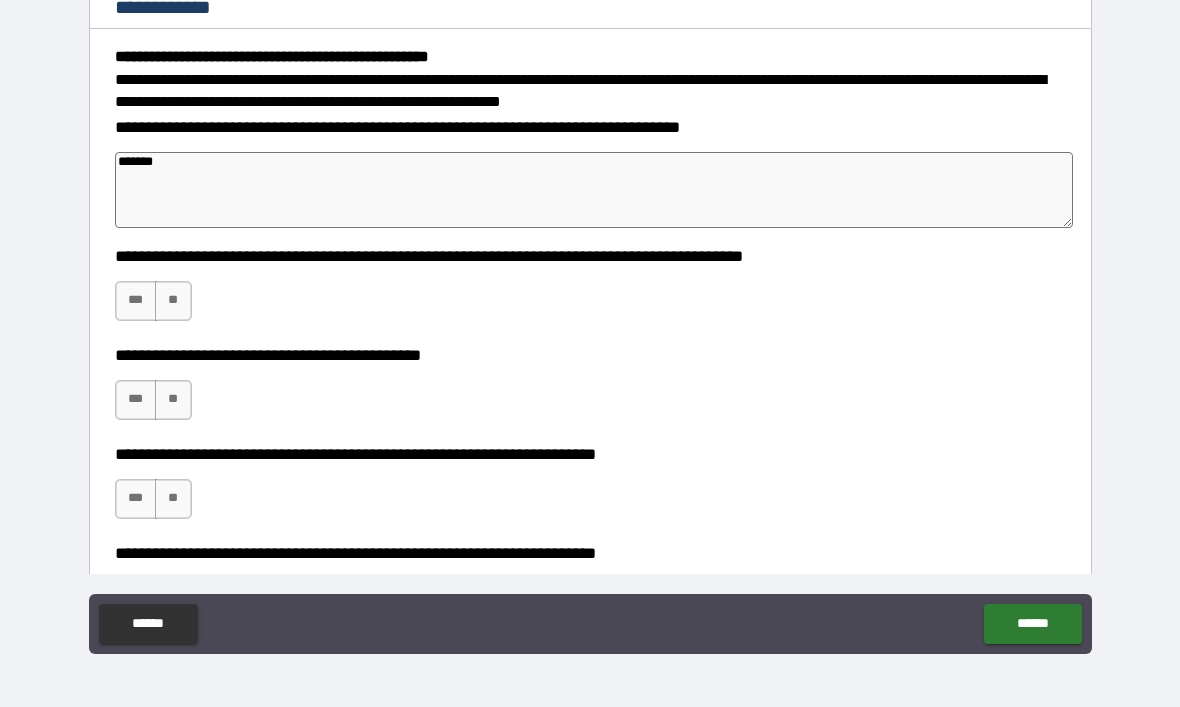 type on "********" 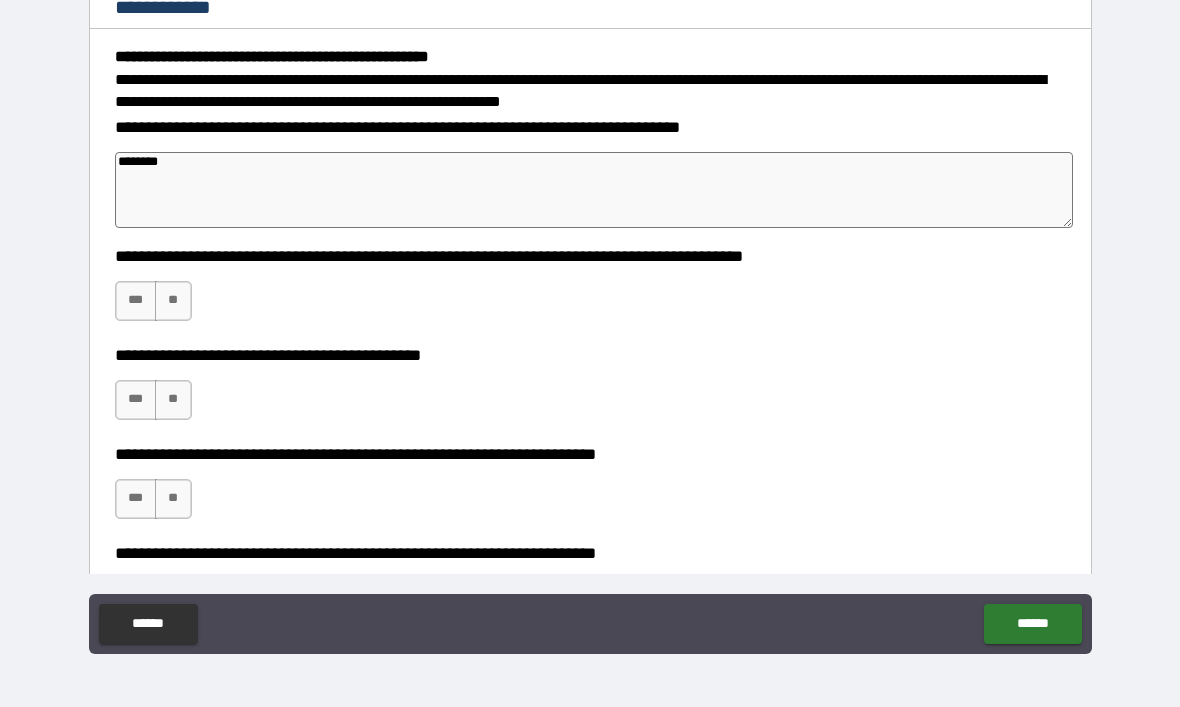 type on "*" 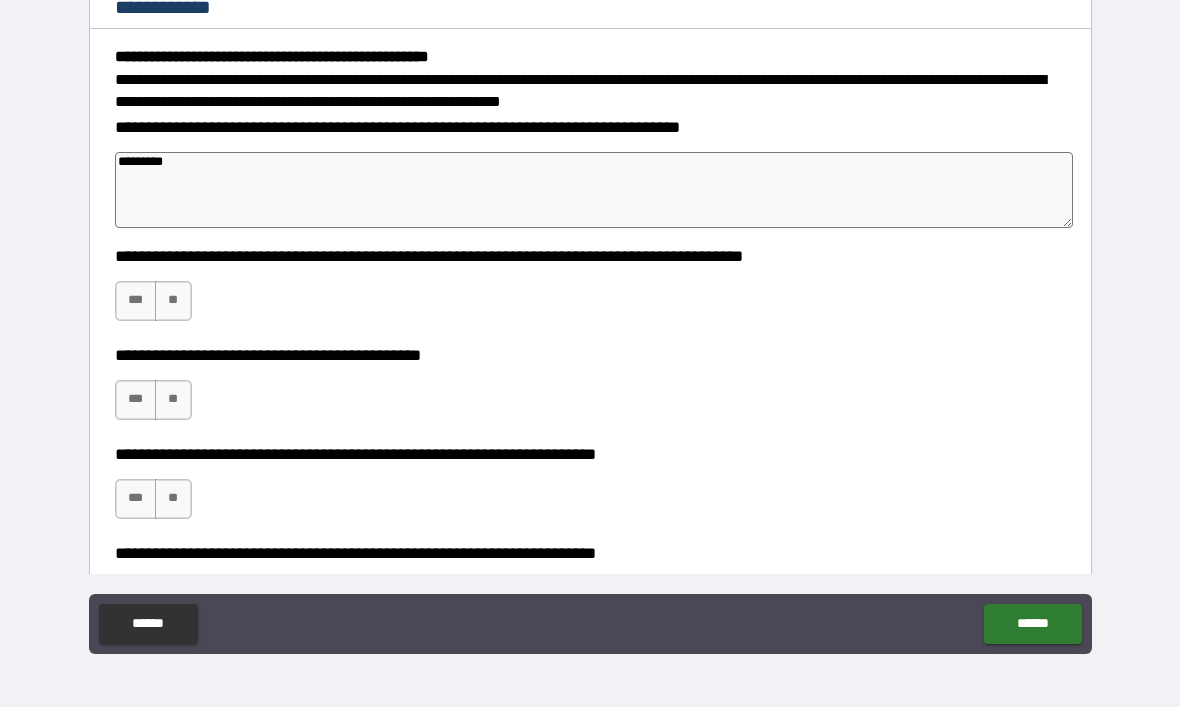 type on "*" 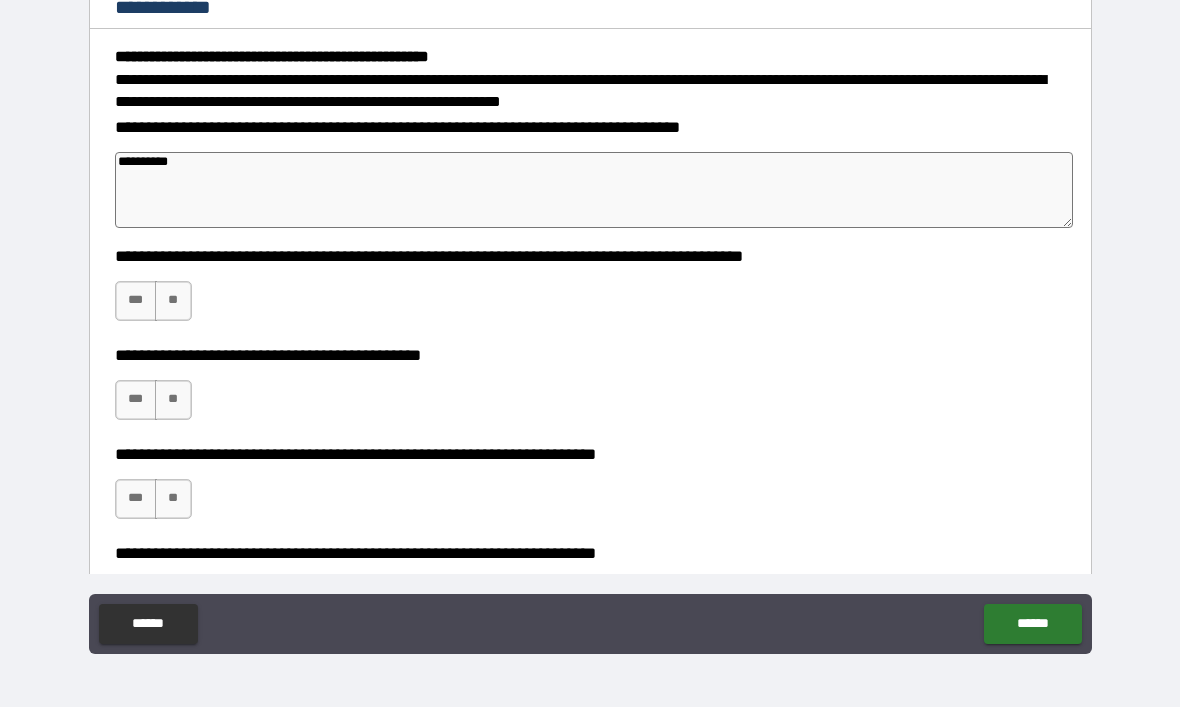 type on "*" 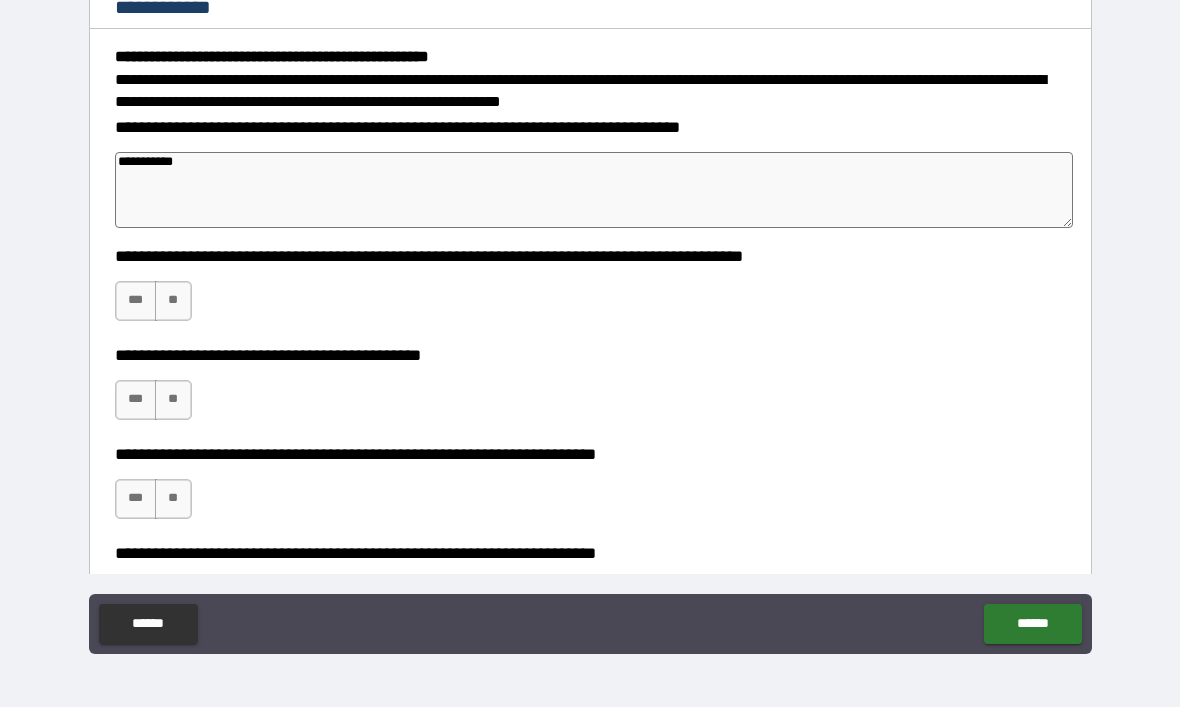 type on "*" 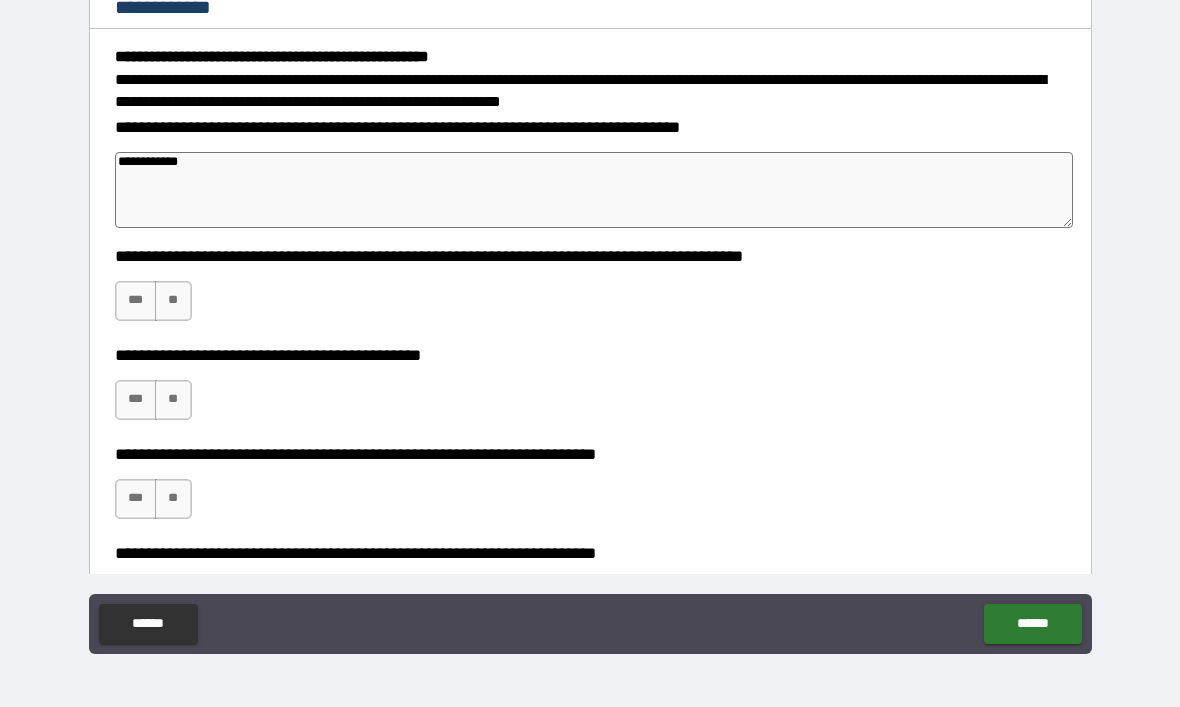 type on "*" 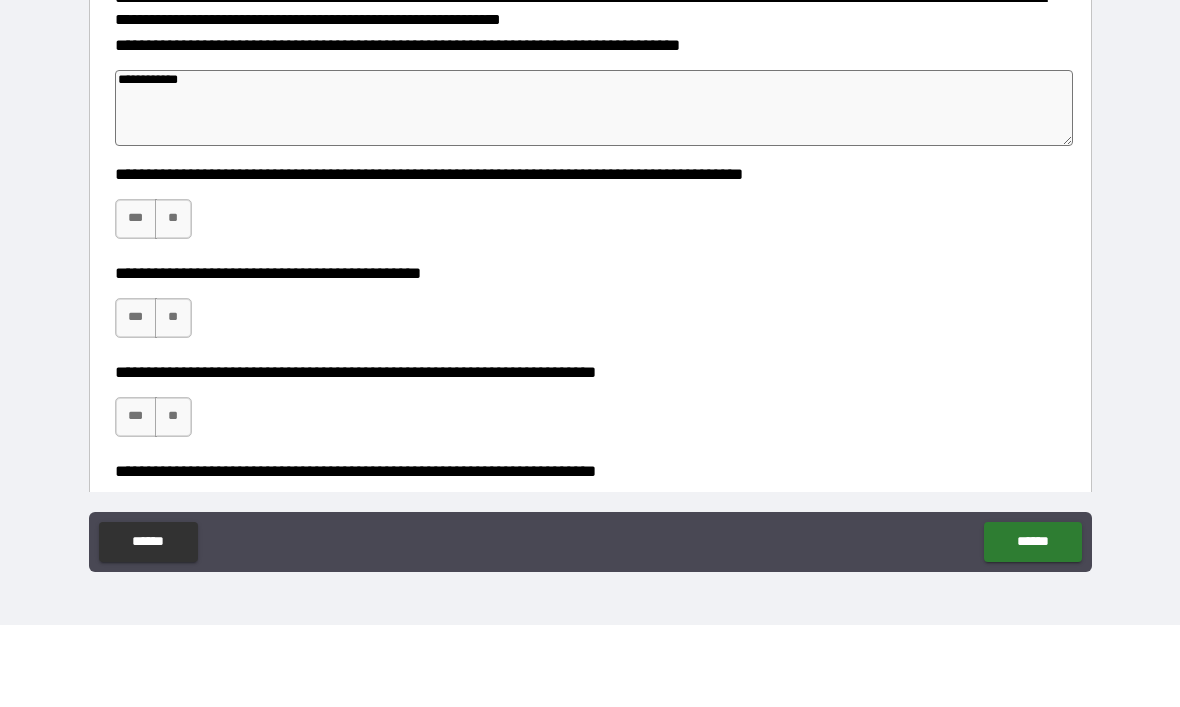 type on "**********" 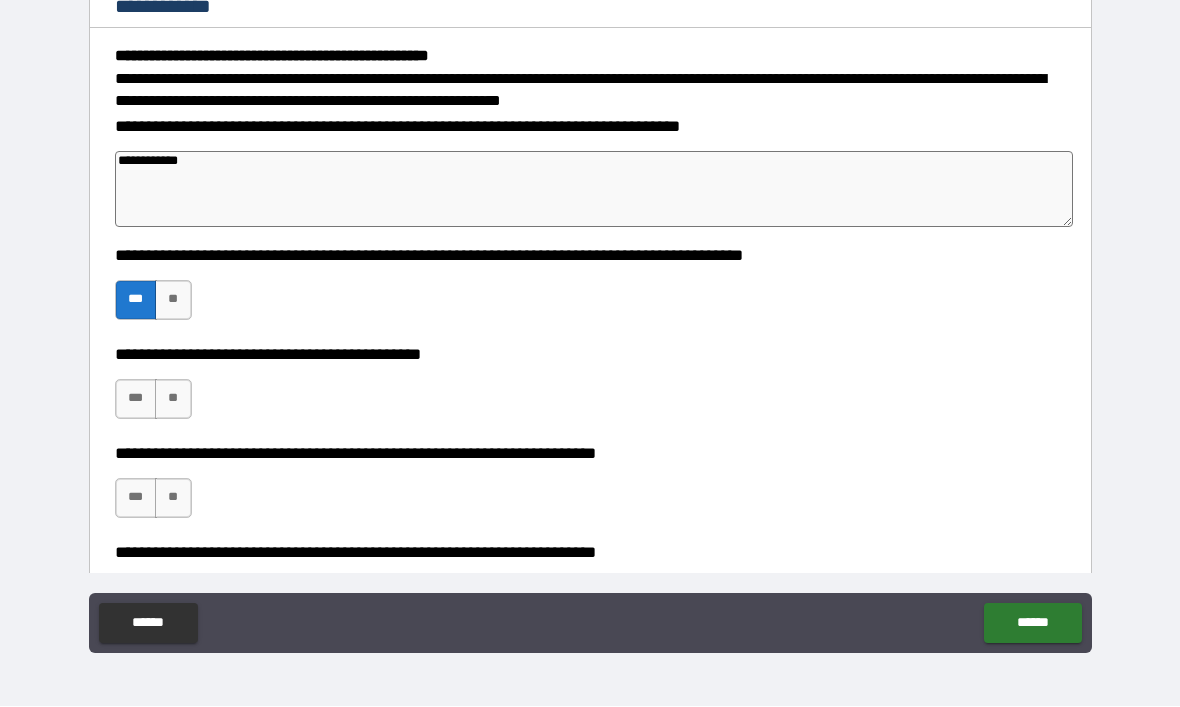 click on "***" at bounding box center (136, 400) 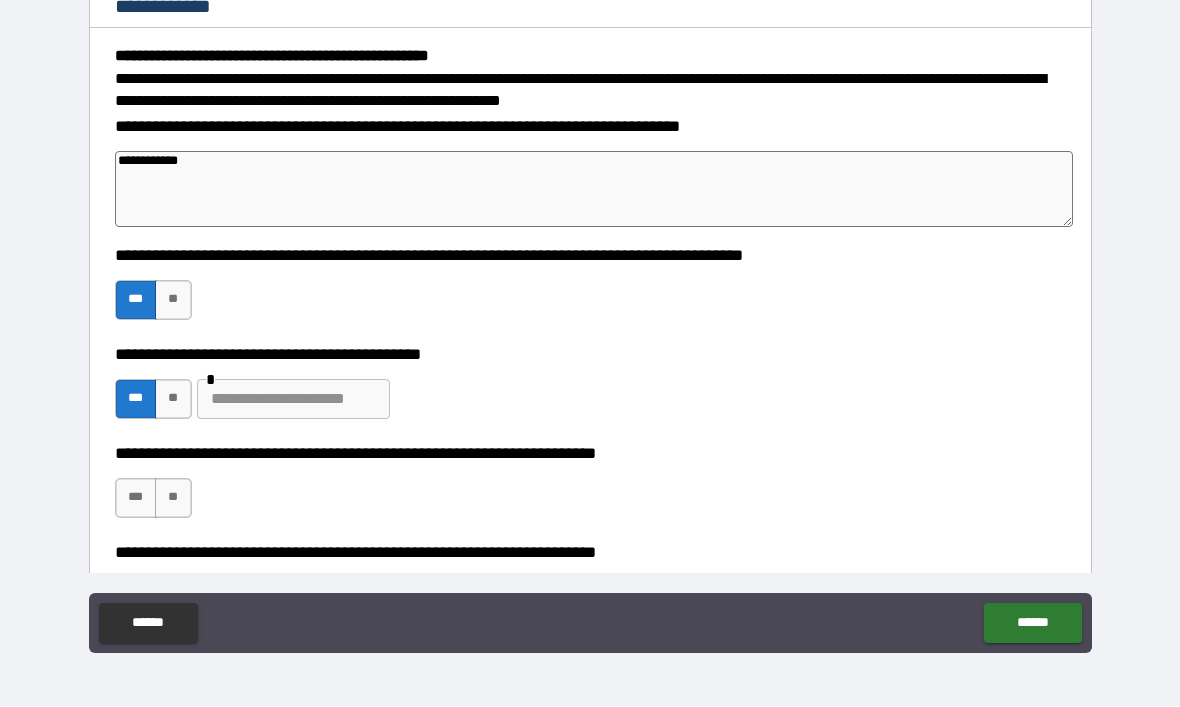 click on "***" at bounding box center [136, 499] 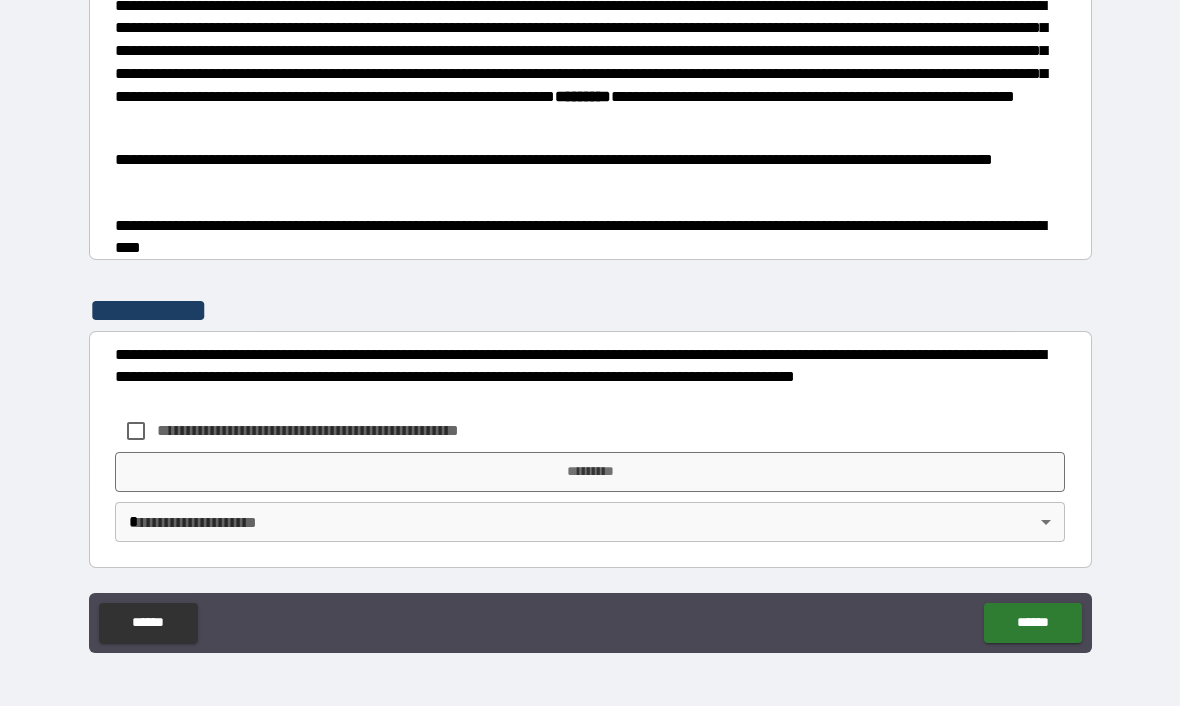 scroll, scrollTop: 1148, scrollLeft: 0, axis: vertical 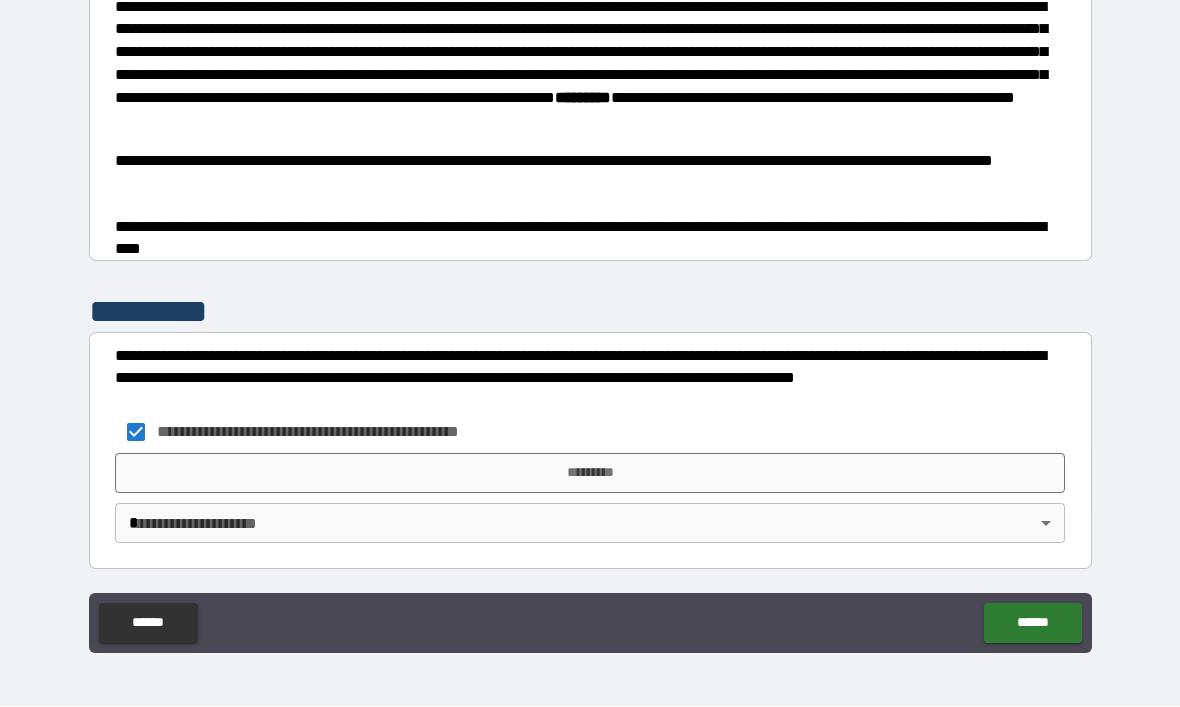 click on "*********" at bounding box center (590, 474) 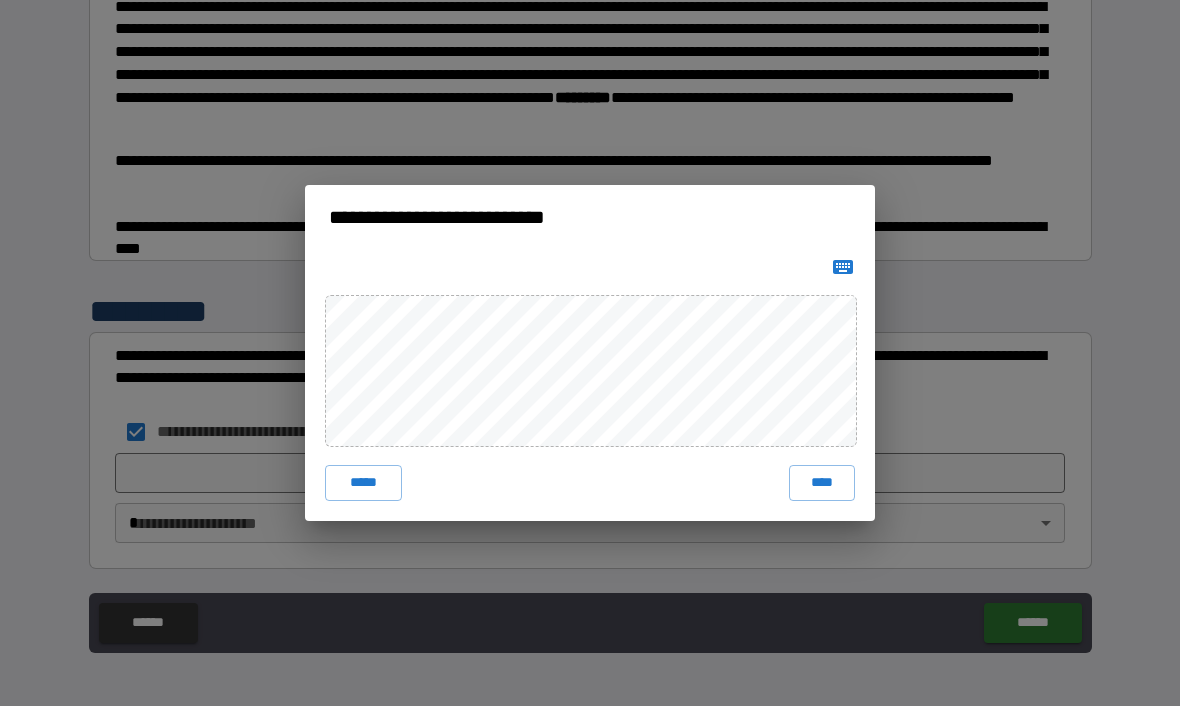 click on "****" at bounding box center [822, 484] 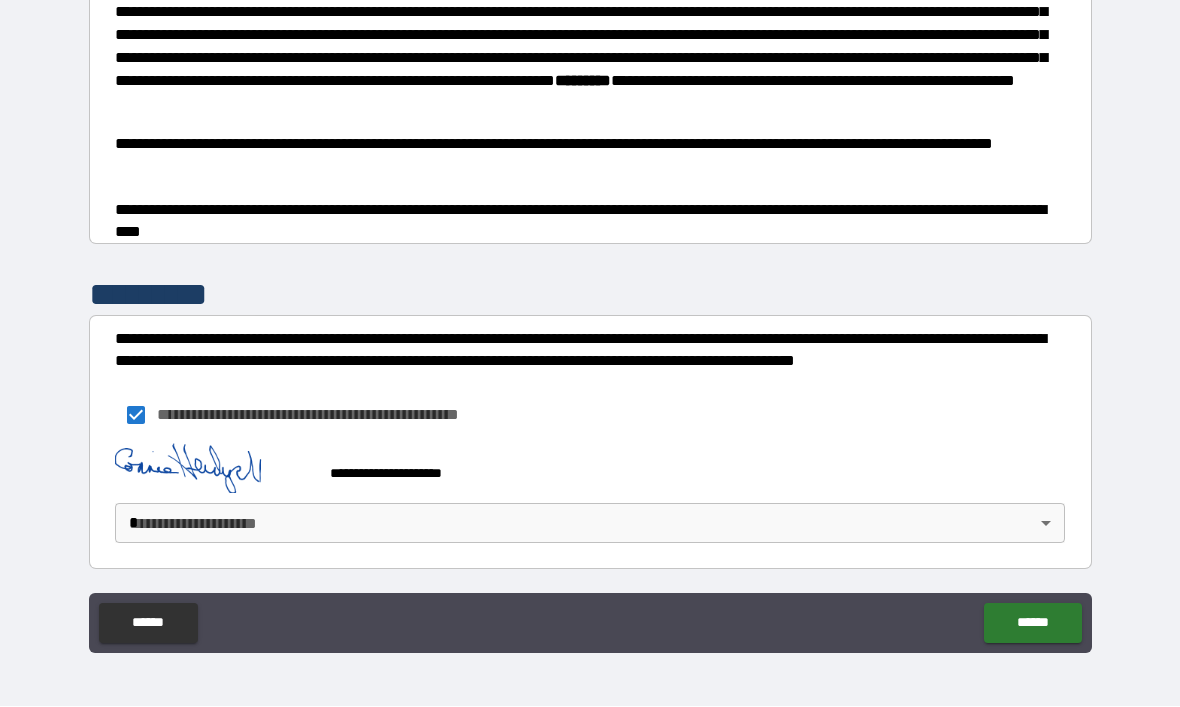 scroll, scrollTop: 1165, scrollLeft: 0, axis: vertical 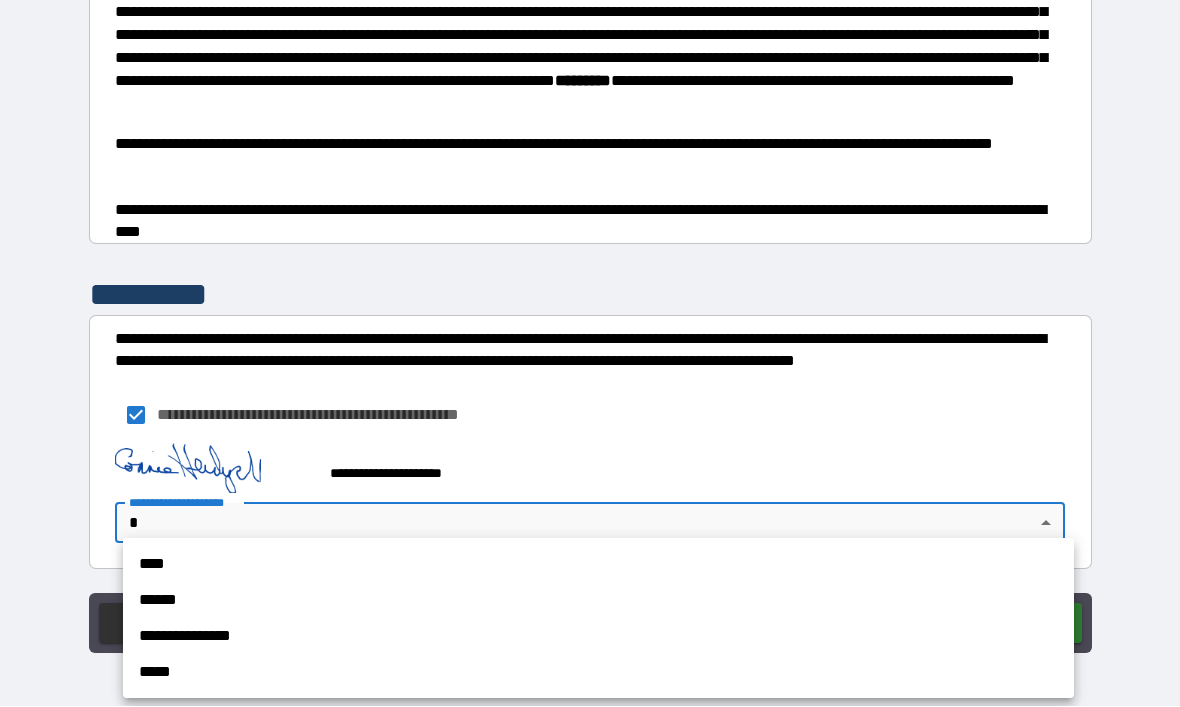 click on "****" at bounding box center (598, 565) 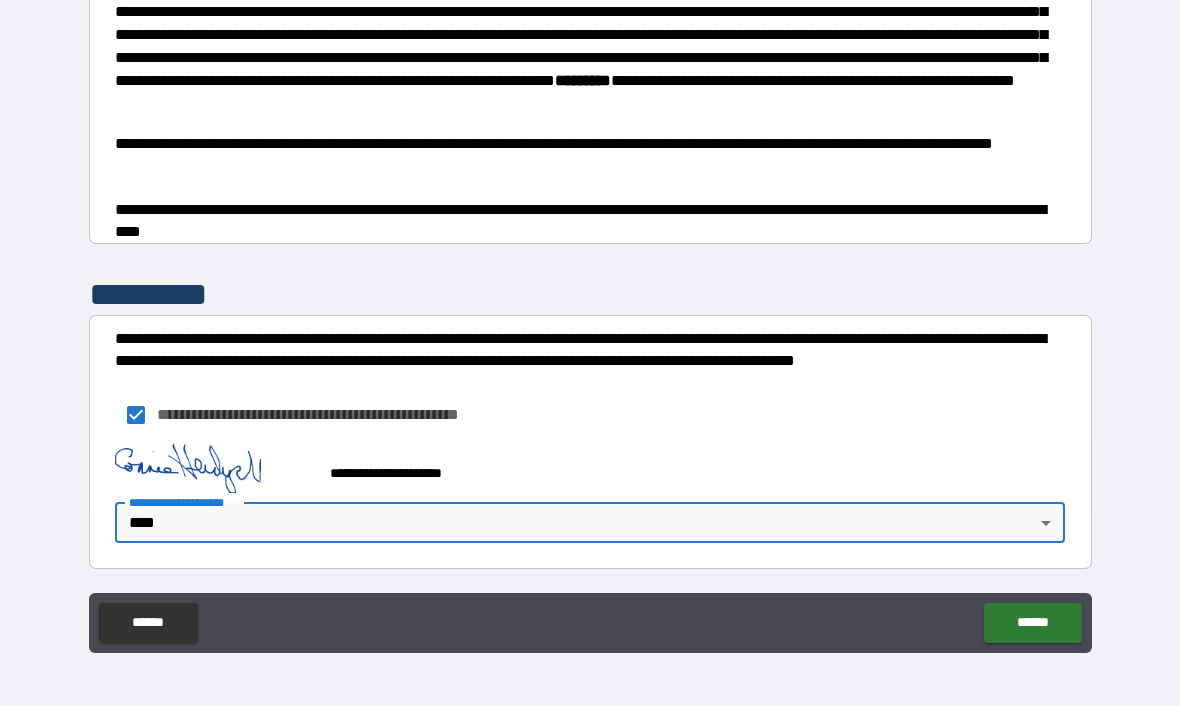 click on "******" at bounding box center (1032, 624) 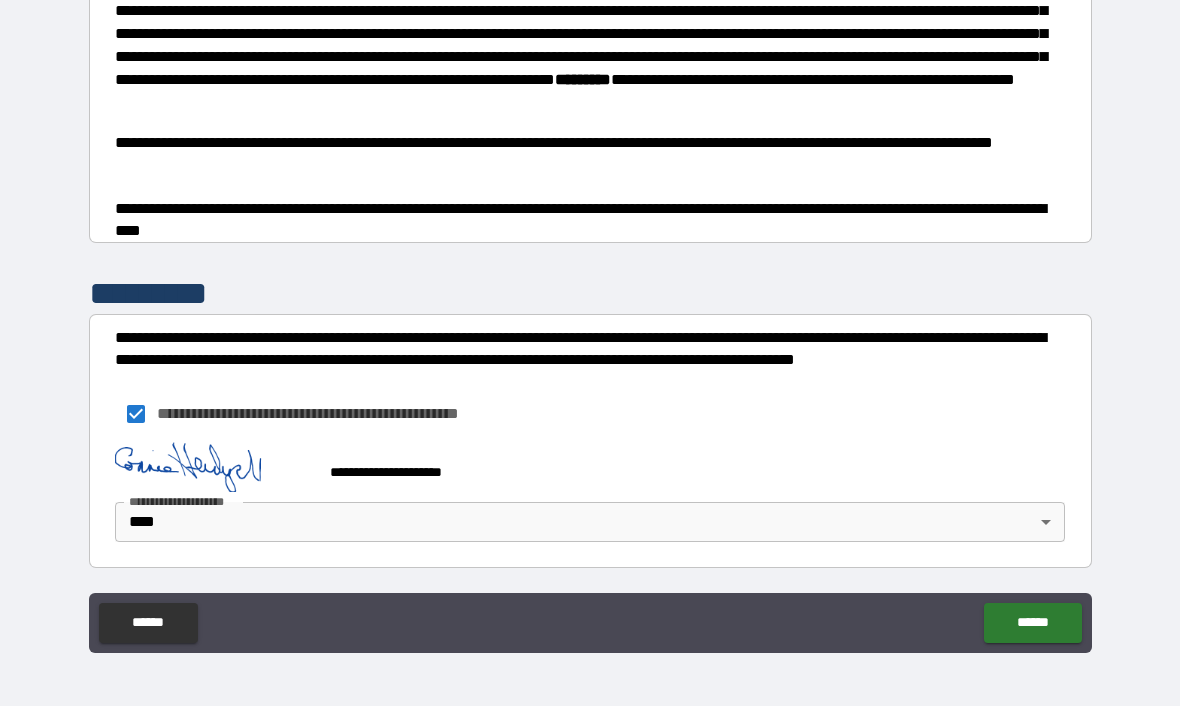scroll, scrollTop: 1165, scrollLeft: 0, axis: vertical 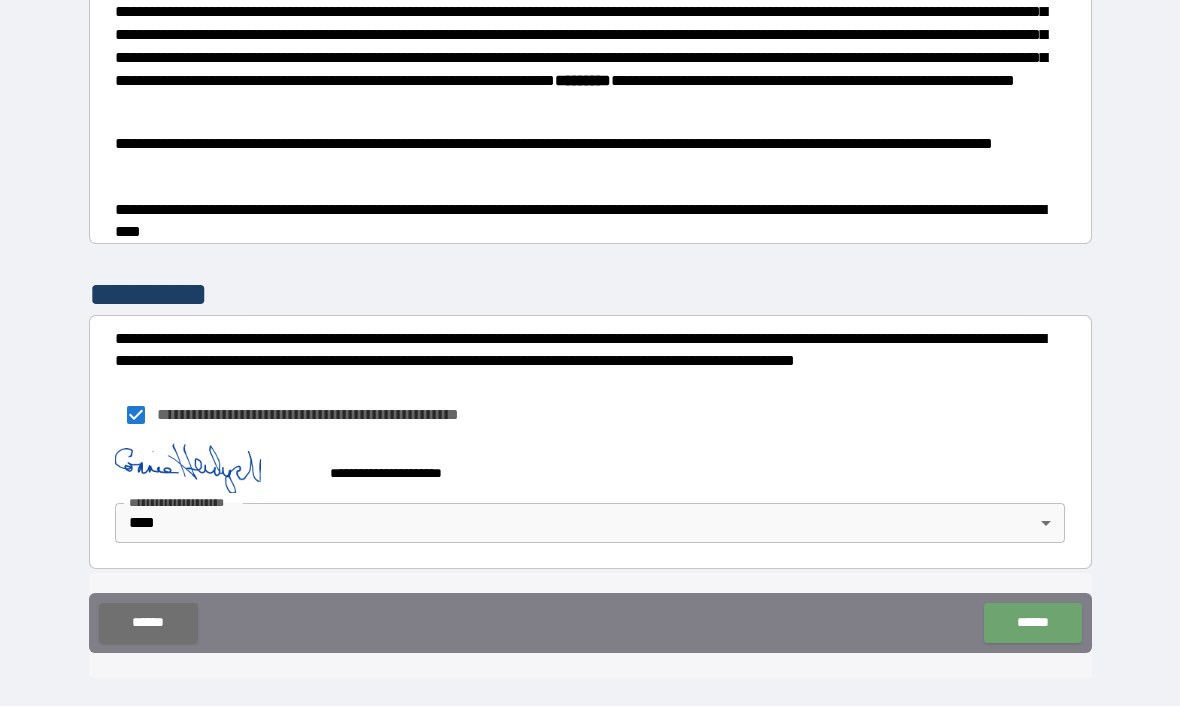 click on "******" at bounding box center [1032, 624] 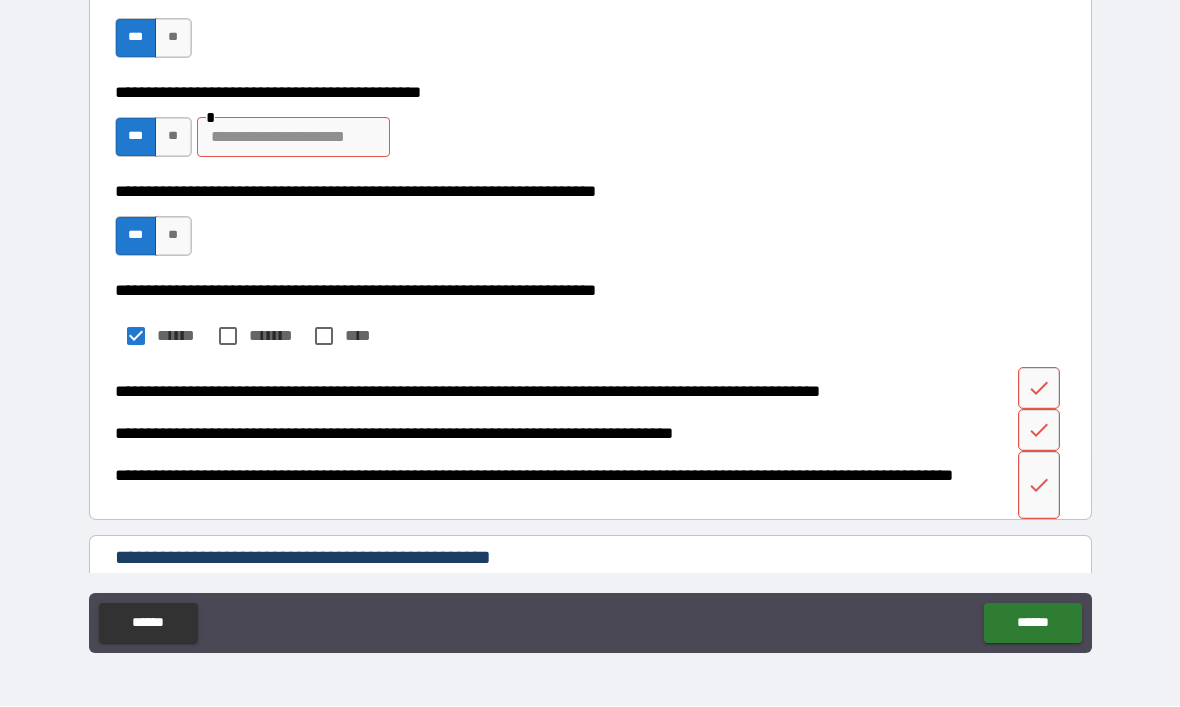 scroll, scrollTop: 261, scrollLeft: 0, axis: vertical 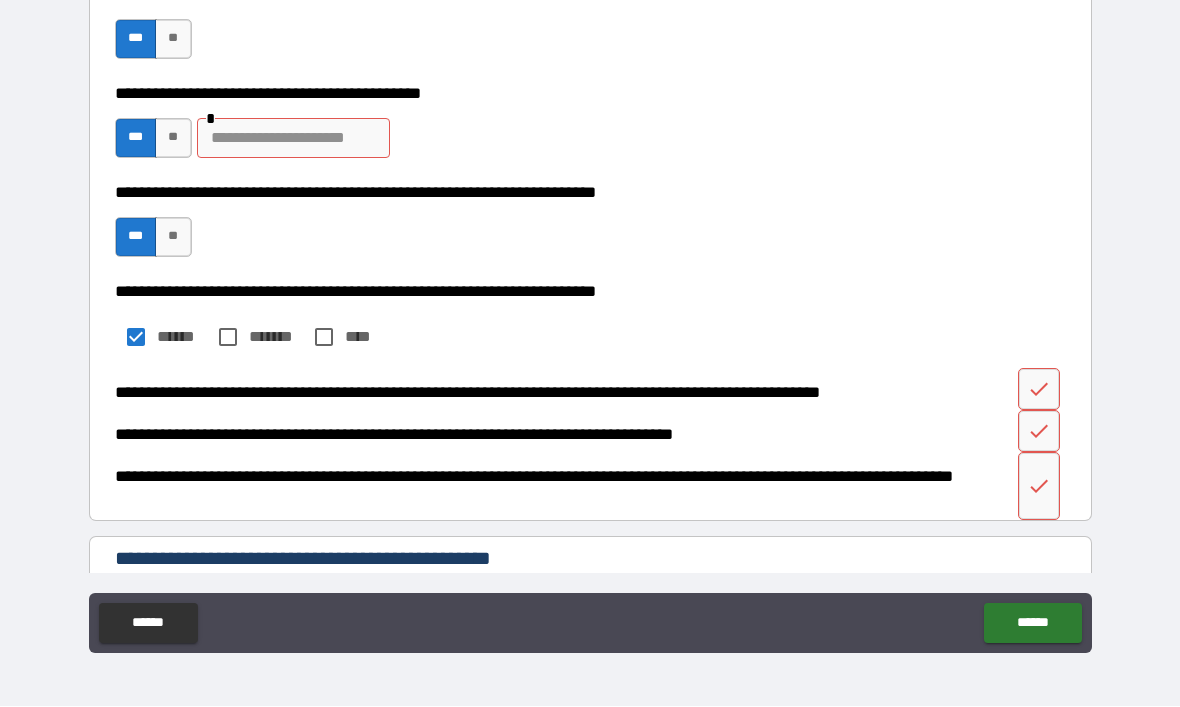 click 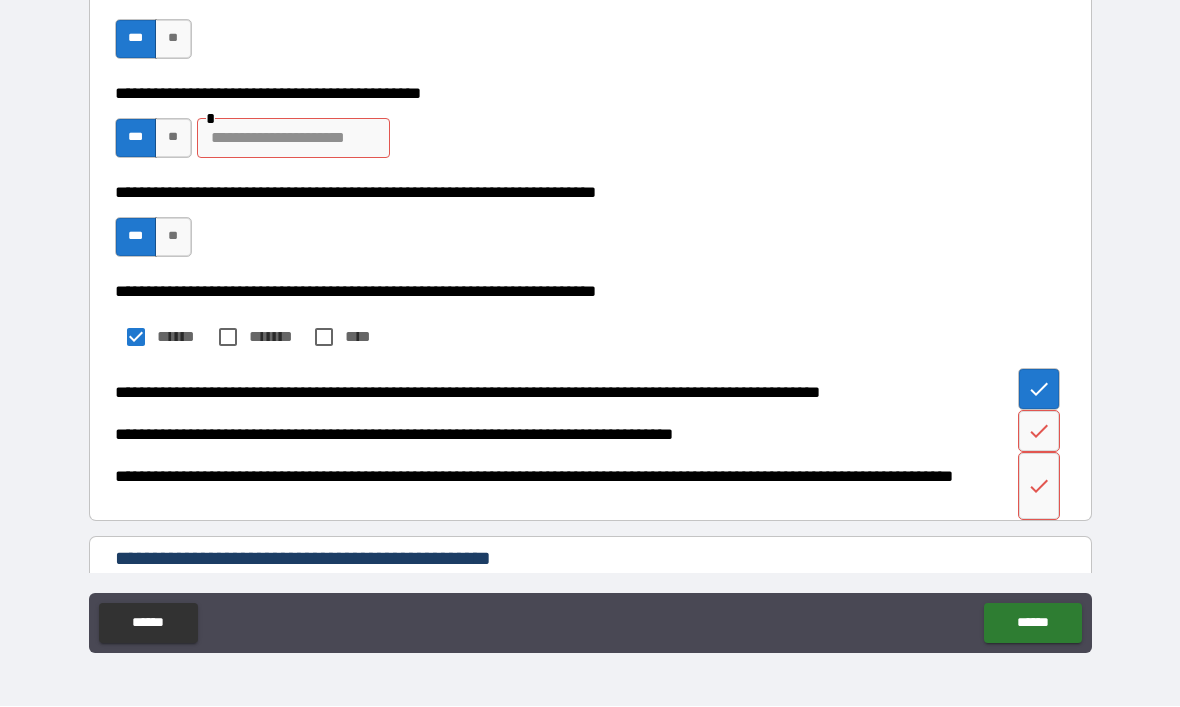 click 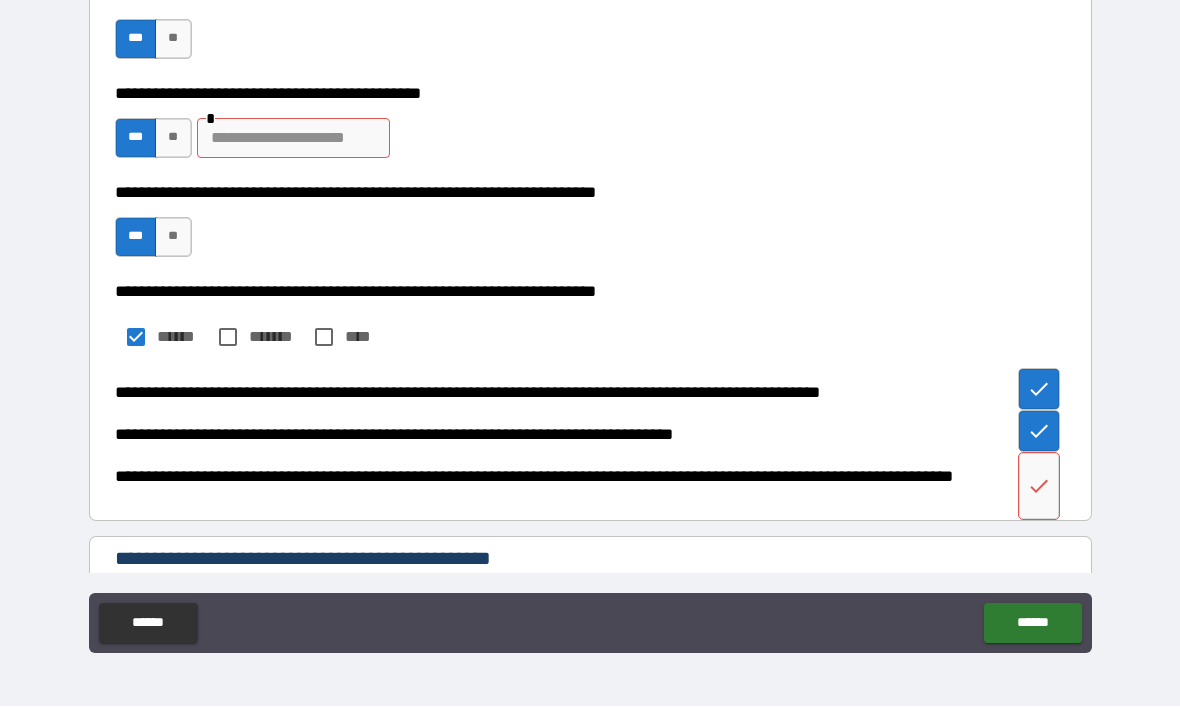click 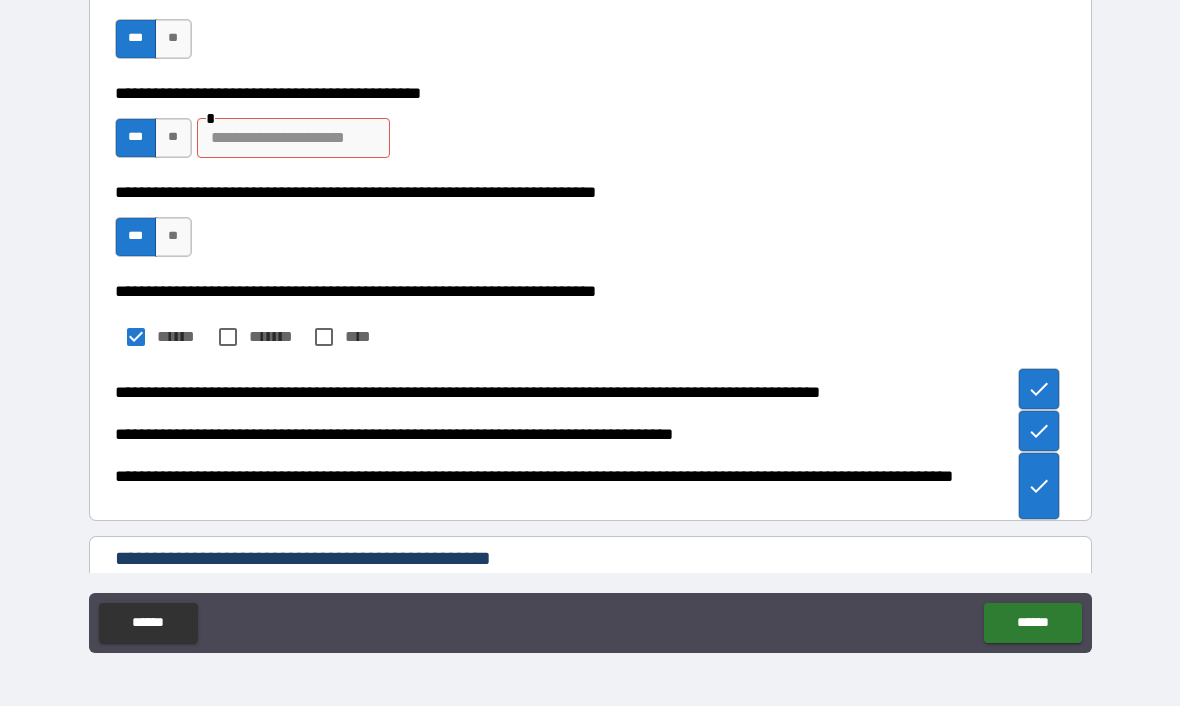 type on "*" 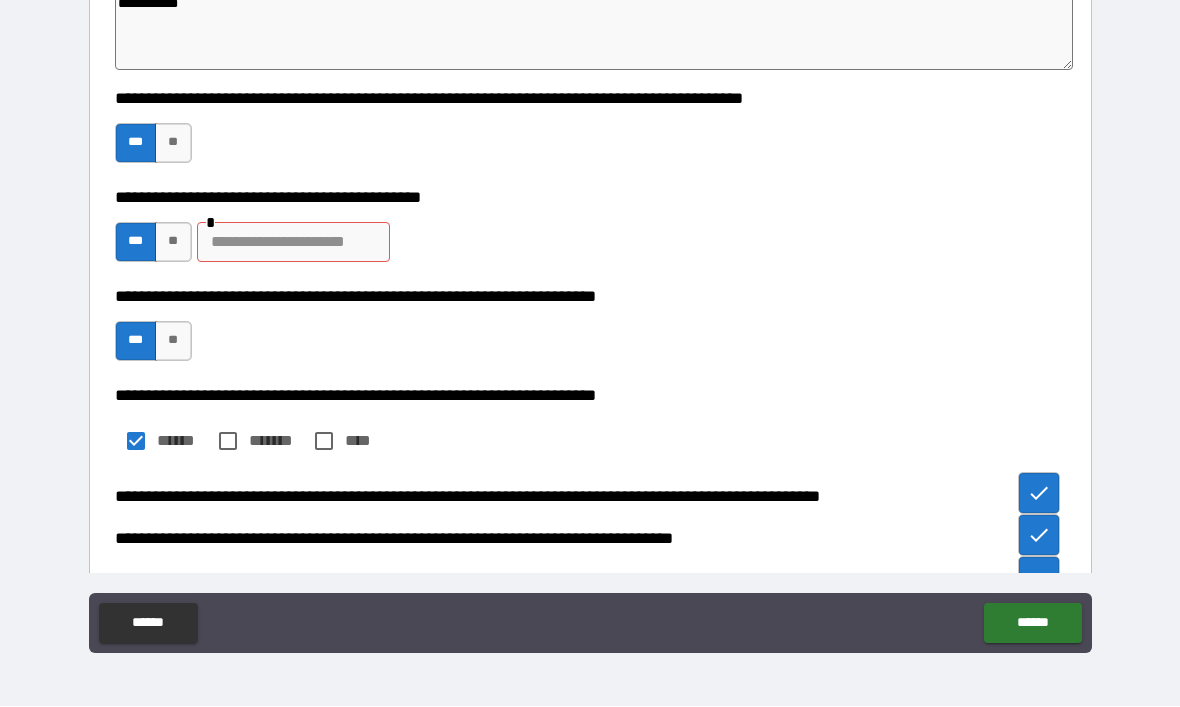 scroll, scrollTop: 136, scrollLeft: 0, axis: vertical 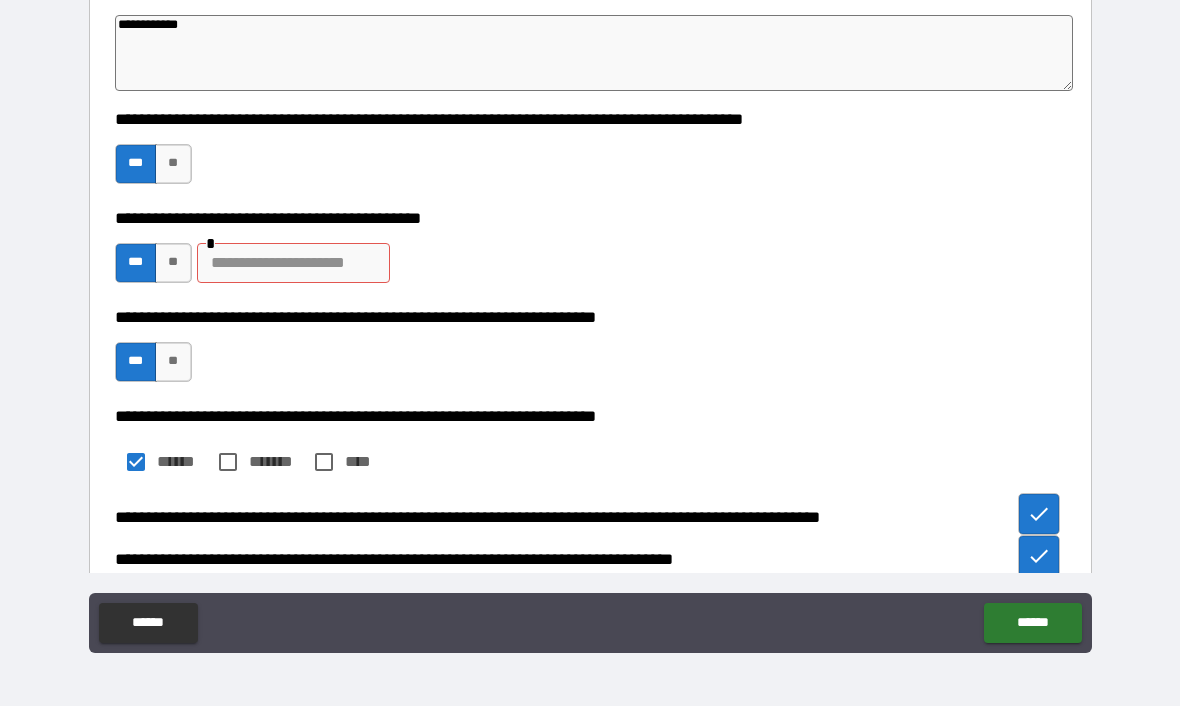click at bounding box center [293, 264] 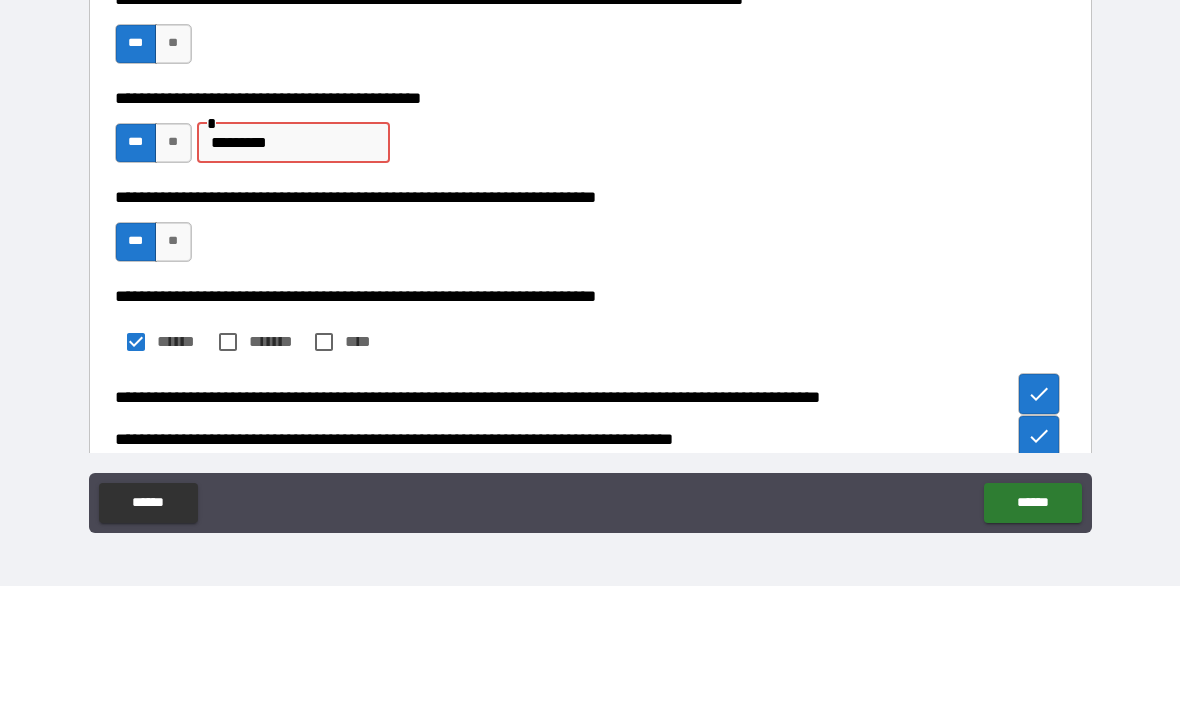 type on "**********" 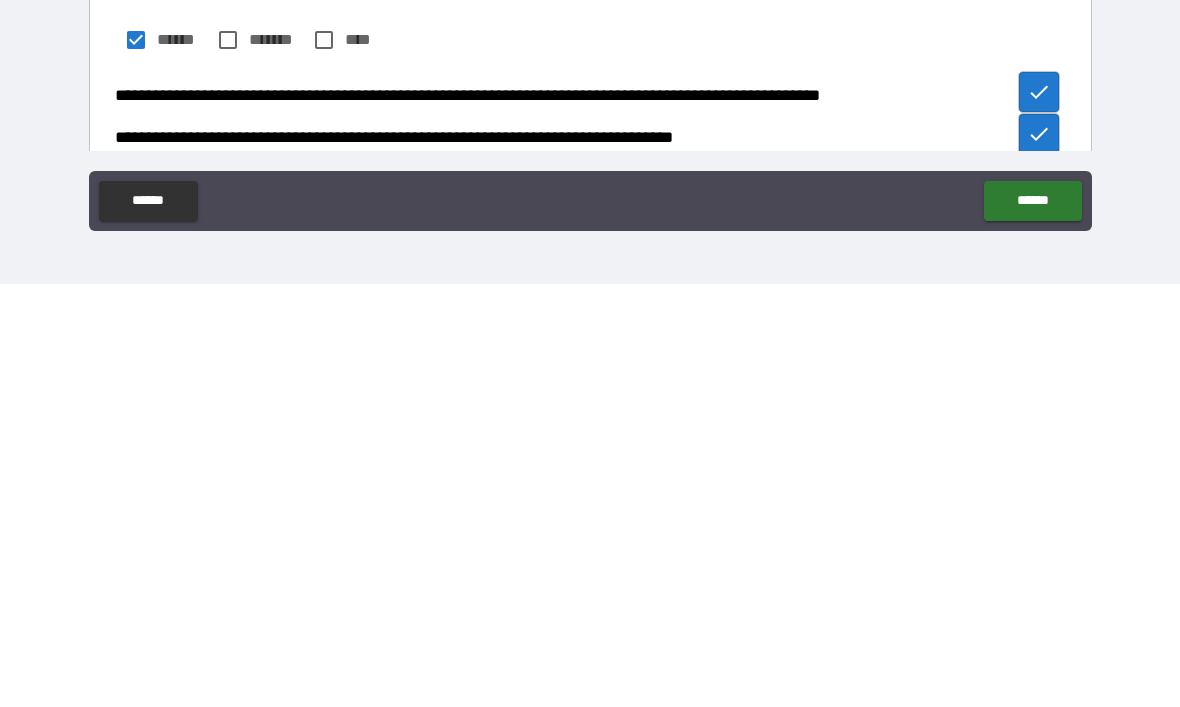 click on "******" at bounding box center [1032, 624] 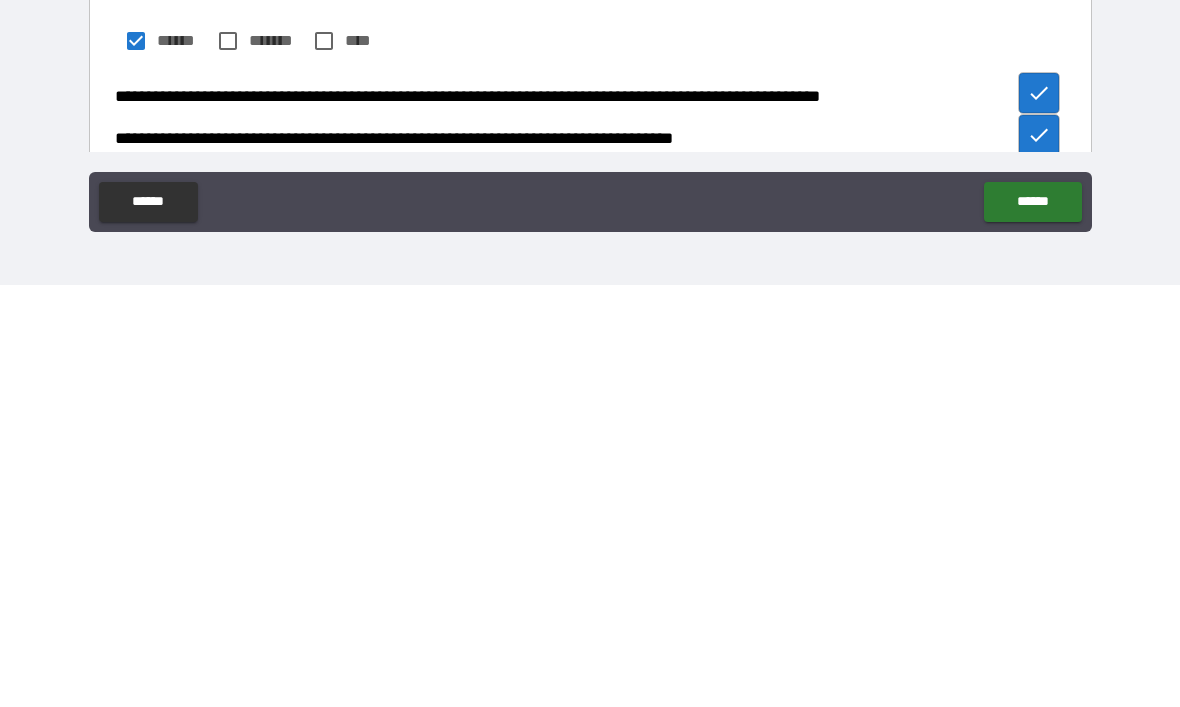scroll, scrollTop: 67, scrollLeft: 0, axis: vertical 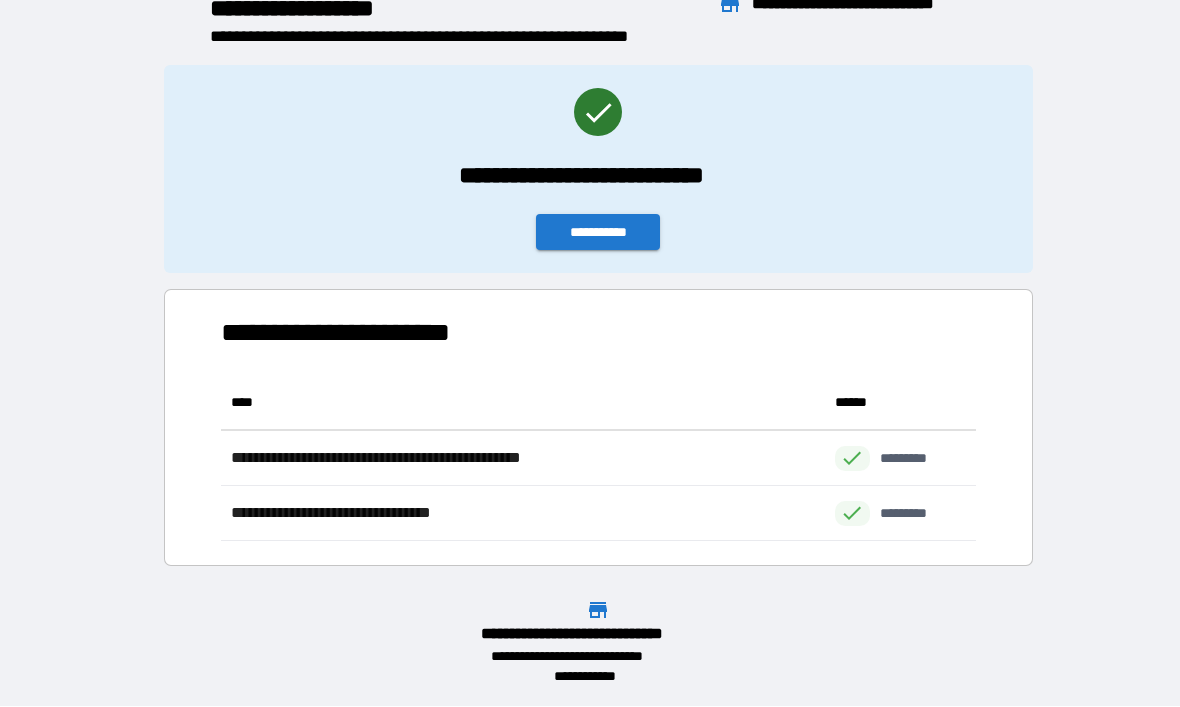 click on "**********" at bounding box center [598, 233] 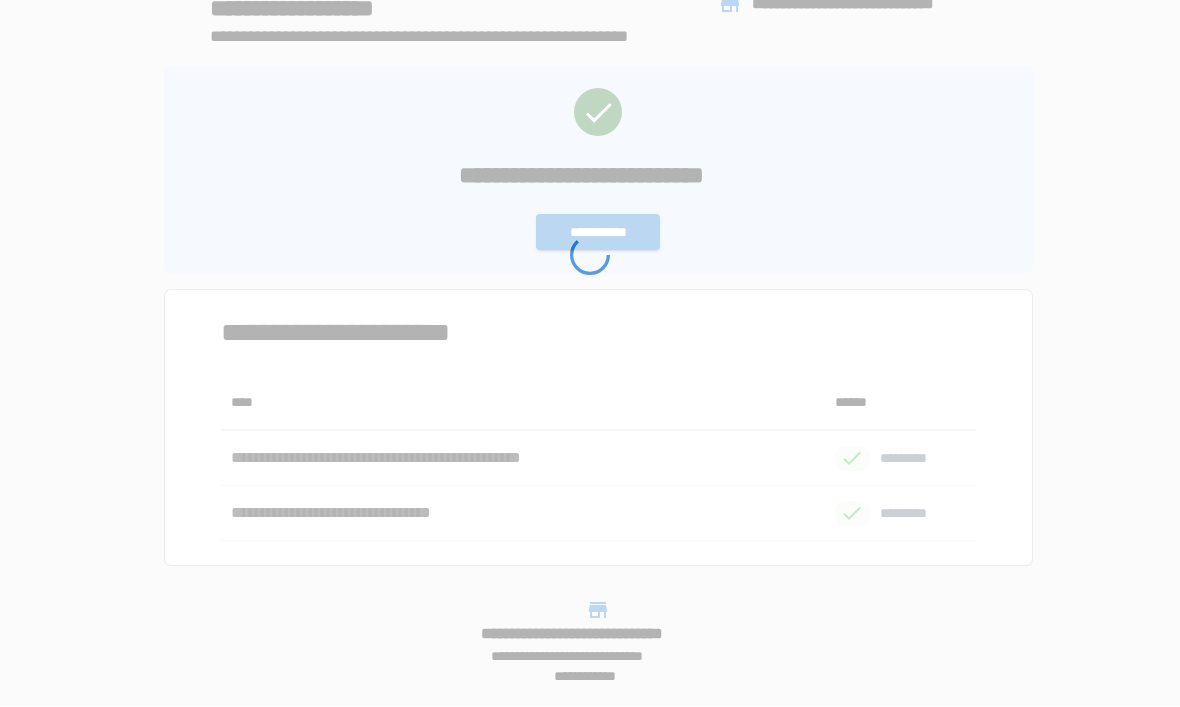 scroll, scrollTop: 0, scrollLeft: 0, axis: both 